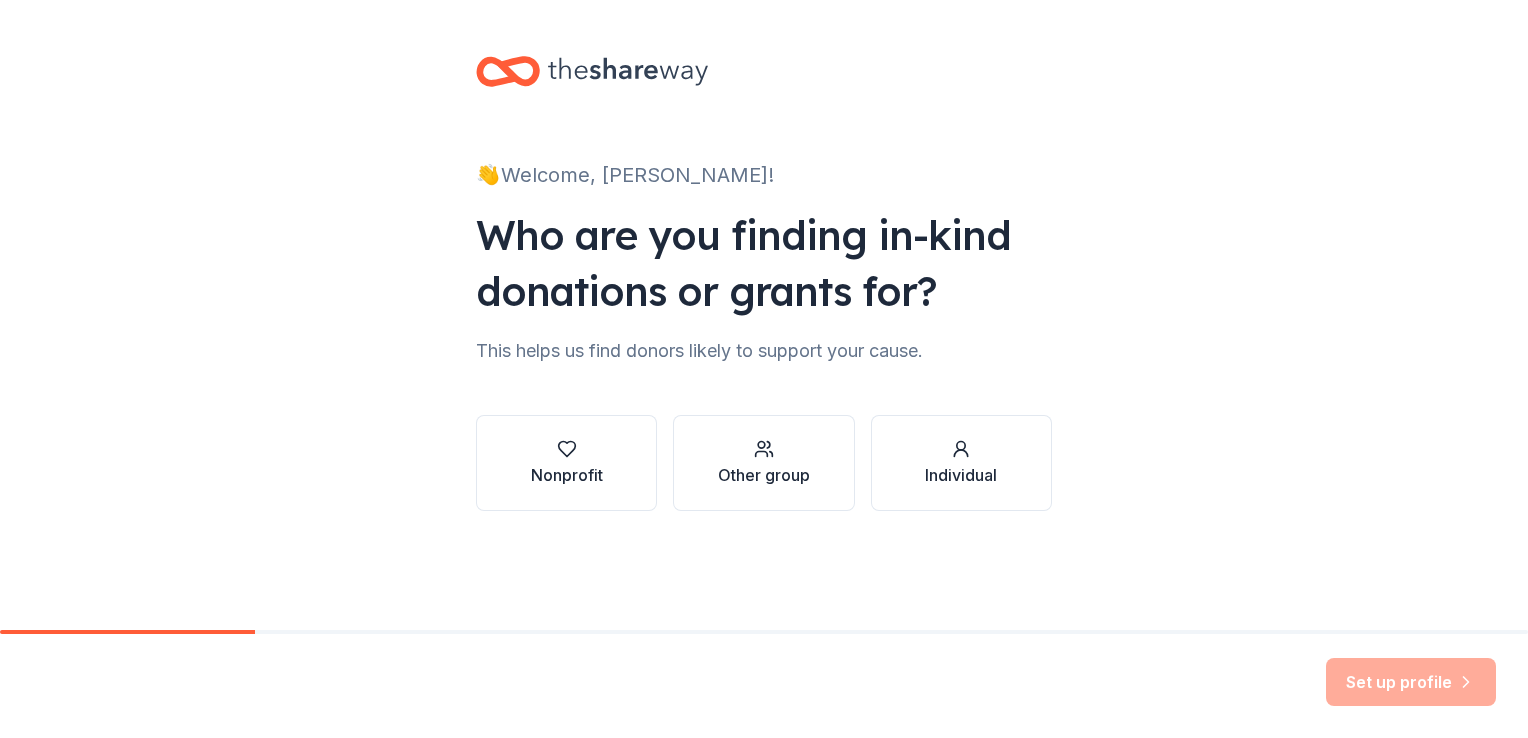 scroll, scrollTop: 0, scrollLeft: 0, axis: both 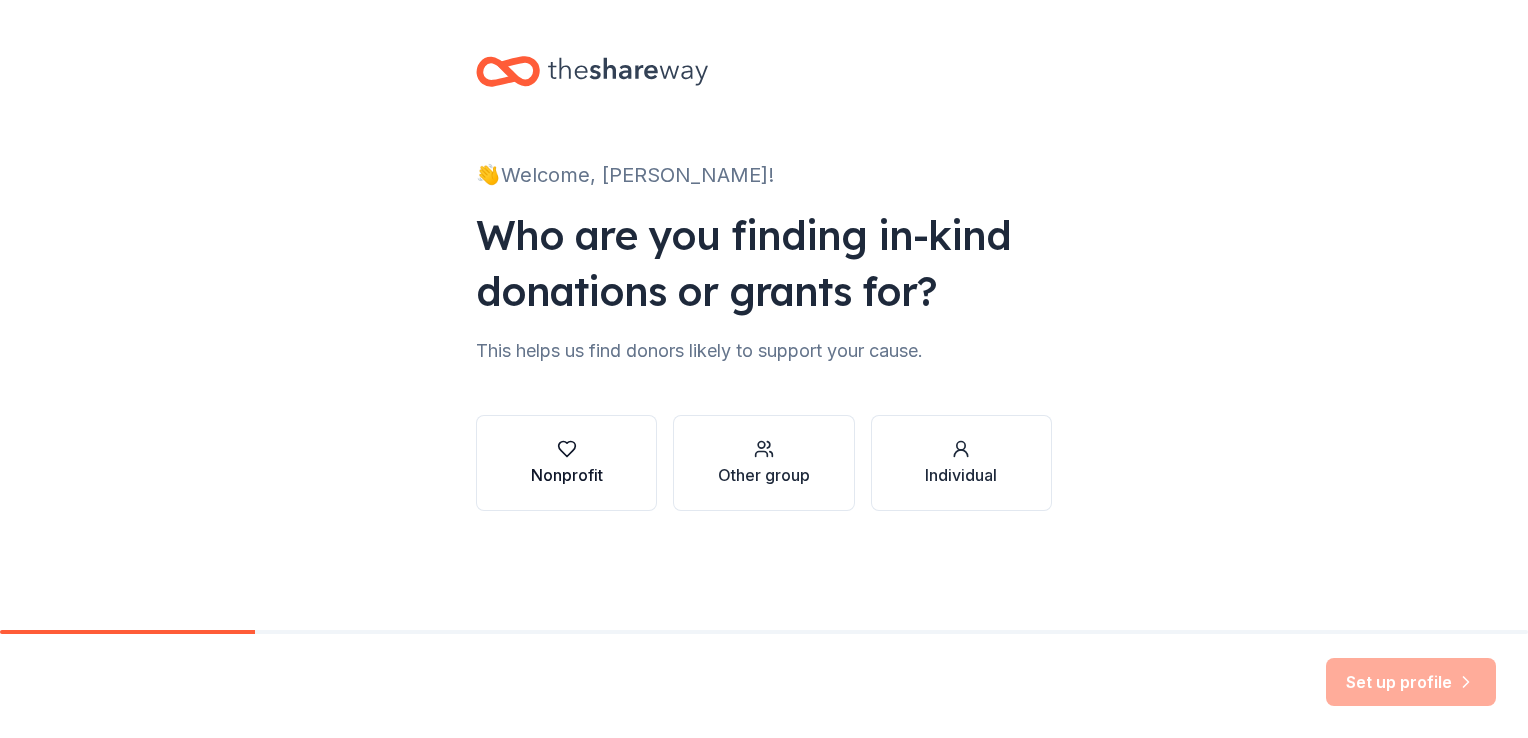 click 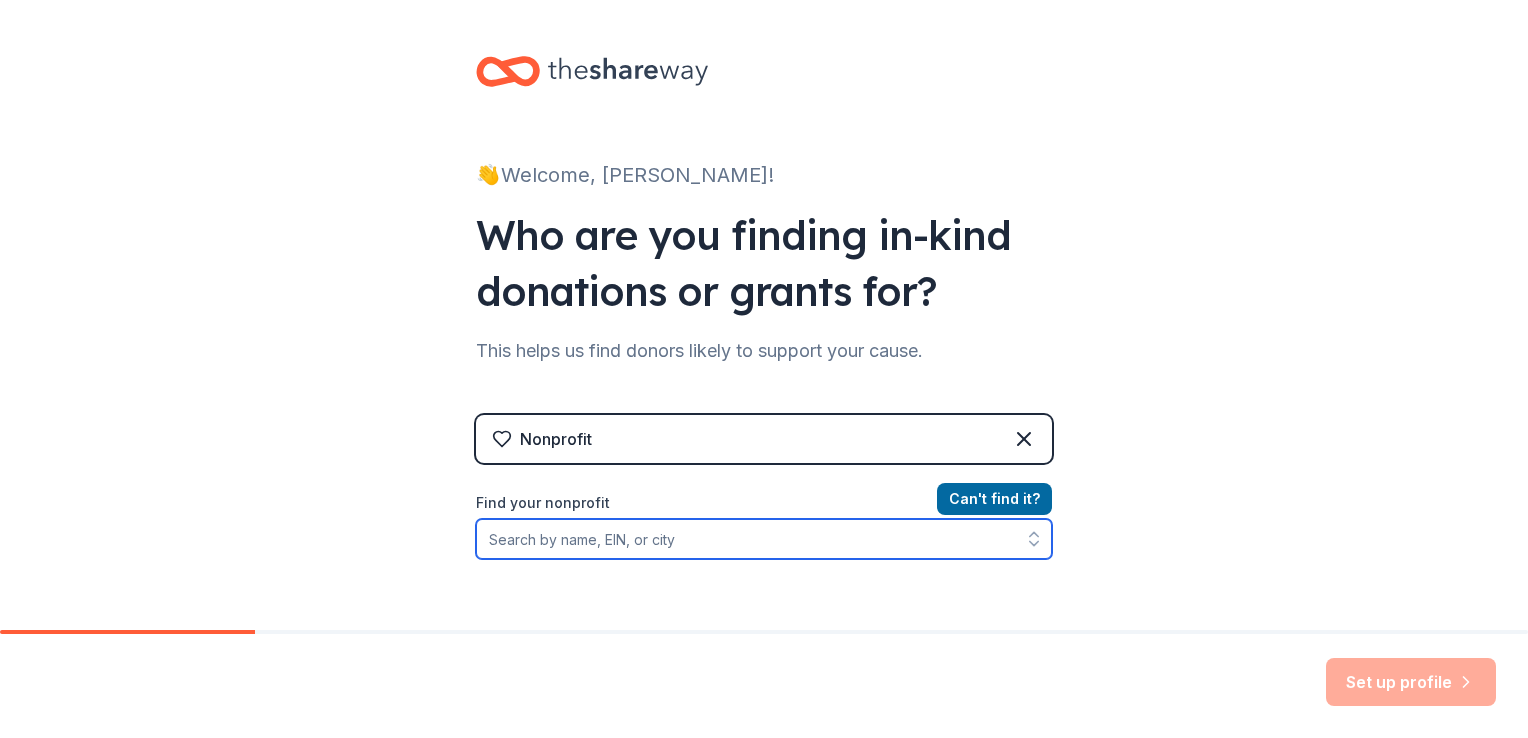 click on "Find your nonprofit" at bounding box center (764, 539) 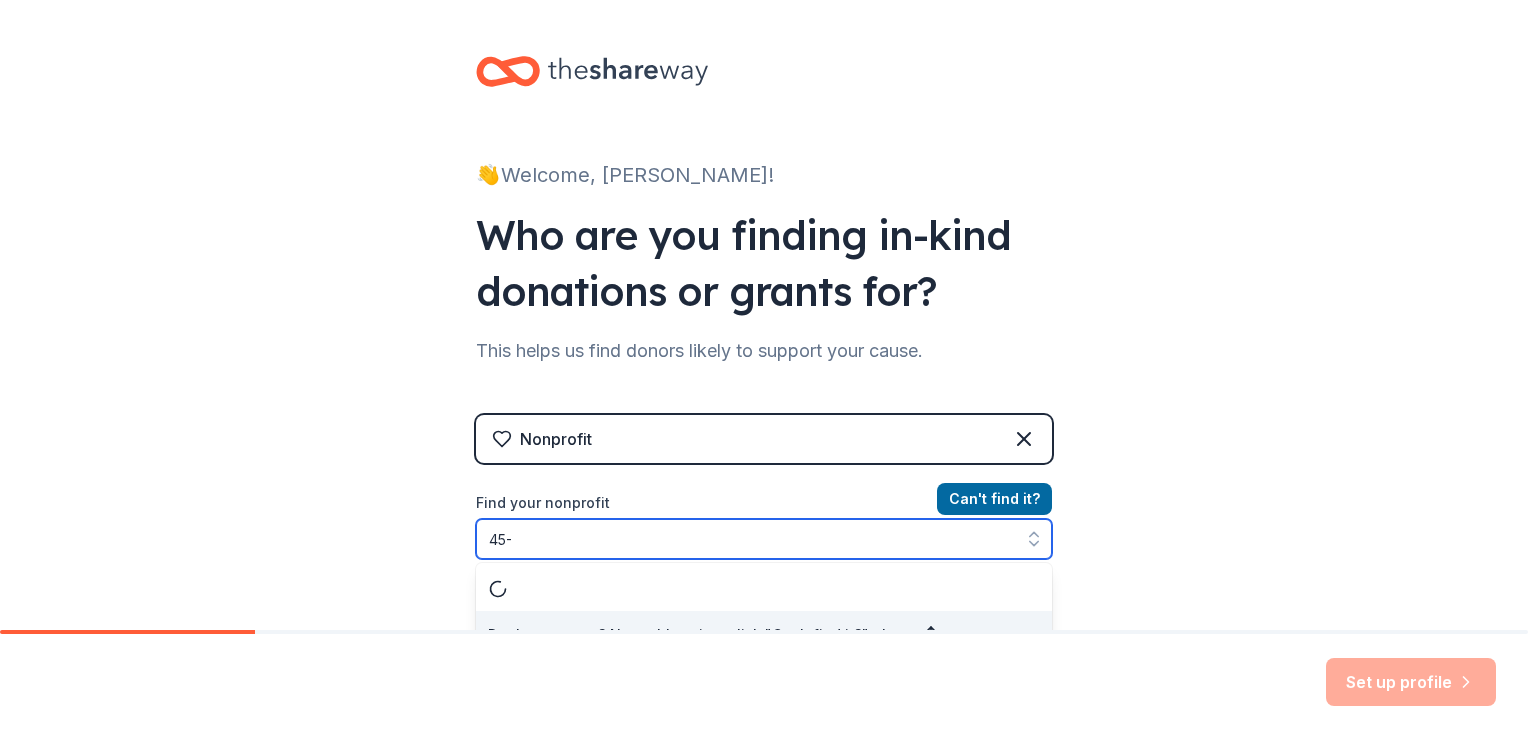 scroll, scrollTop: 28, scrollLeft: 0, axis: vertical 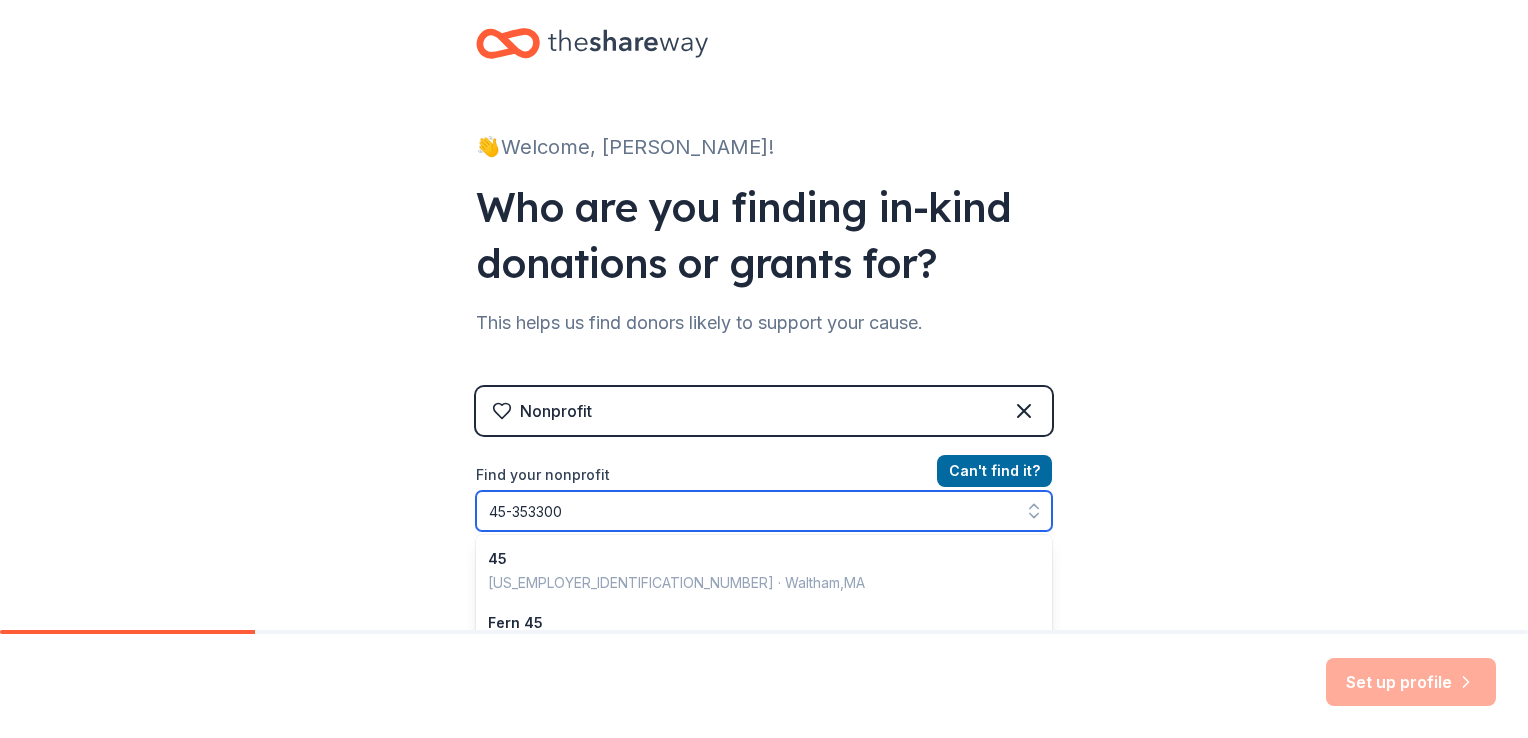 type on "45-3533001" 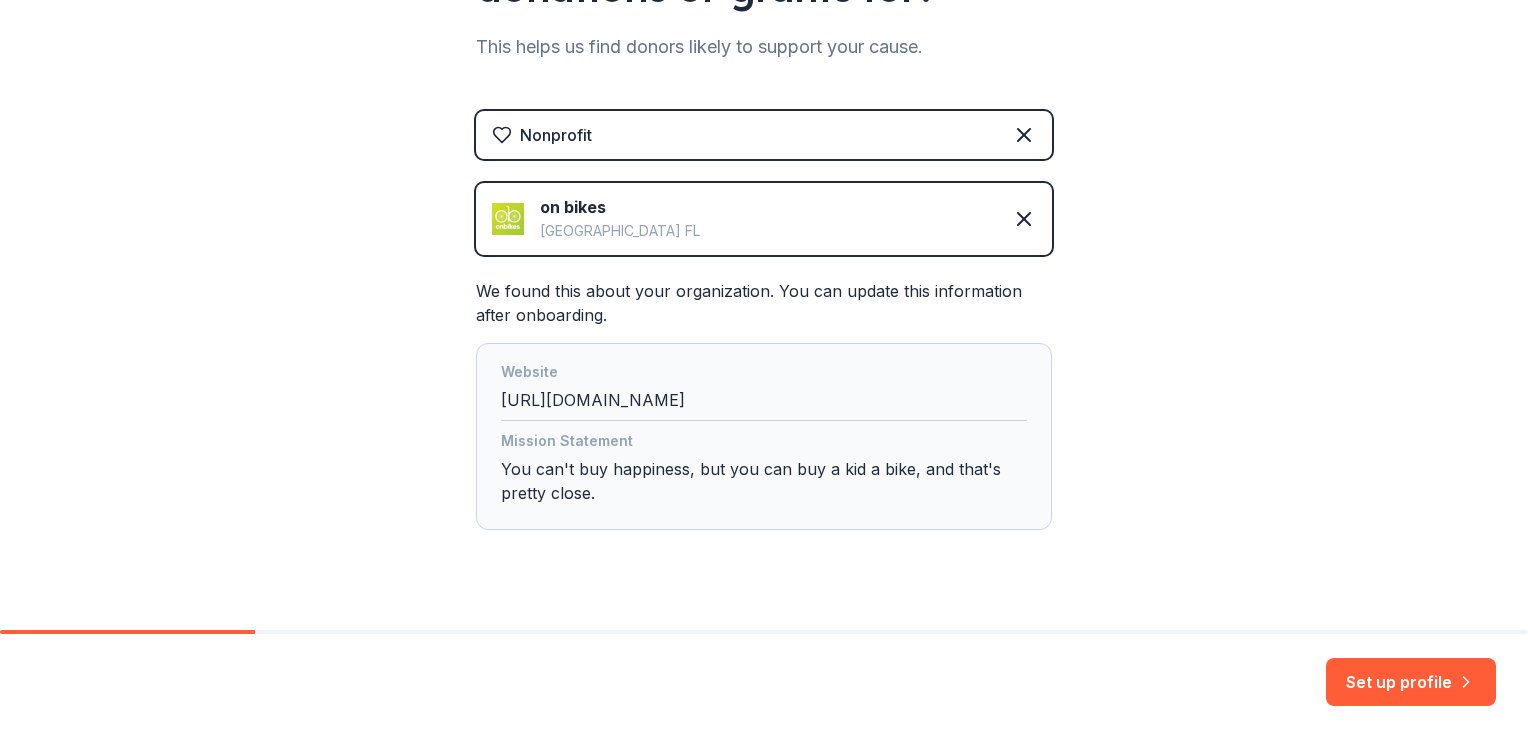 scroll, scrollTop: 330, scrollLeft: 0, axis: vertical 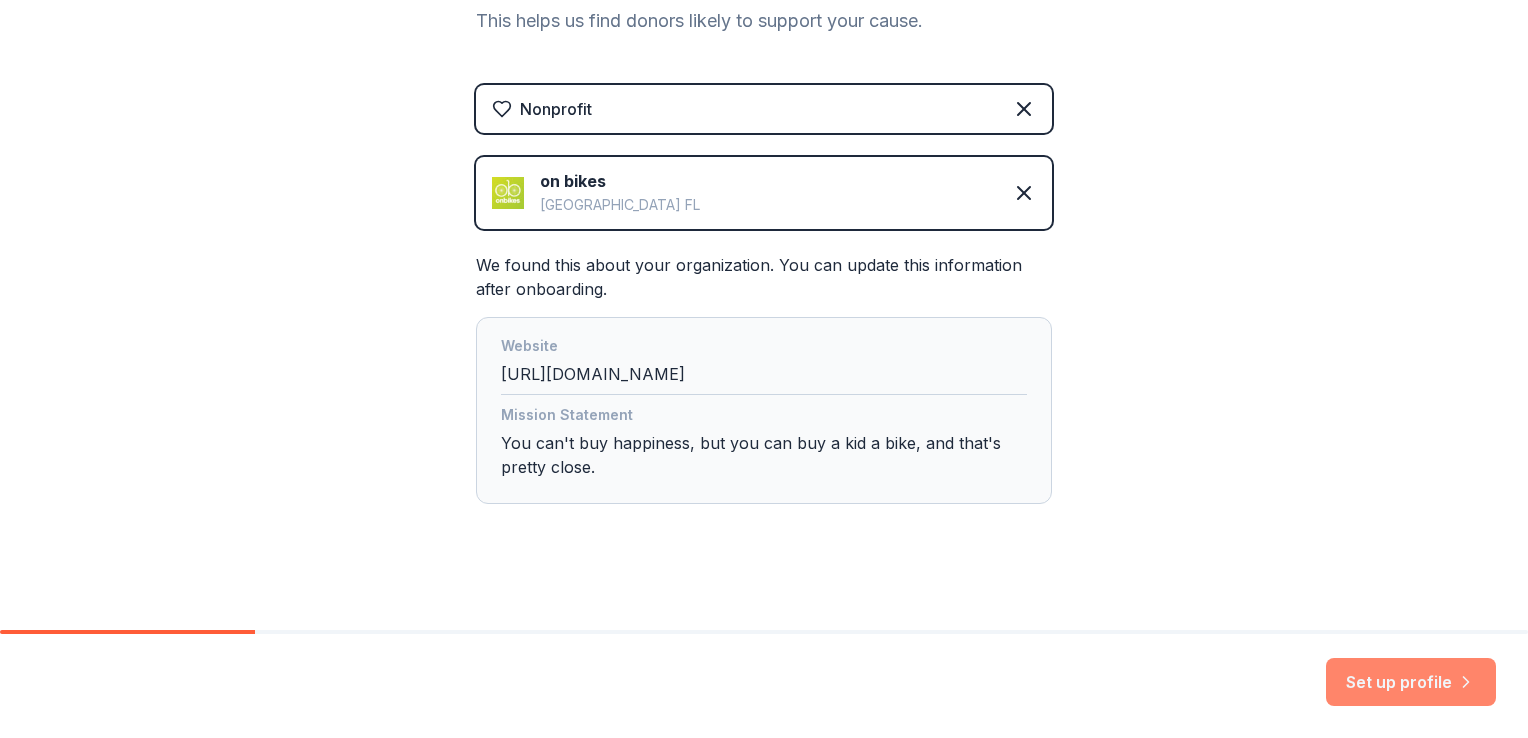 click on "Set up profile" at bounding box center [1411, 682] 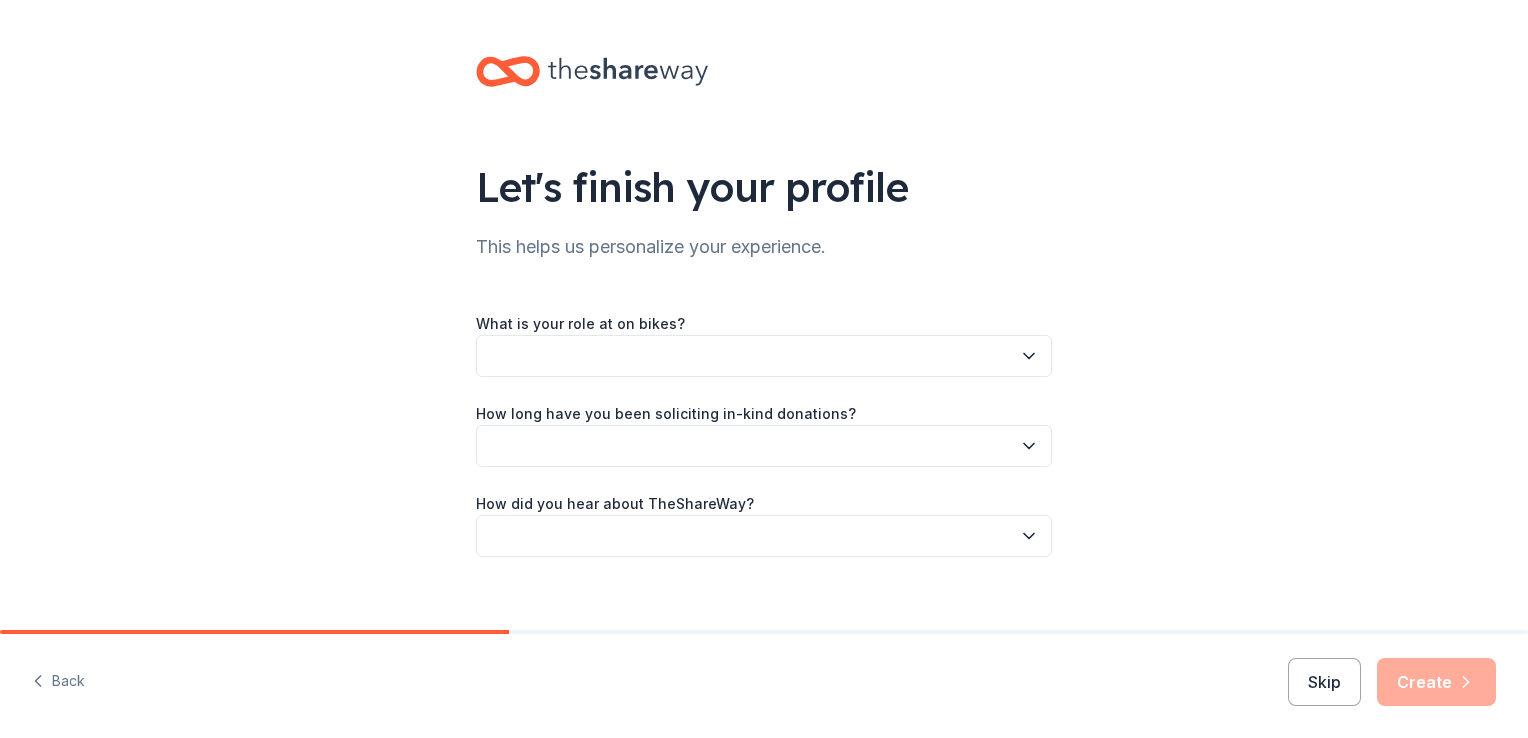 click on "What is your role at on bikes?" at bounding box center (764, 344) 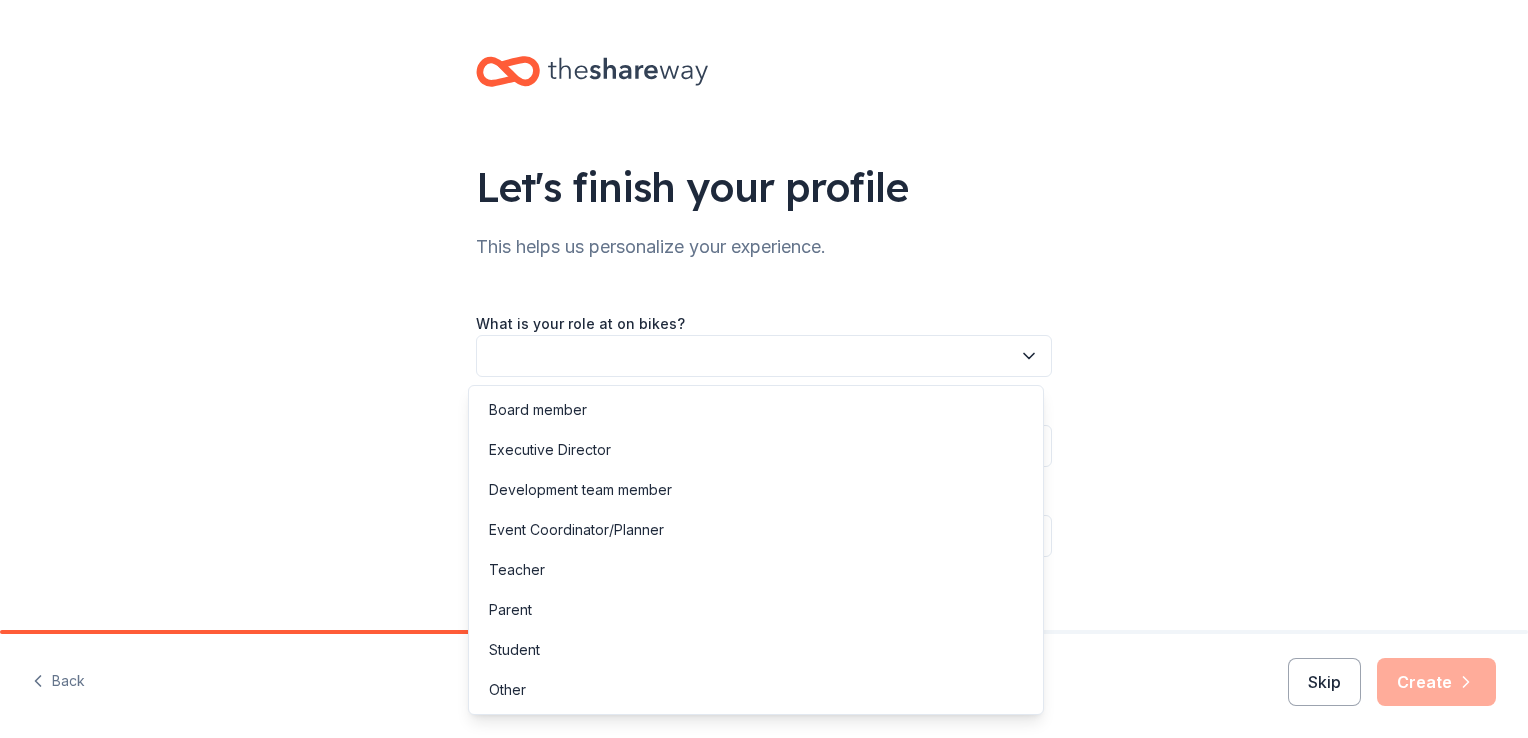 click at bounding box center (764, 356) 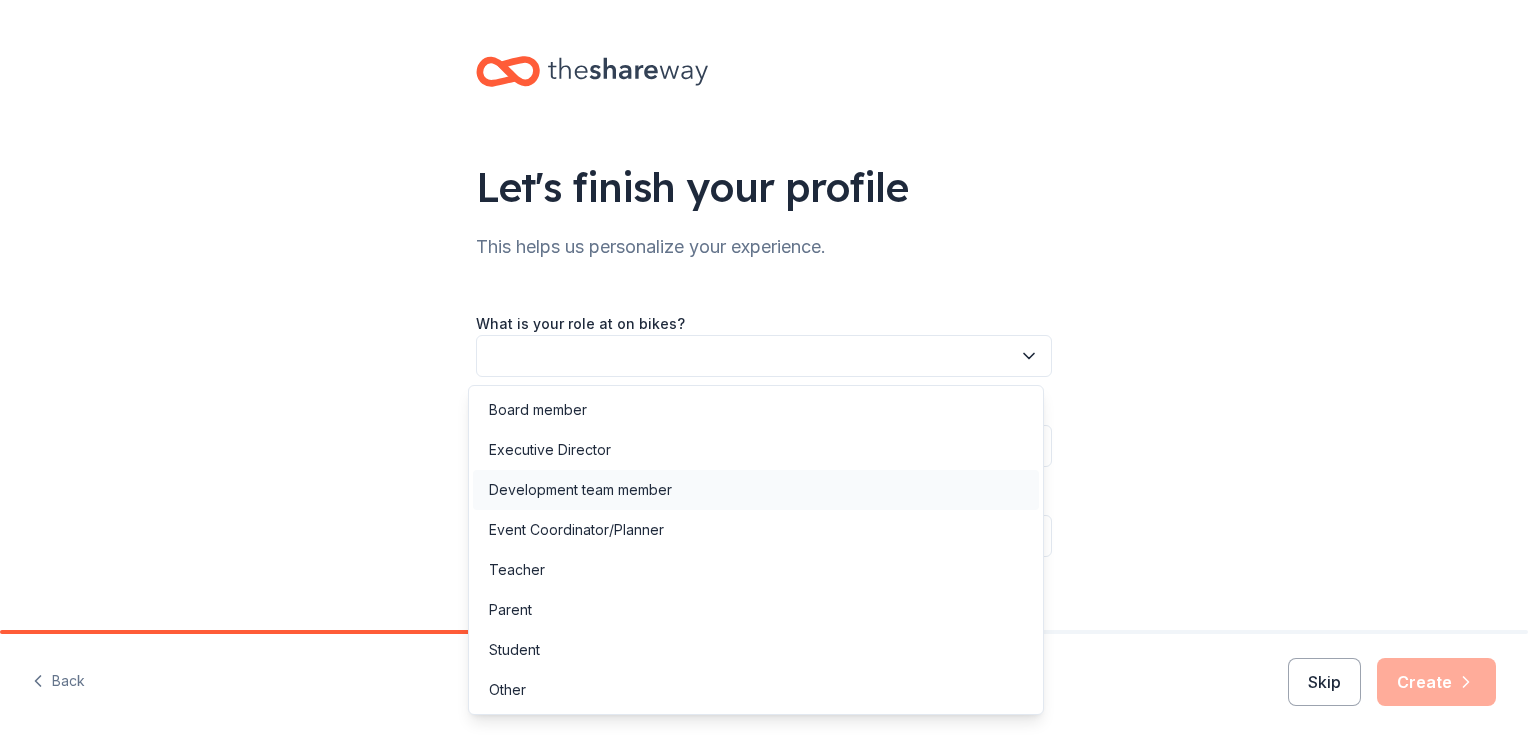 click on "Development team member" at bounding box center (580, 490) 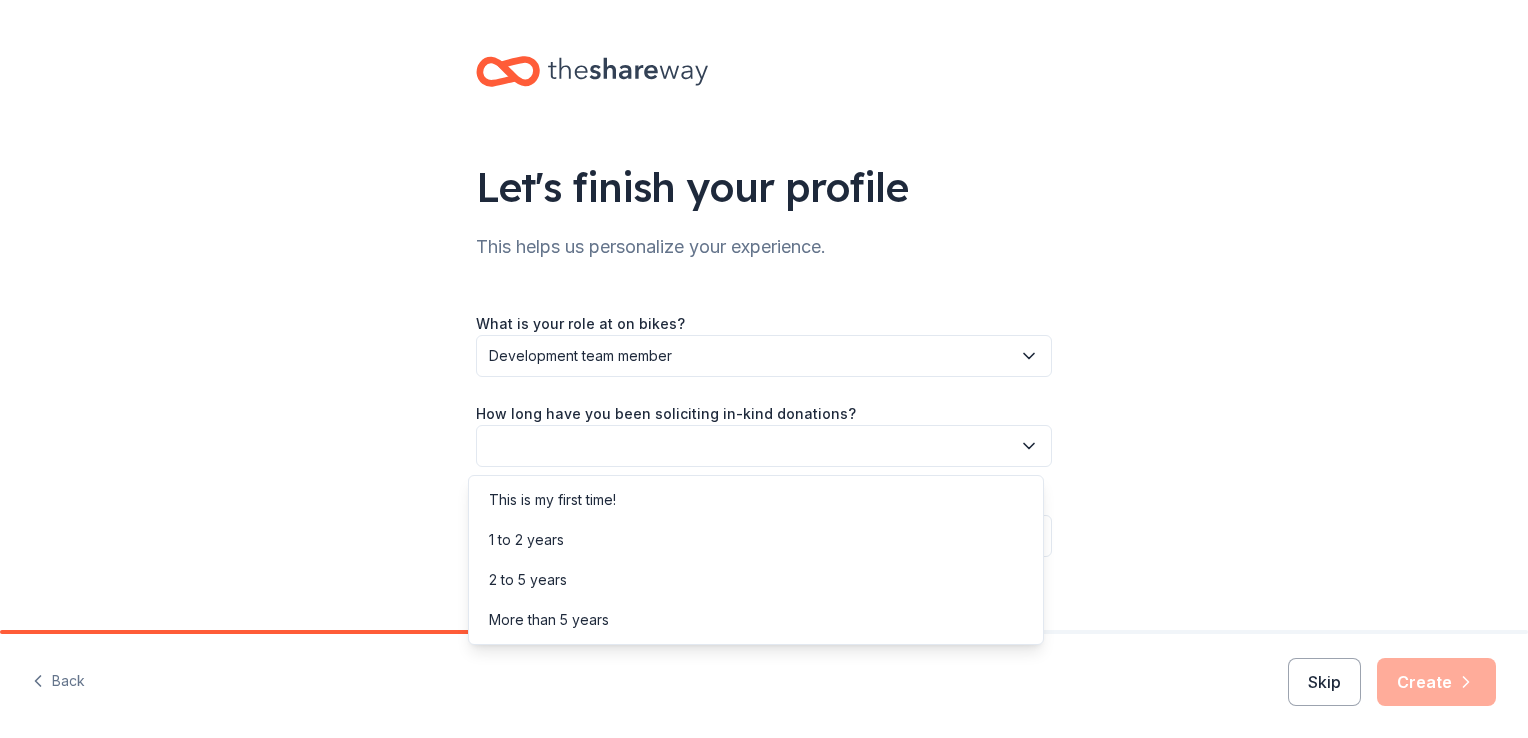 click at bounding box center [764, 446] 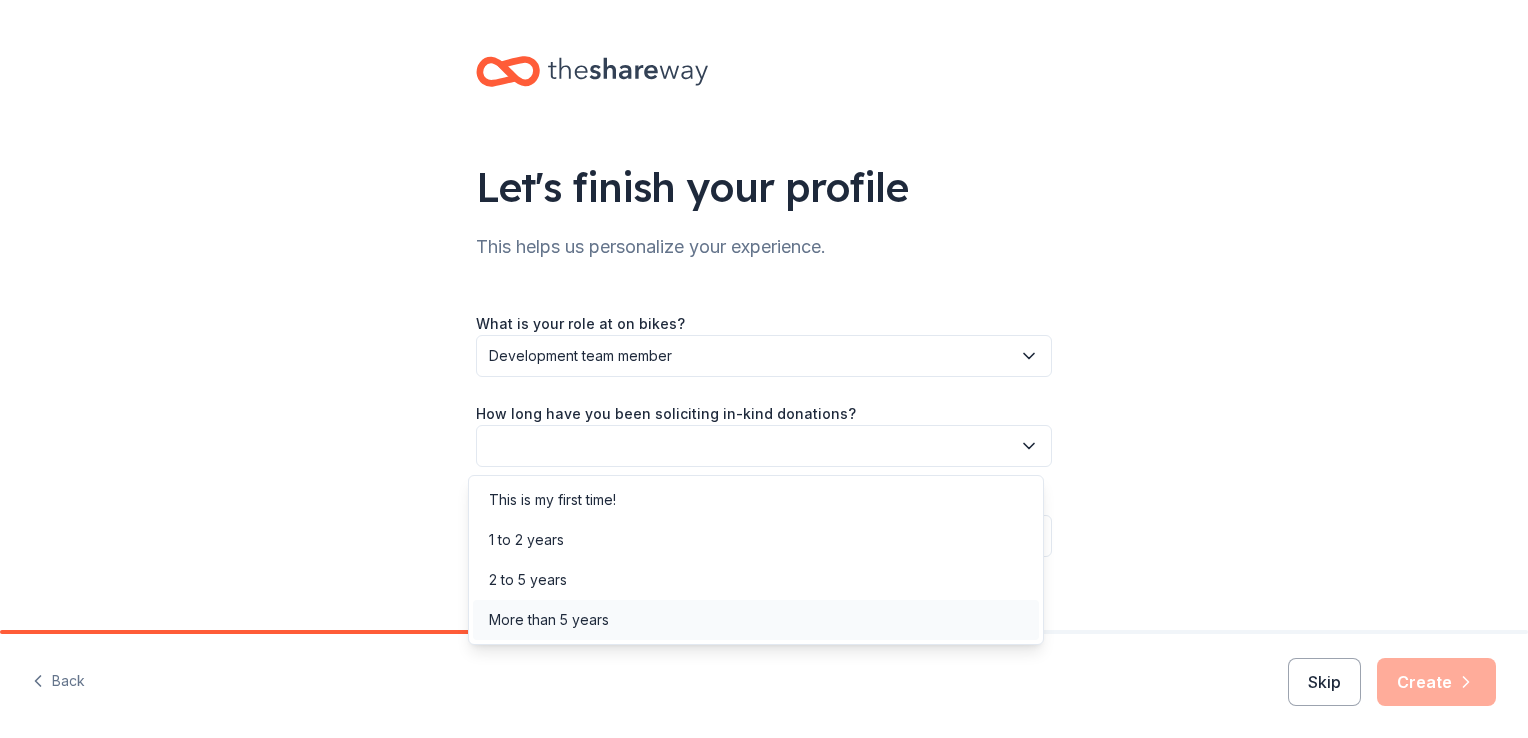 click on "More than 5 years" at bounding box center (549, 620) 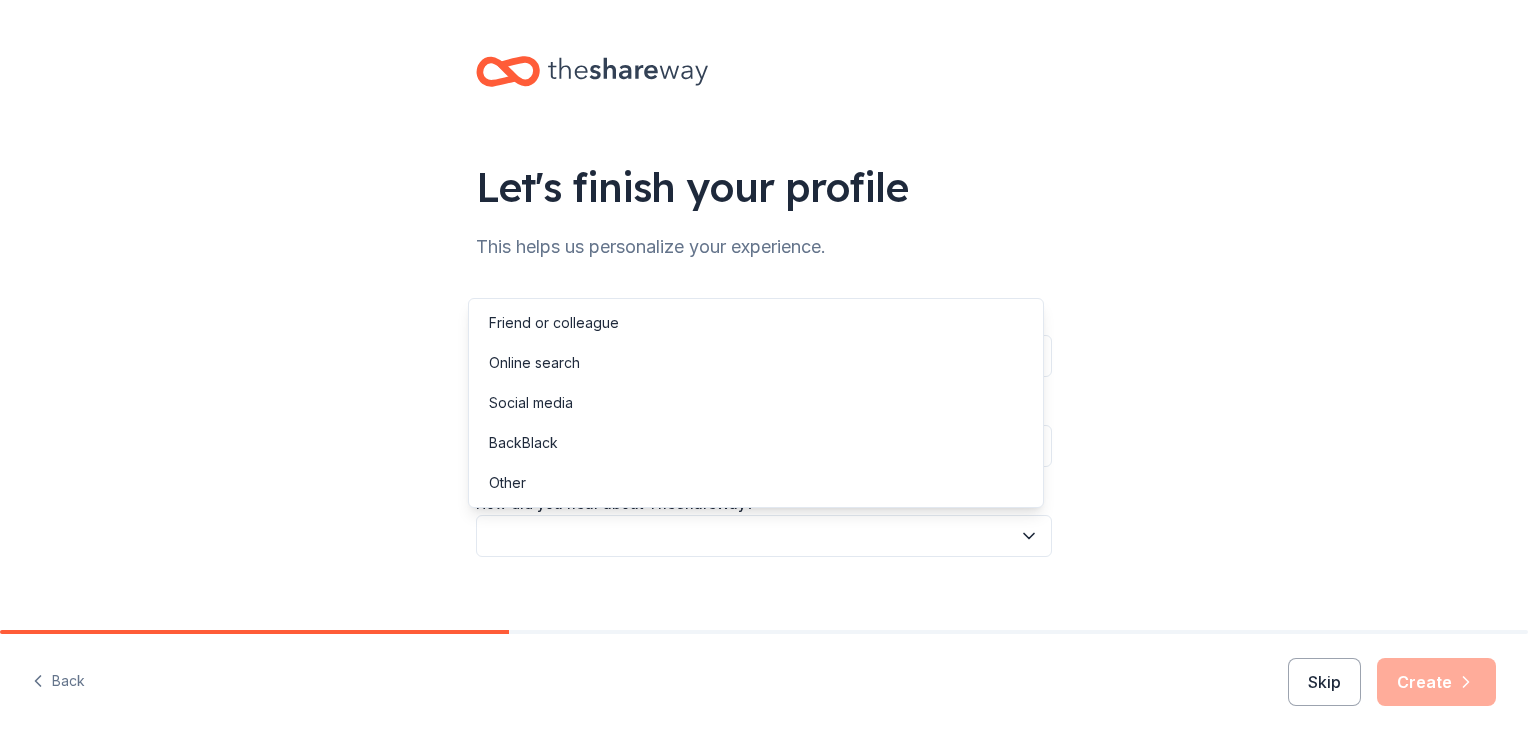 click at bounding box center (764, 536) 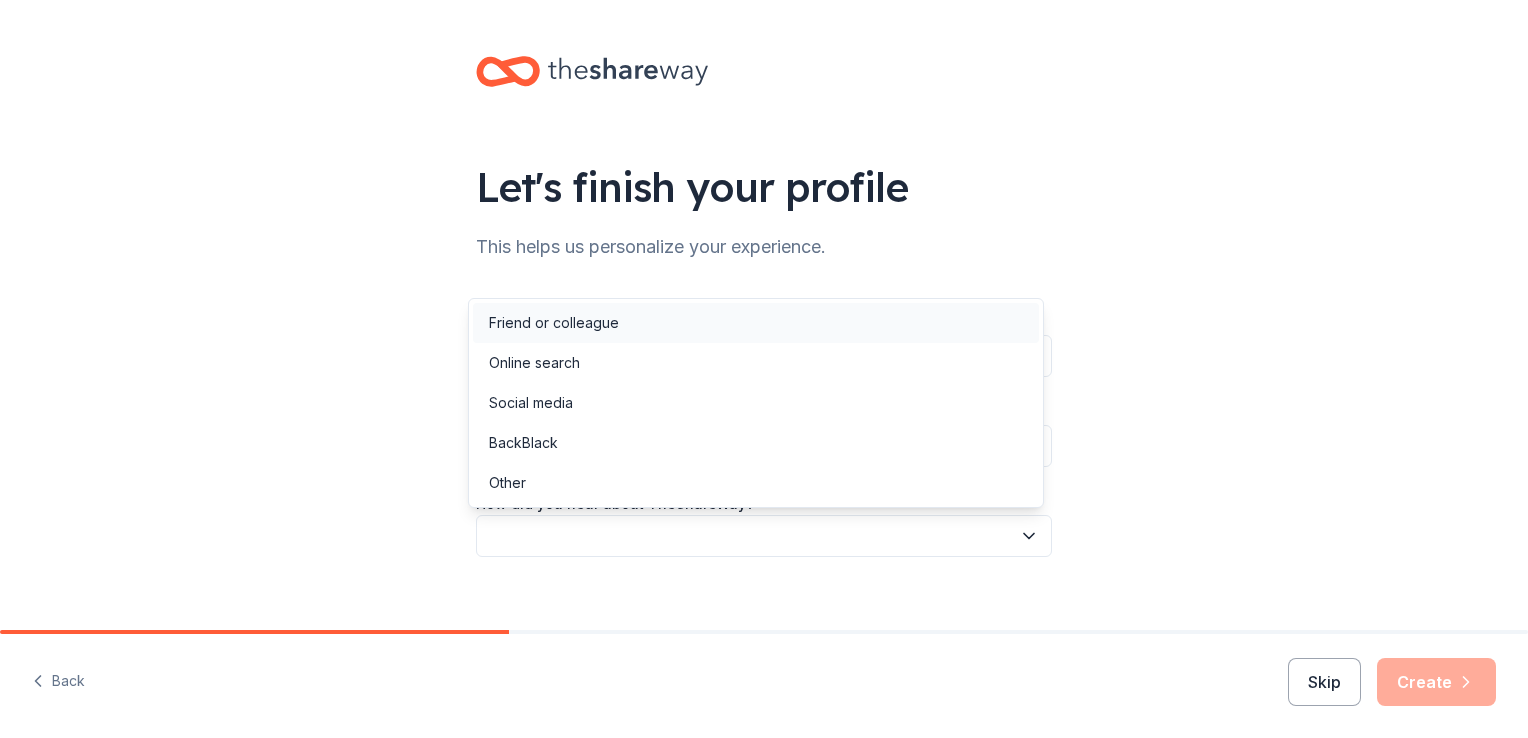click on "Friend or colleague" at bounding box center [554, 323] 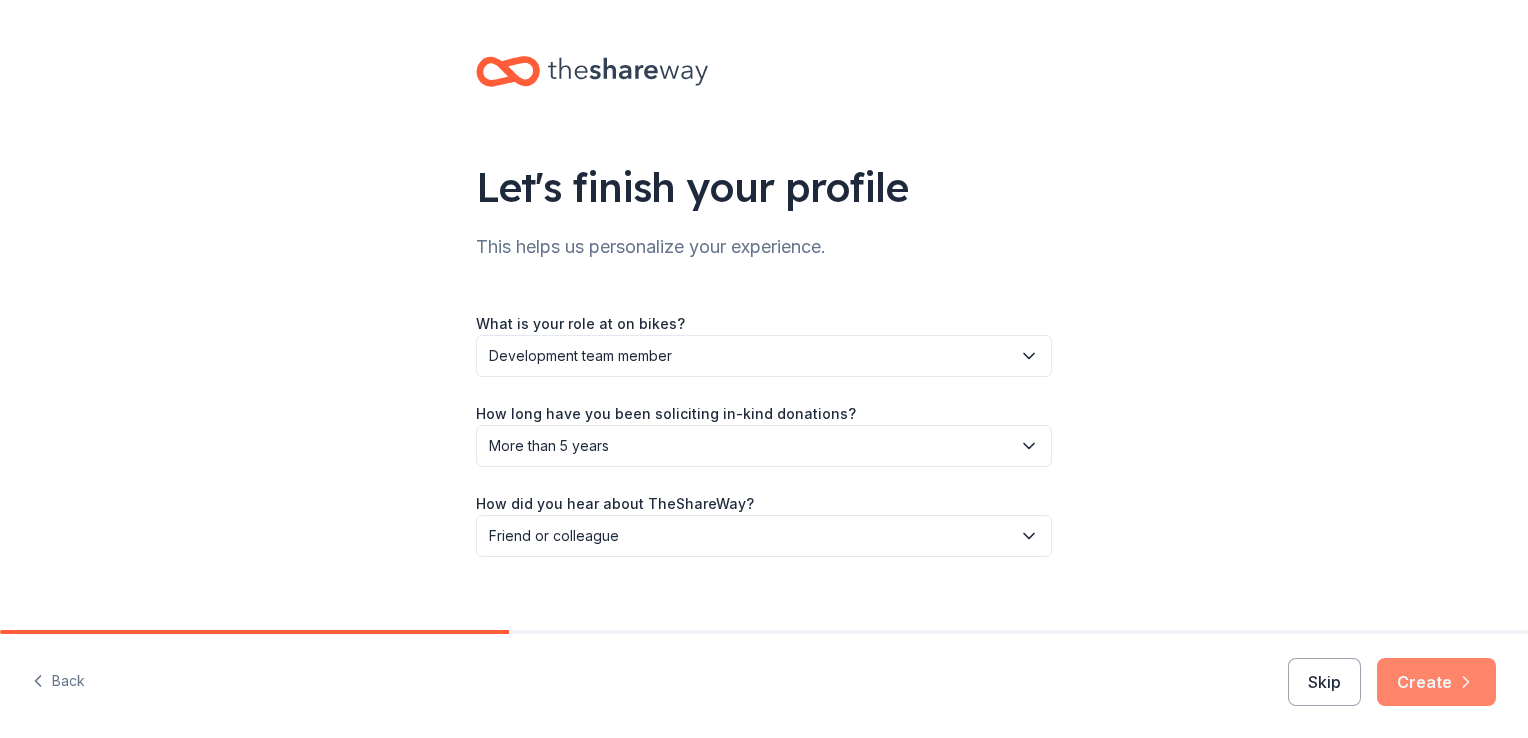 click on "Create" at bounding box center (1436, 682) 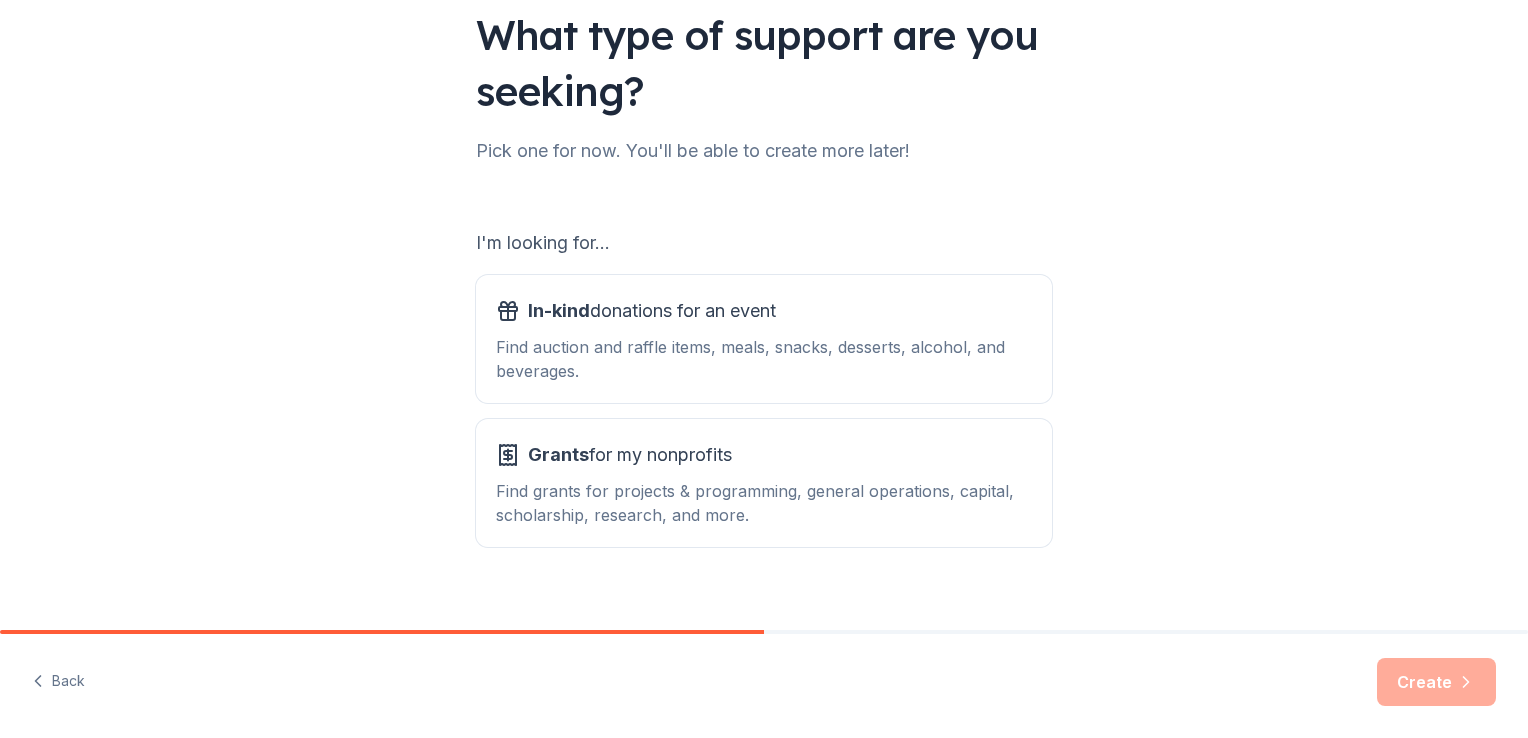 scroll, scrollTop: 176, scrollLeft: 0, axis: vertical 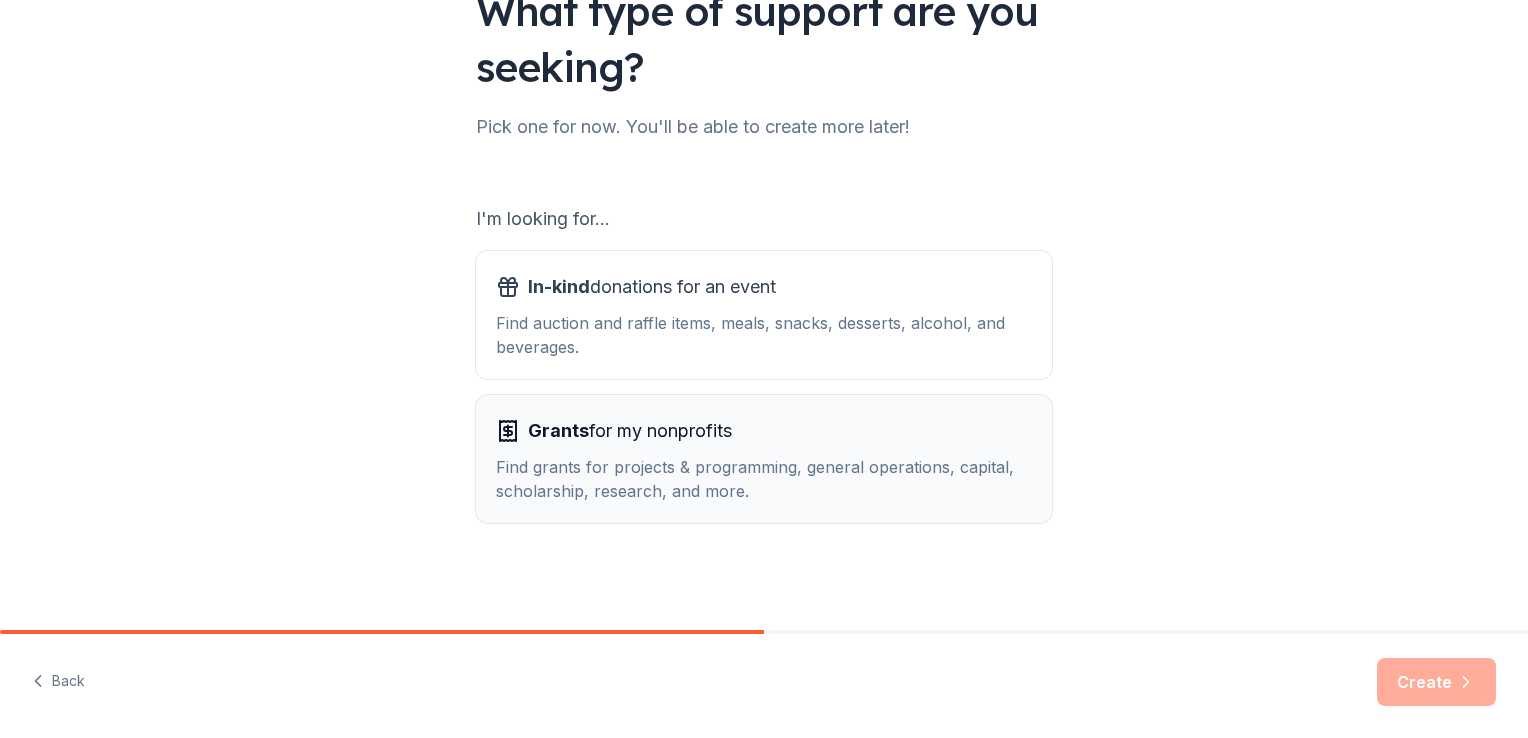 click on "Find grants for projects & programming, general operations, capital, scholarship, research, and more." at bounding box center (764, 479) 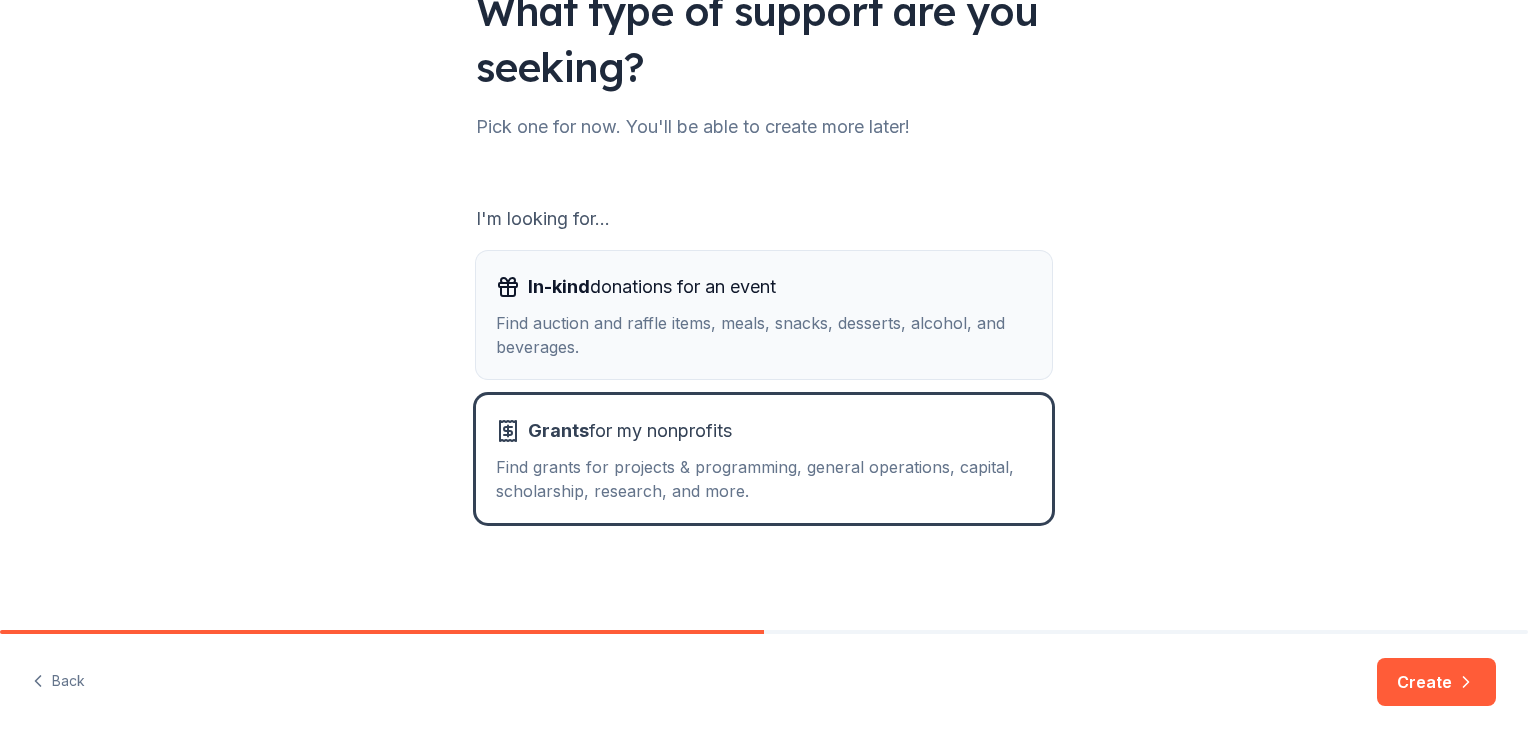 click on "Find auction and raffle items, meals, snacks, desserts, alcohol, and beverages." at bounding box center (764, 335) 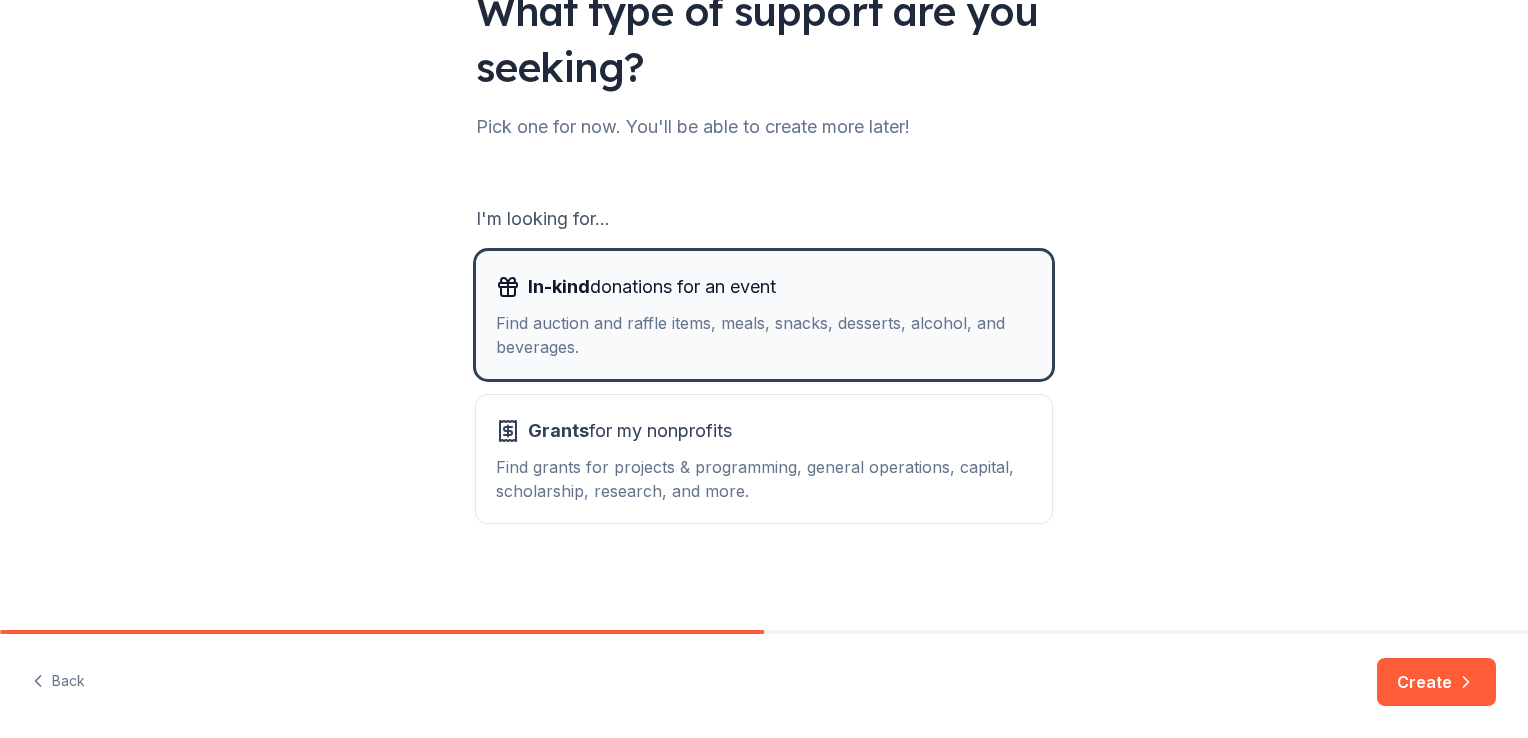 click on "Find auction and raffle items, meals, snacks, desserts, alcohol, and beverages." at bounding box center [764, 335] 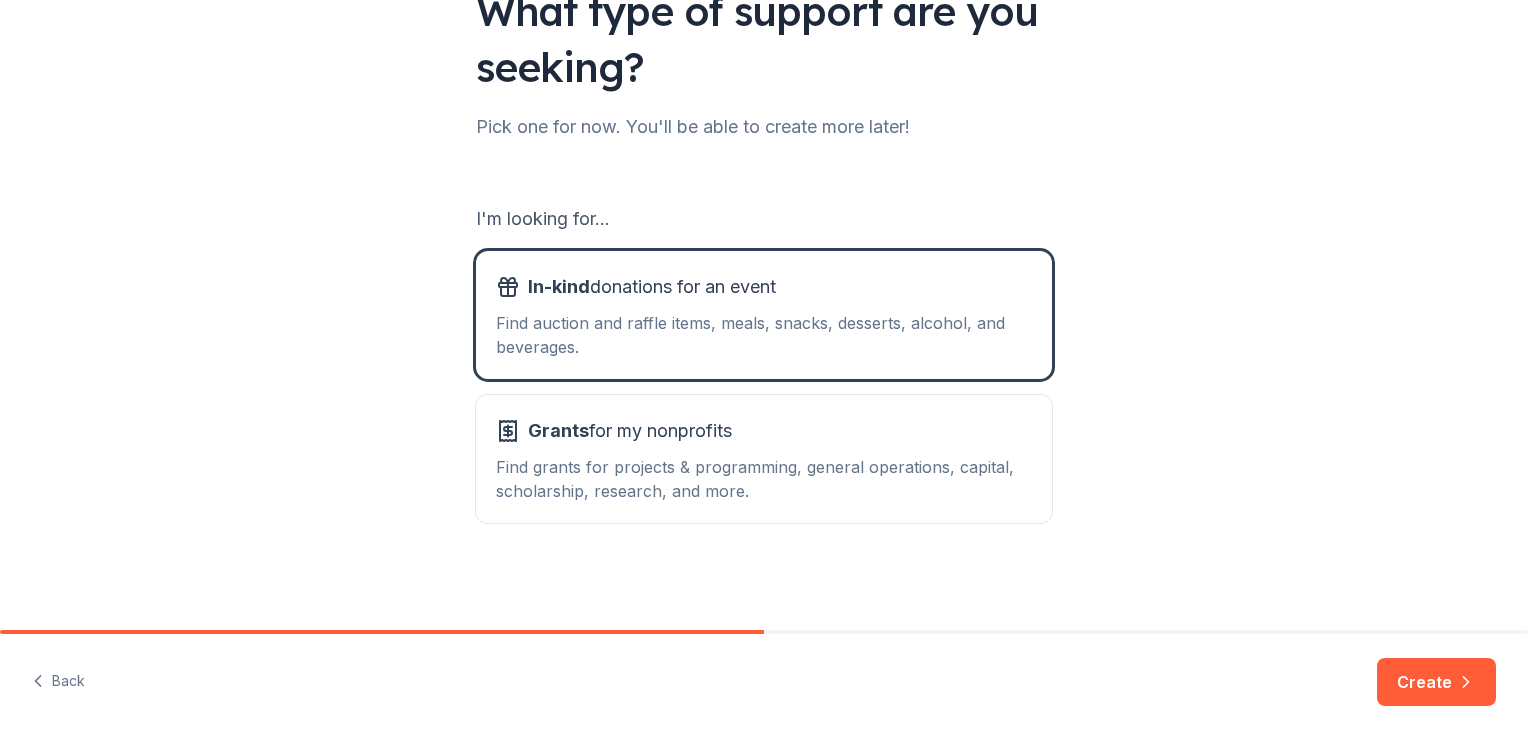 click on "What type of support are you seeking? Pick one for now. You'll be able to create more later! I'm looking for...   In-kind  donations for an event Find auction and raffle items, meals, snacks, desserts, alcohol, and beverages.   Grants  for my nonprofits Find grants for projects & programming, general operations, capital, scholarship, research, and more." at bounding box center [764, 227] 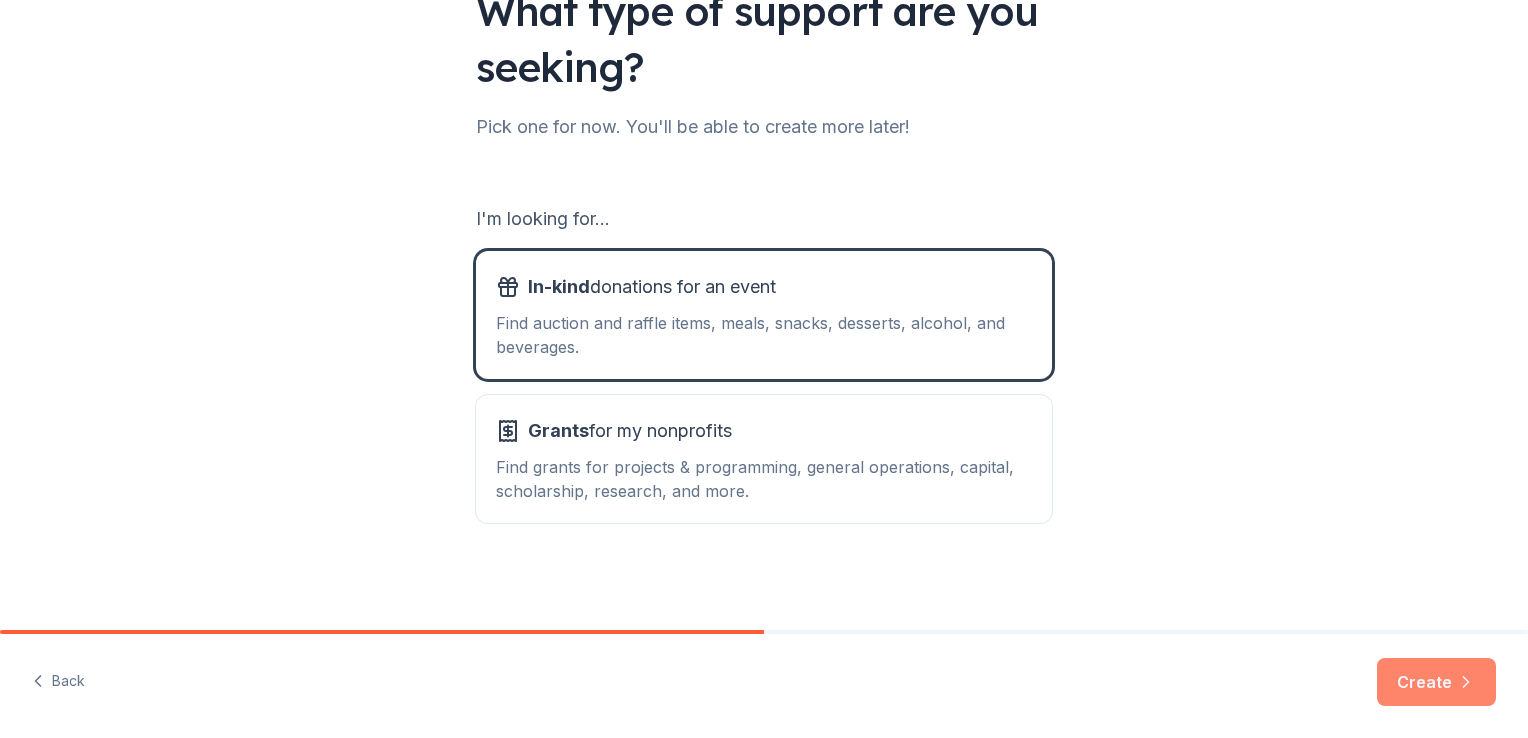 click on "Create" at bounding box center [1436, 682] 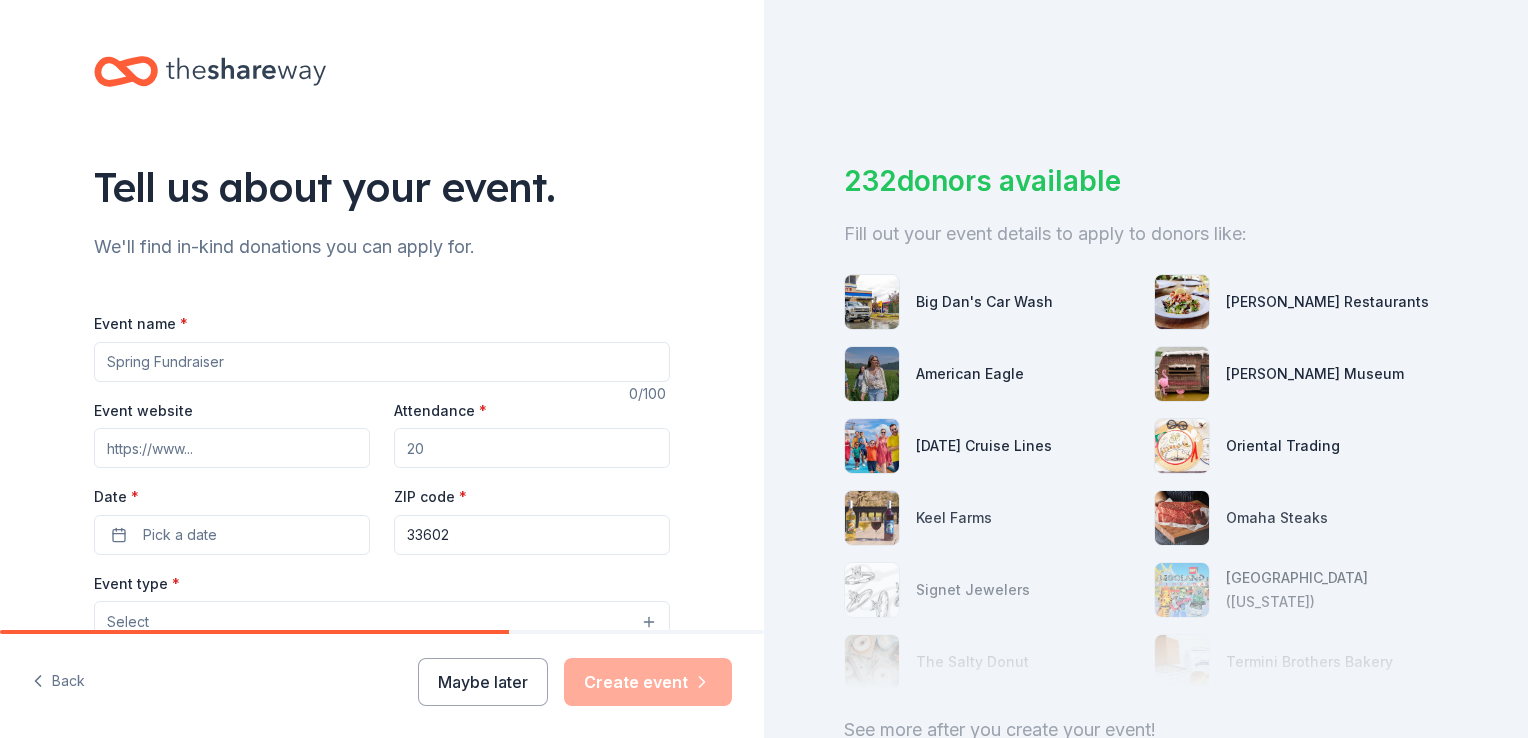 click on "Event name *" at bounding box center [382, 362] 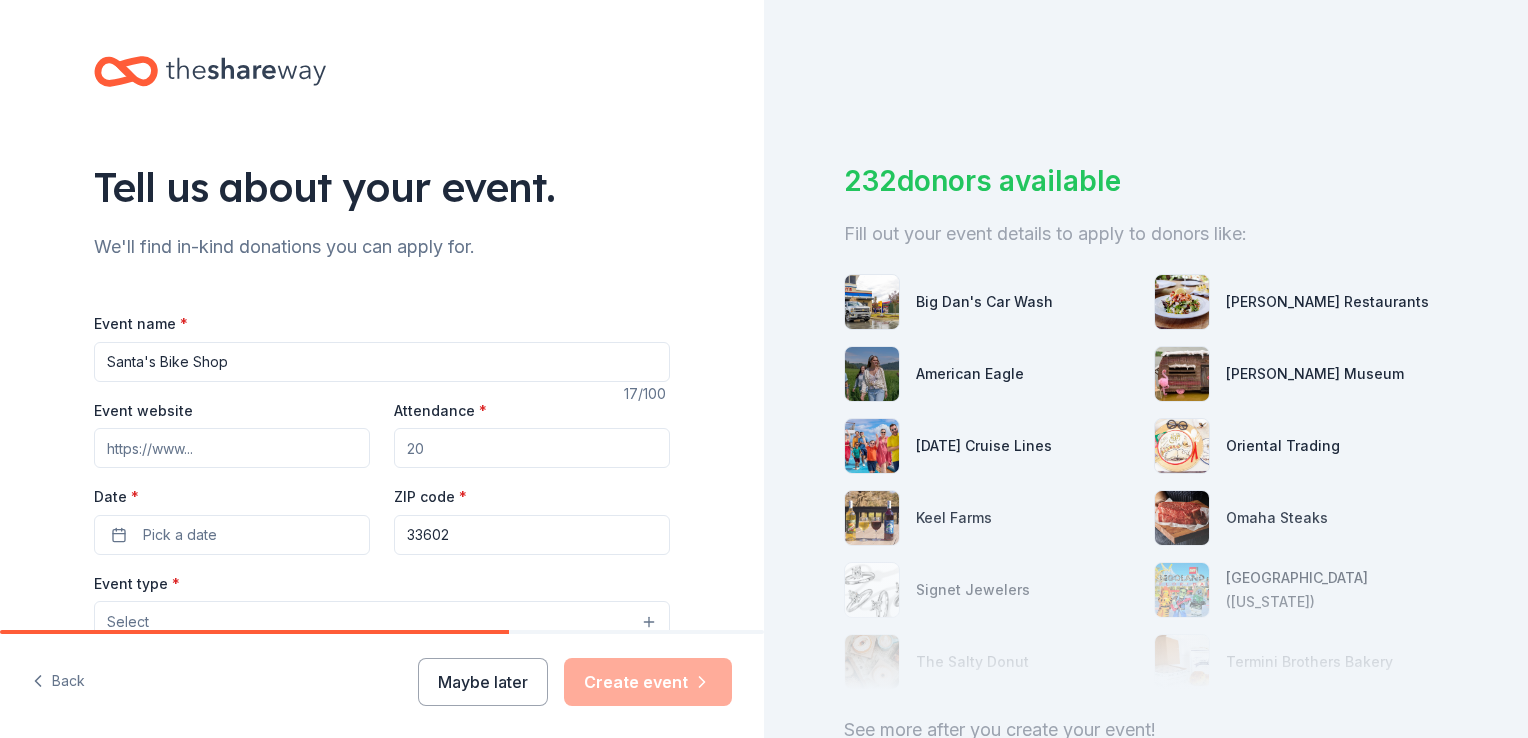 type on "Santa's Bike Shop" 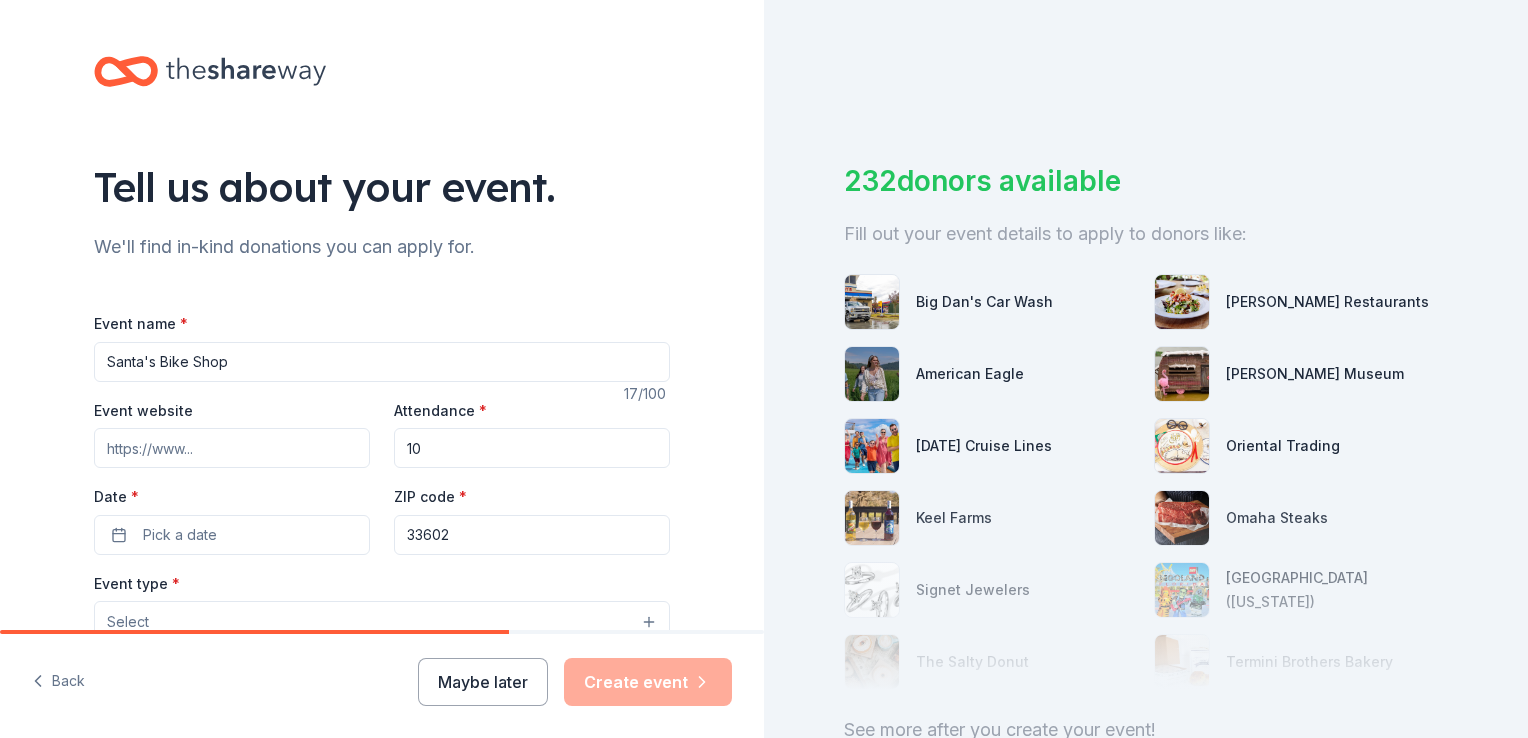 type on "1" 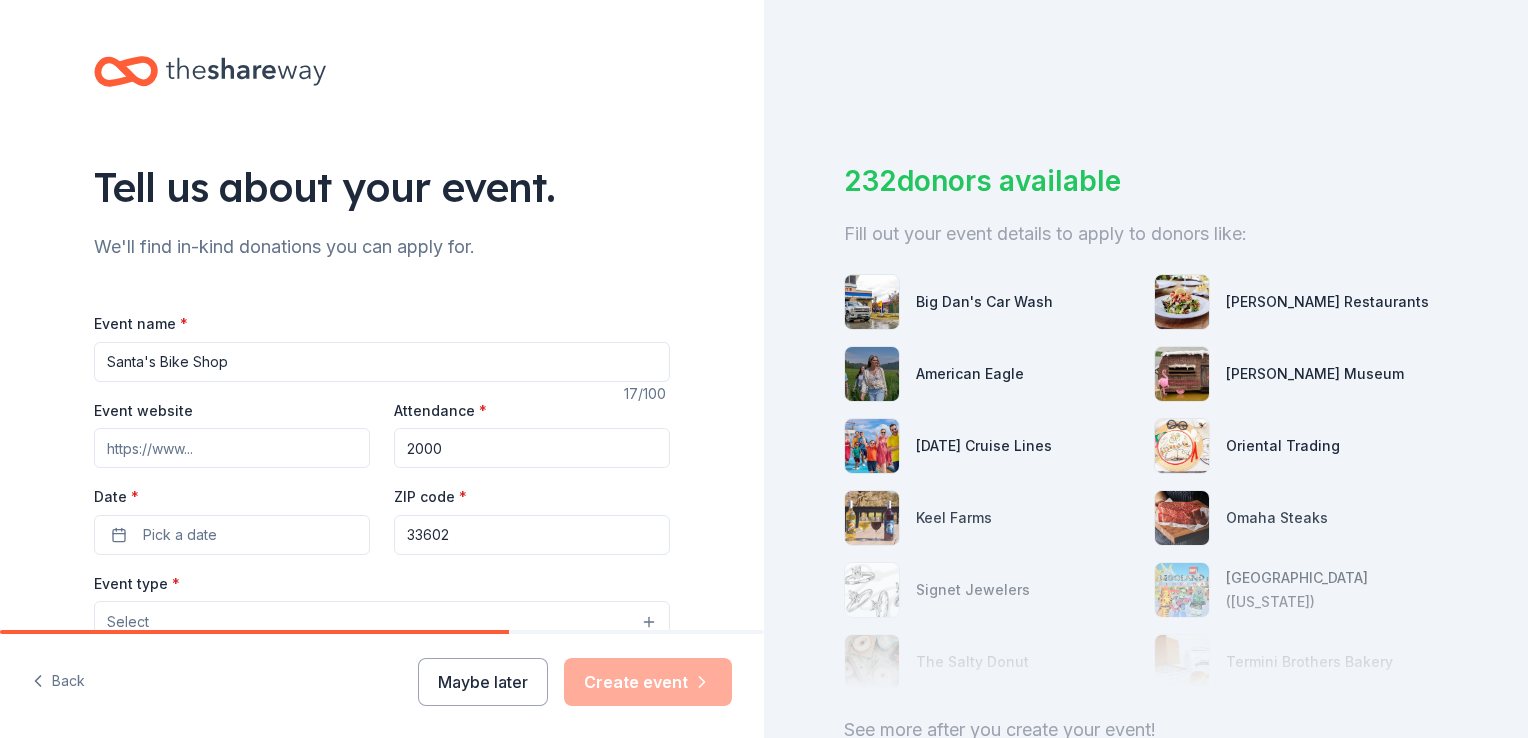type on "2000" 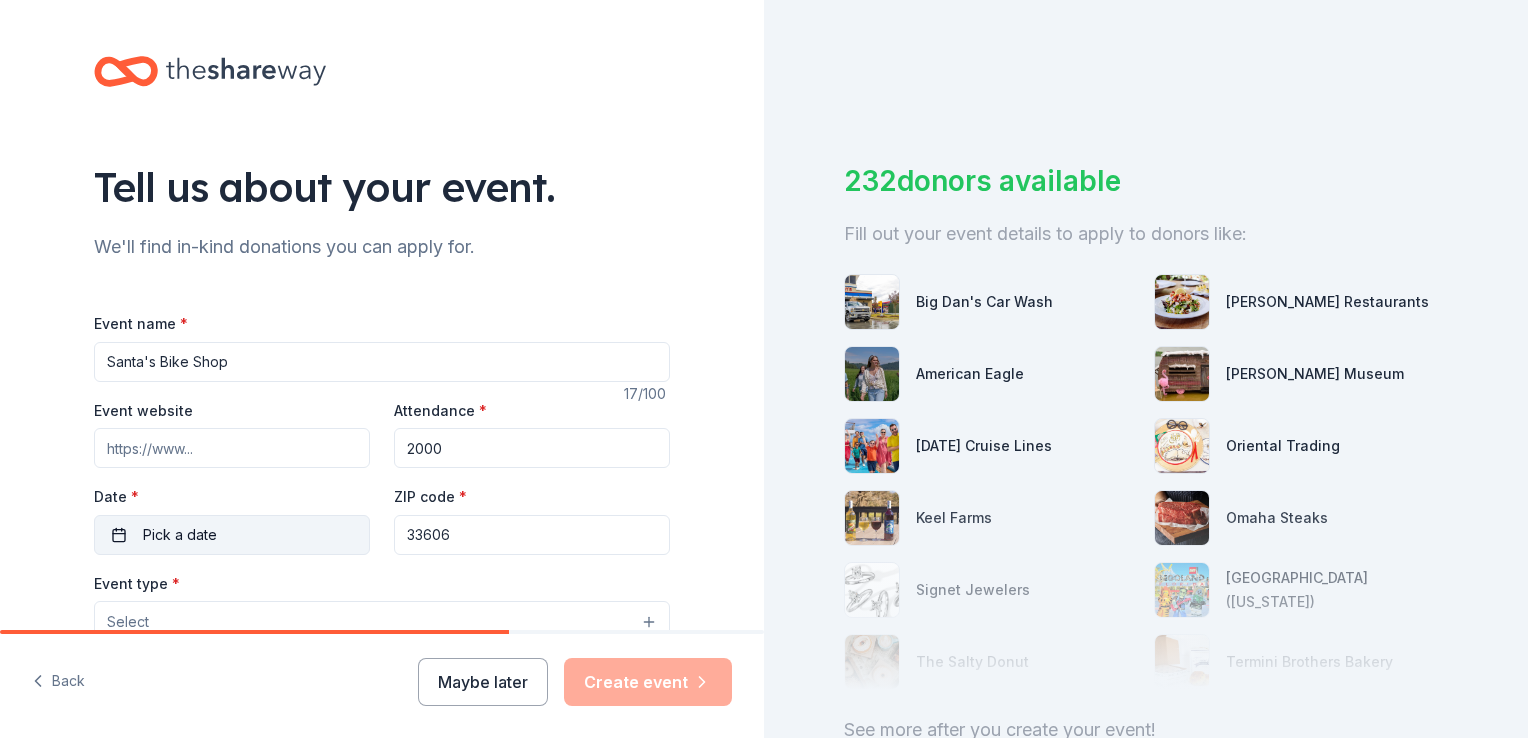type on "33606" 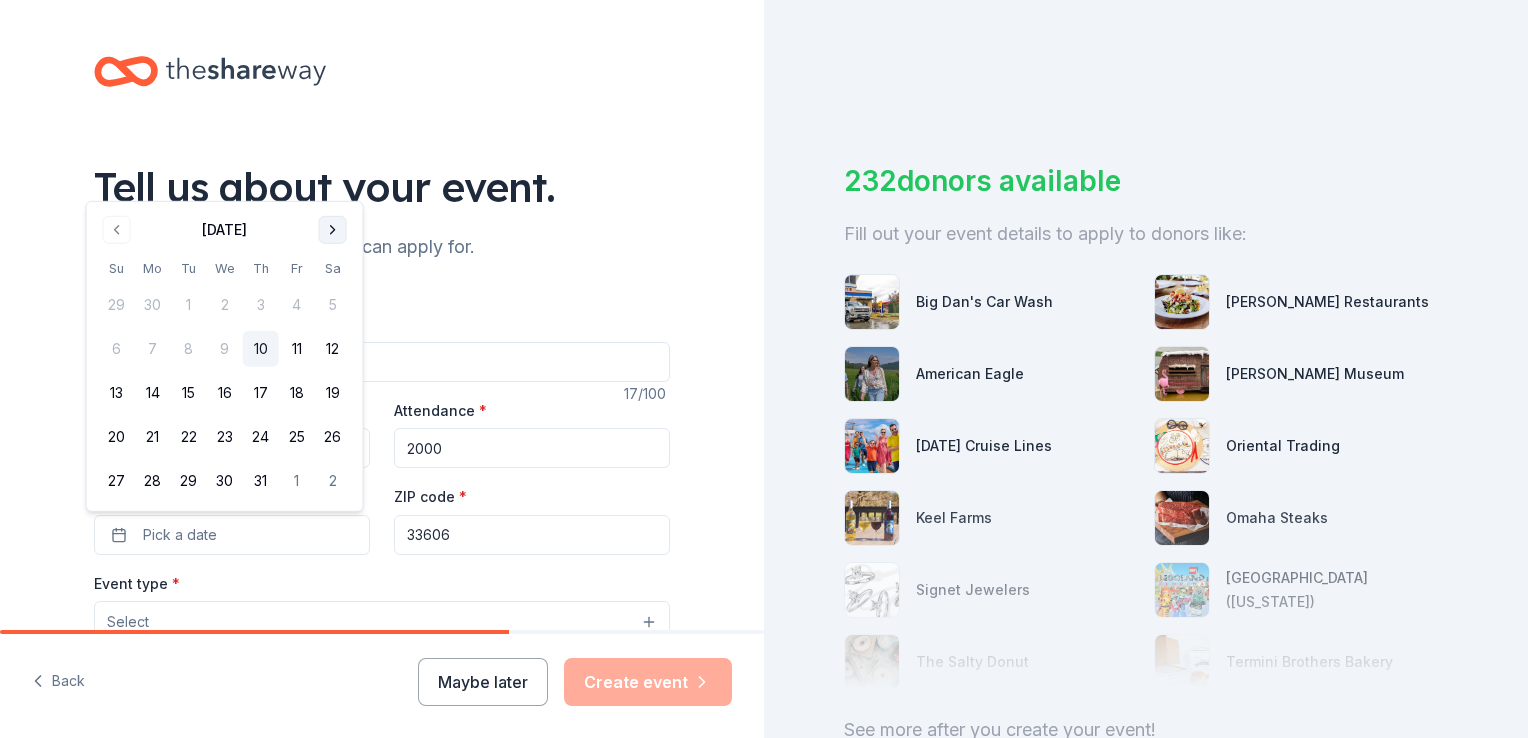 click at bounding box center (333, 230) 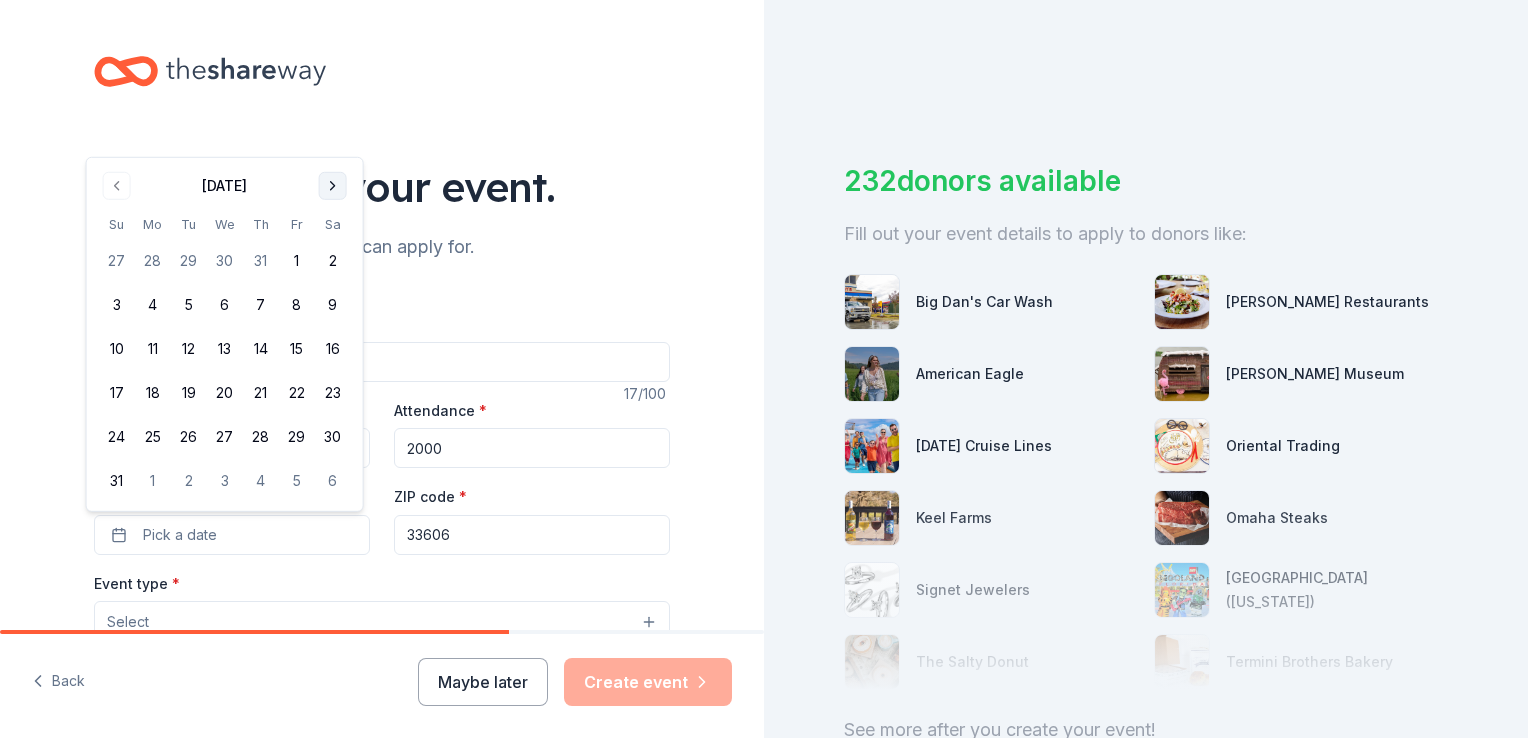 click on "Sa" at bounding box center (333, 224) 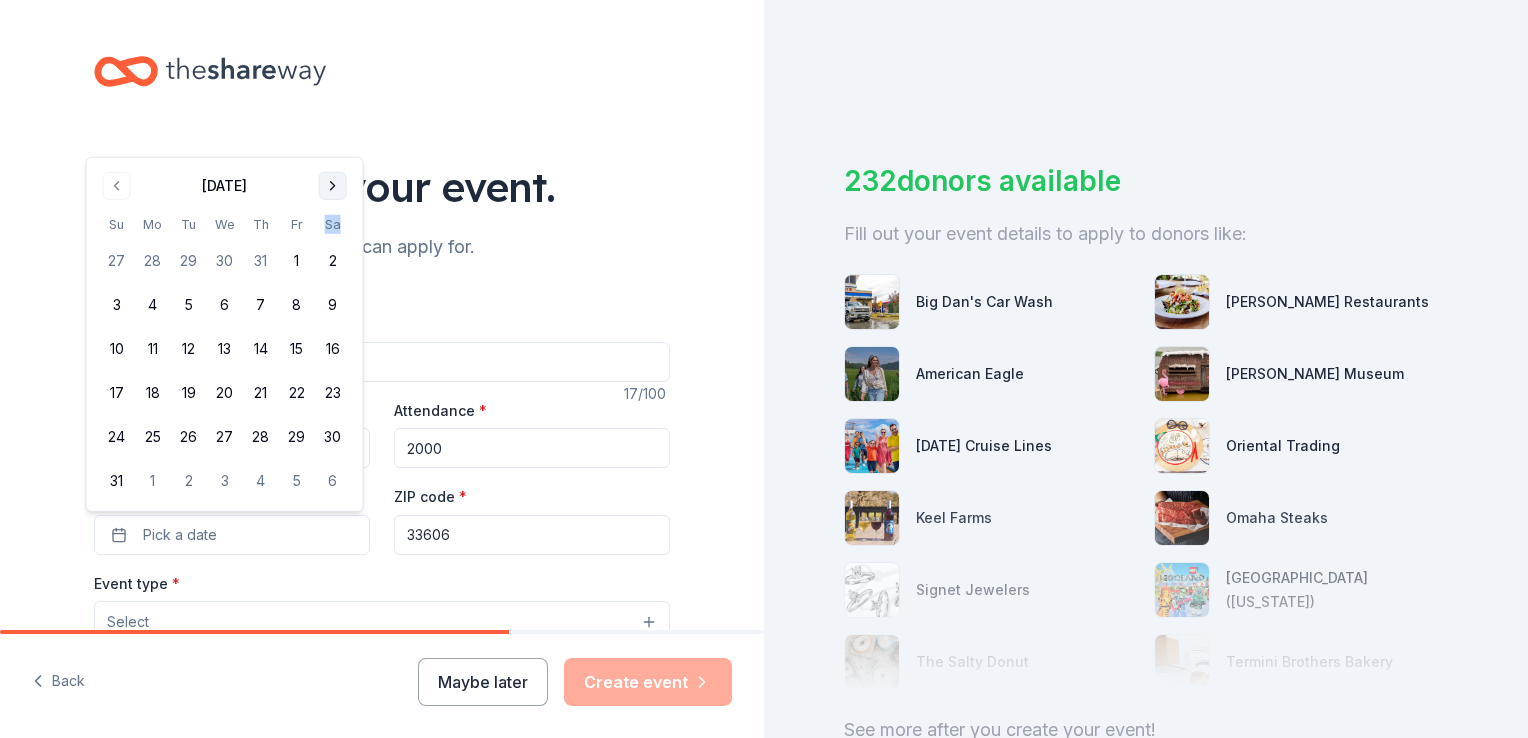click on "Sa" at bounding box center (333, 224) 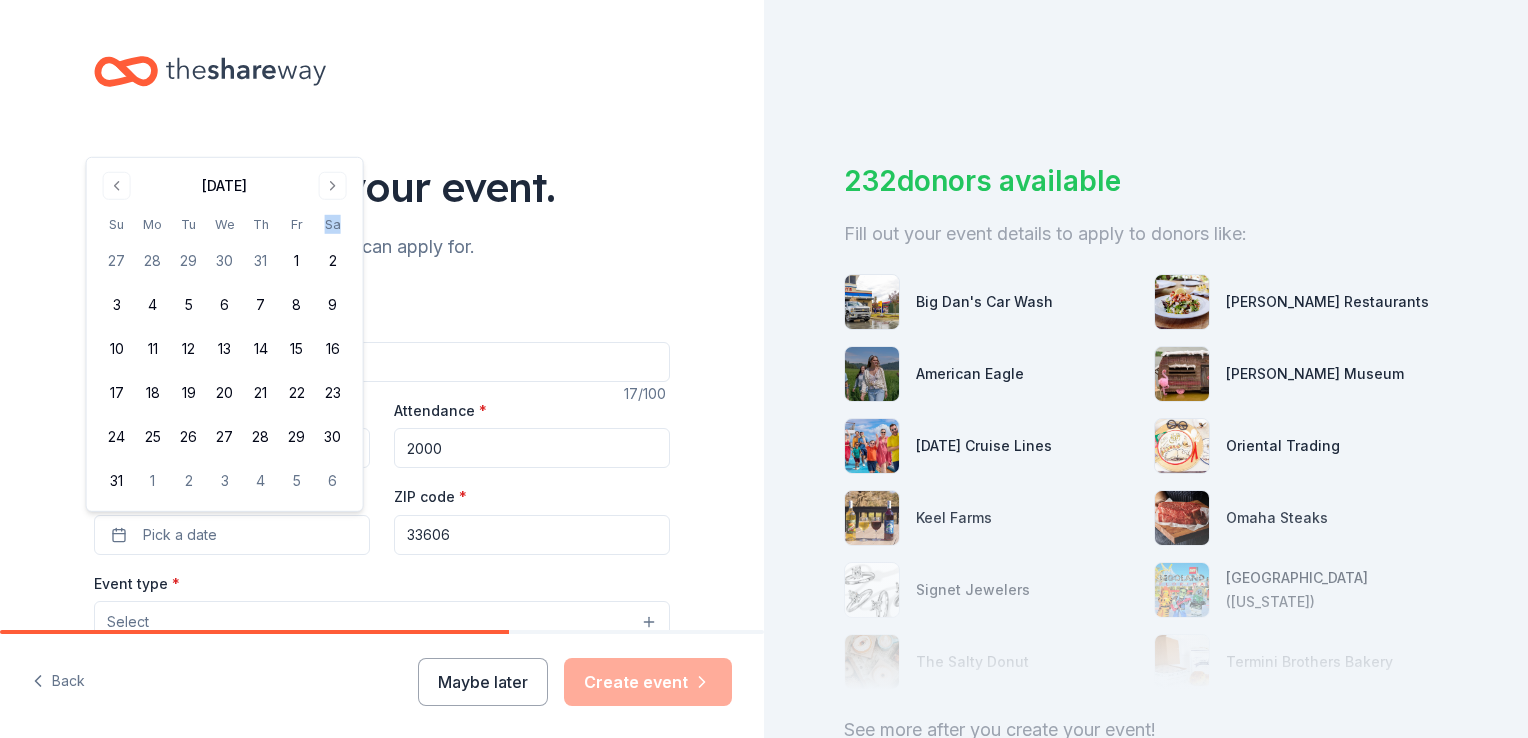 click on "Sa" at bounding box center [333, 224] 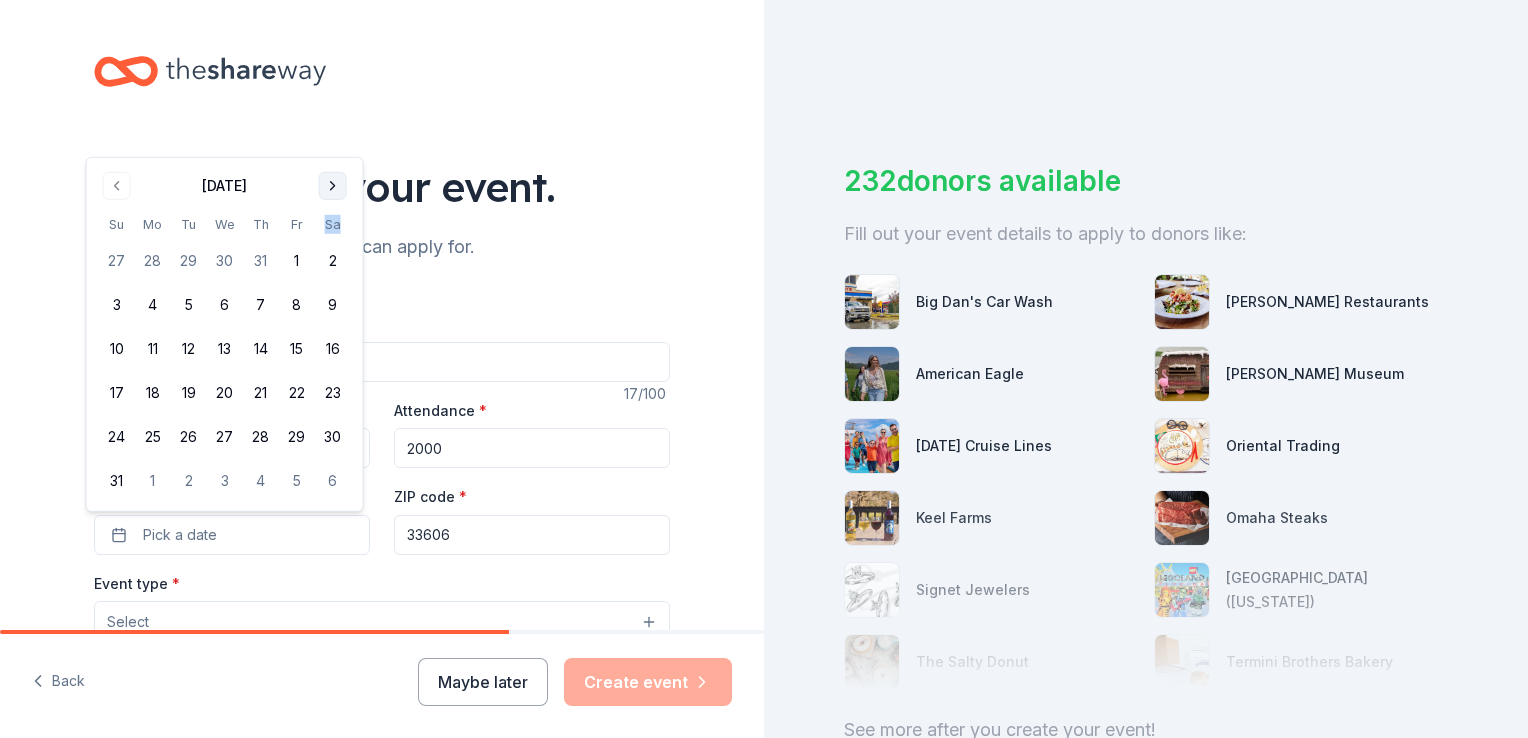 drag, startPoint x: 337, startPoint y: 223, endPoint x: 332, endPoint y: 182, distance: 41.303753 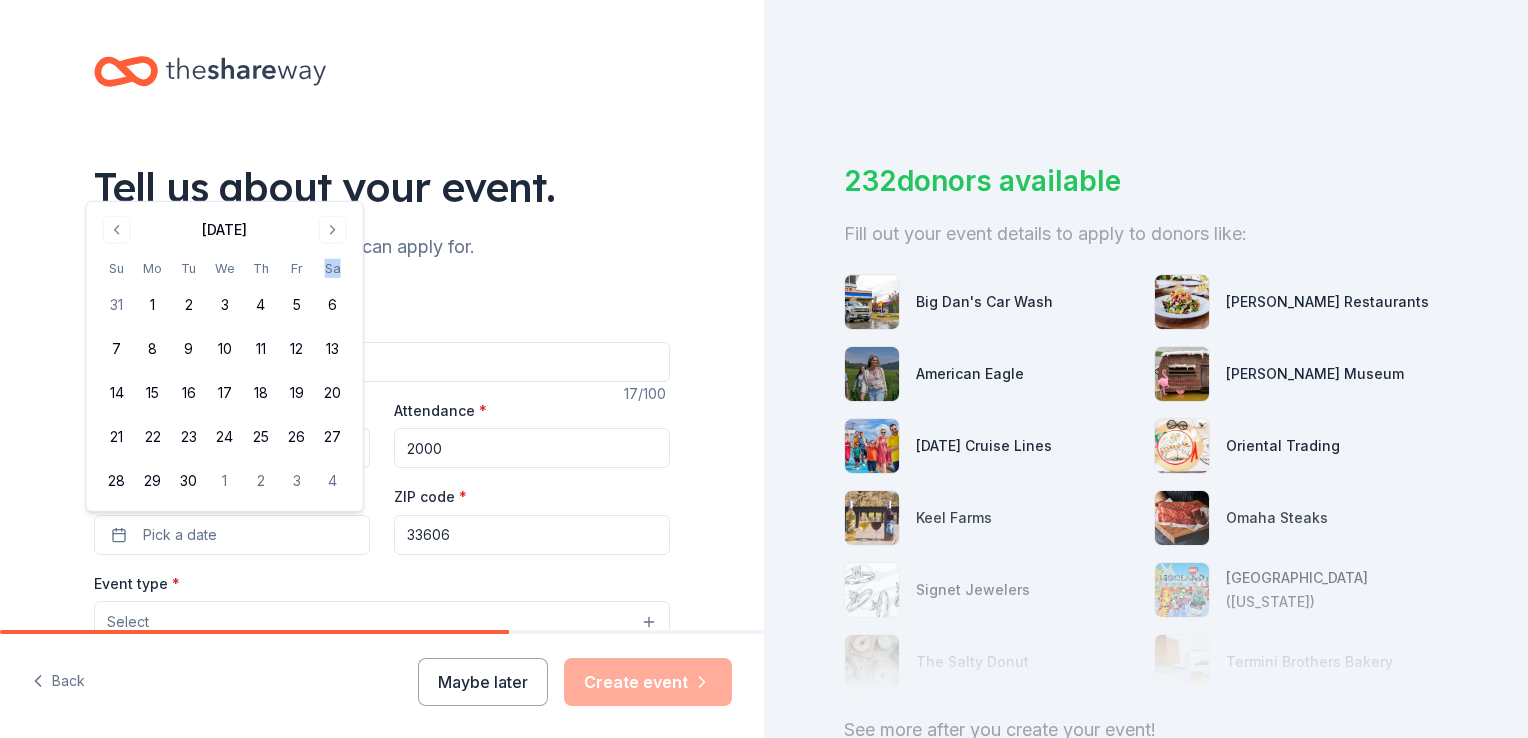 click on "Tell us about your event." at bounding box center [382, 187] 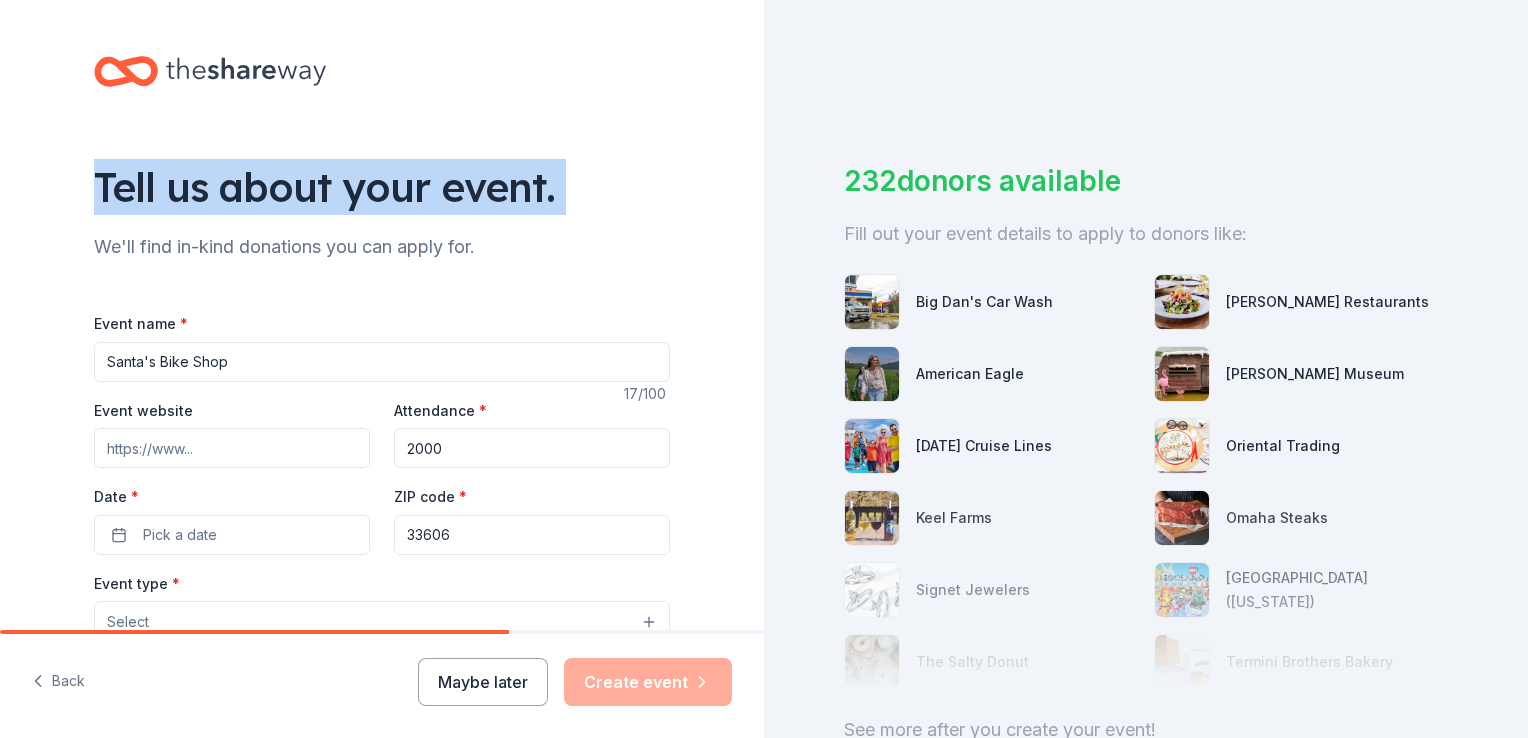 click on "Tell us about your event." at bounding box center (382, 187) 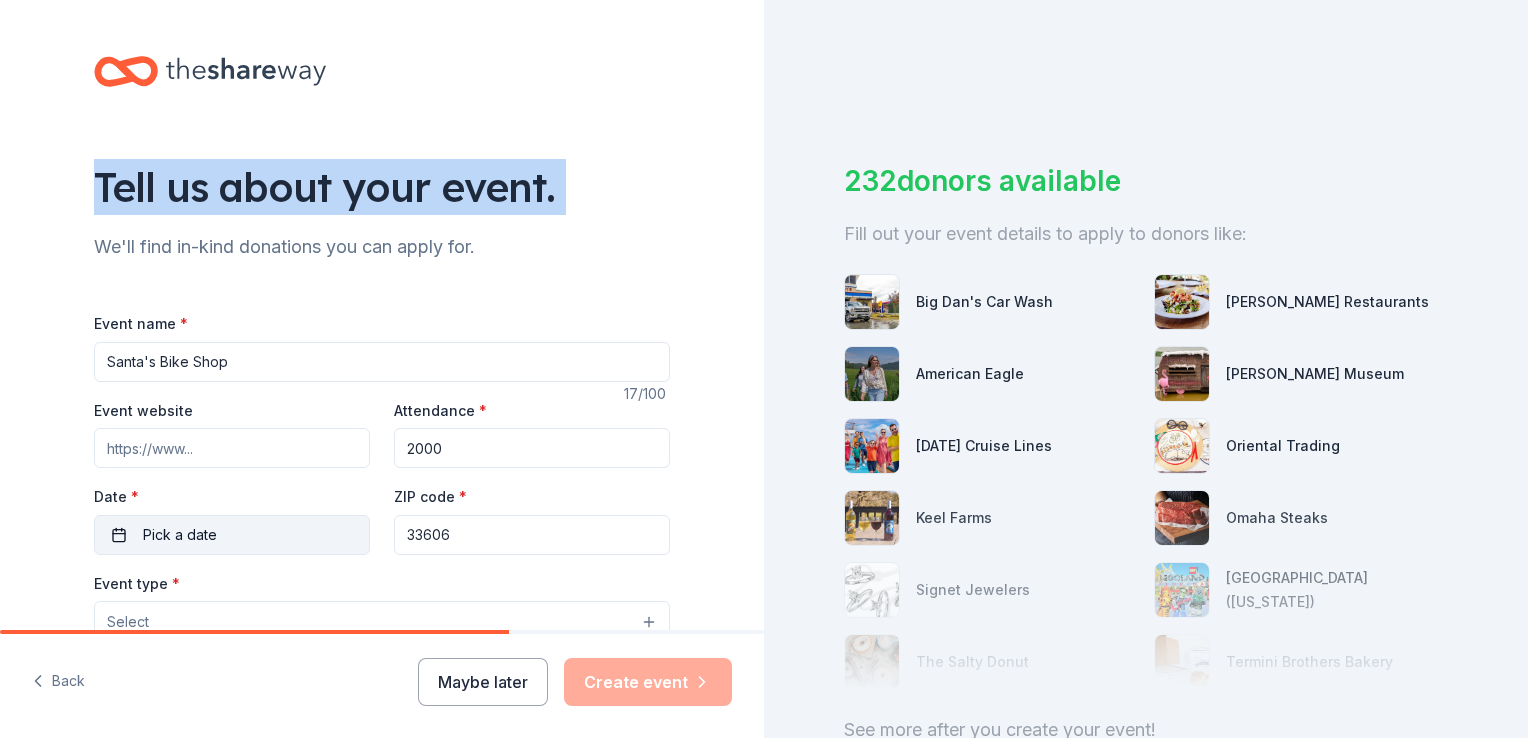 click on "Pick a date" at bounding box center (232, 535) 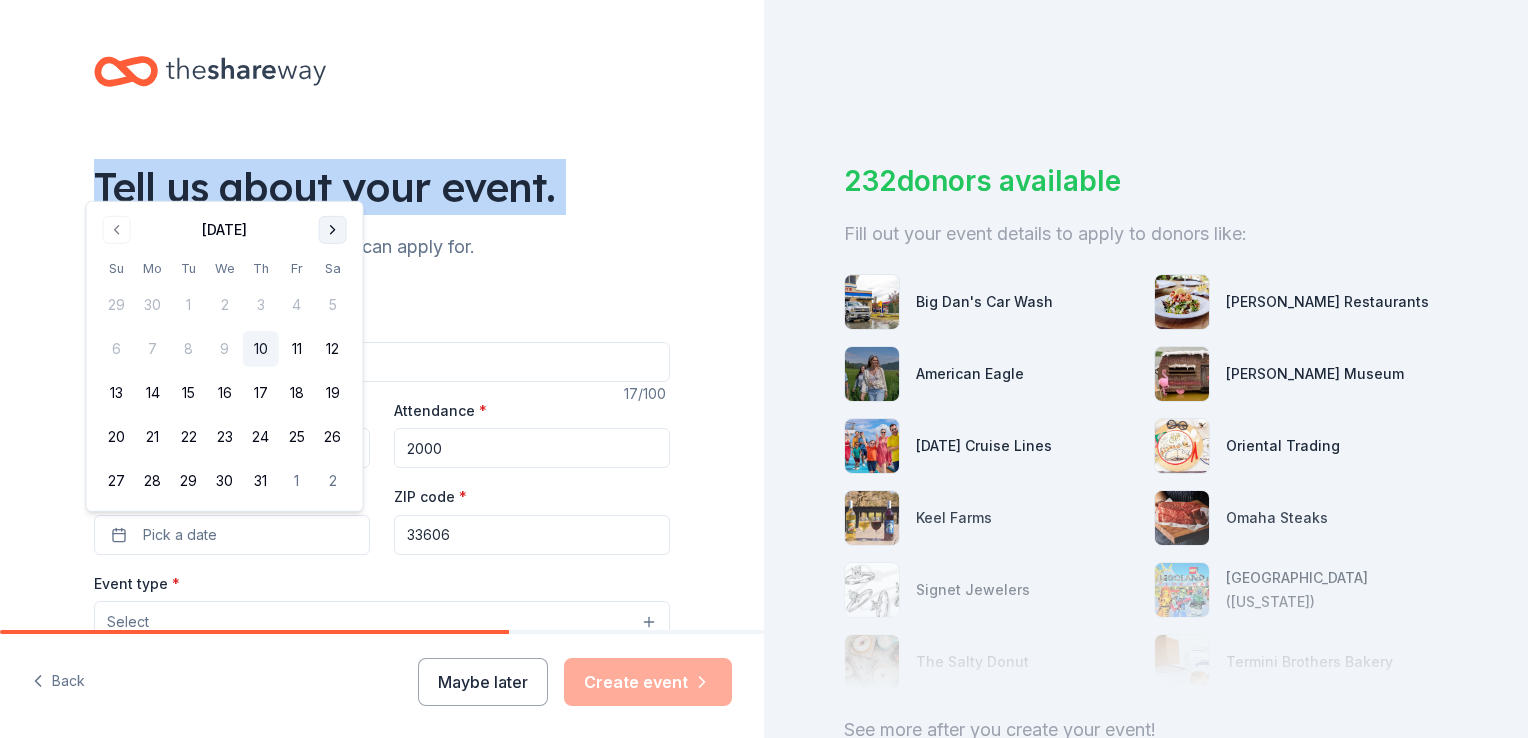 click at bounding box center (333, 230) 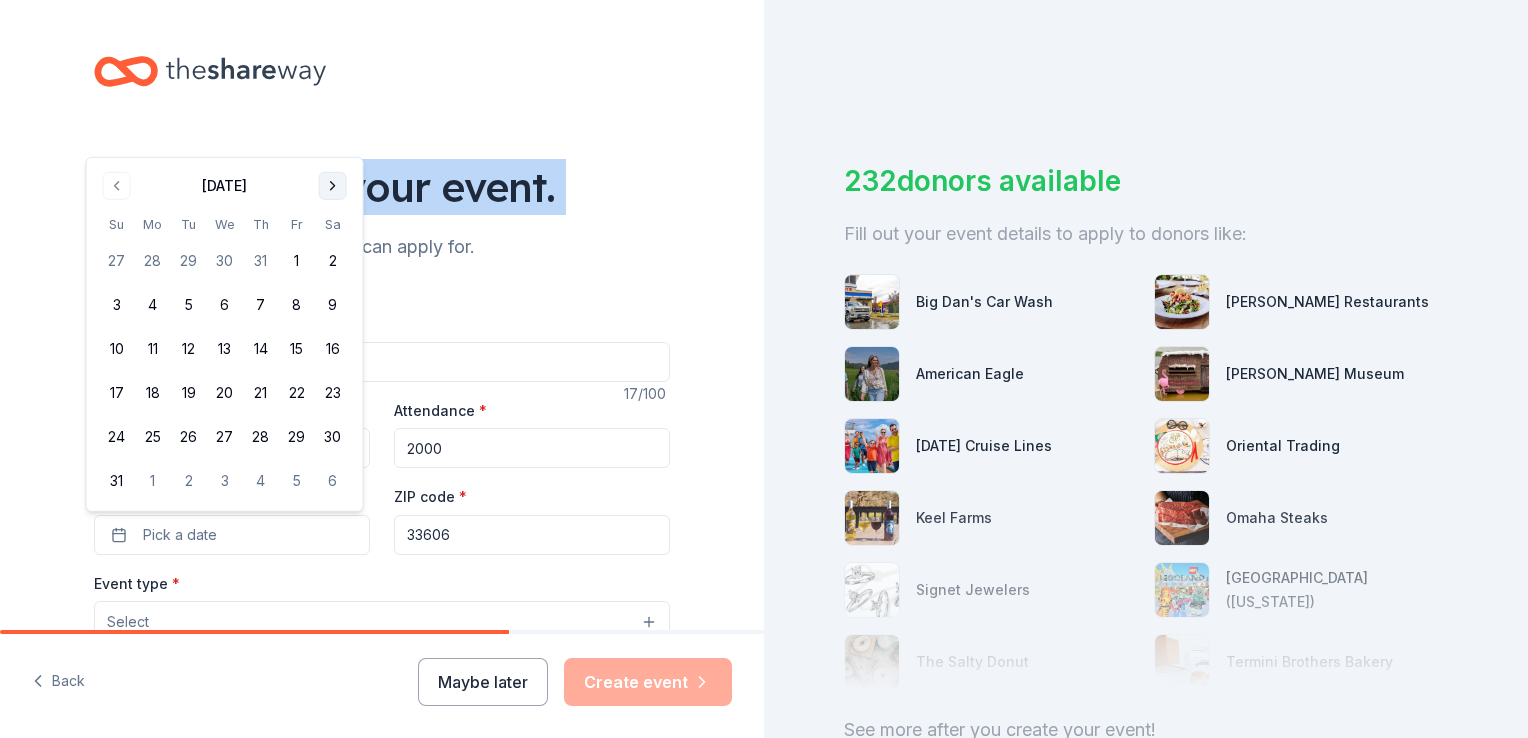 click at bounding box center [333, 186] 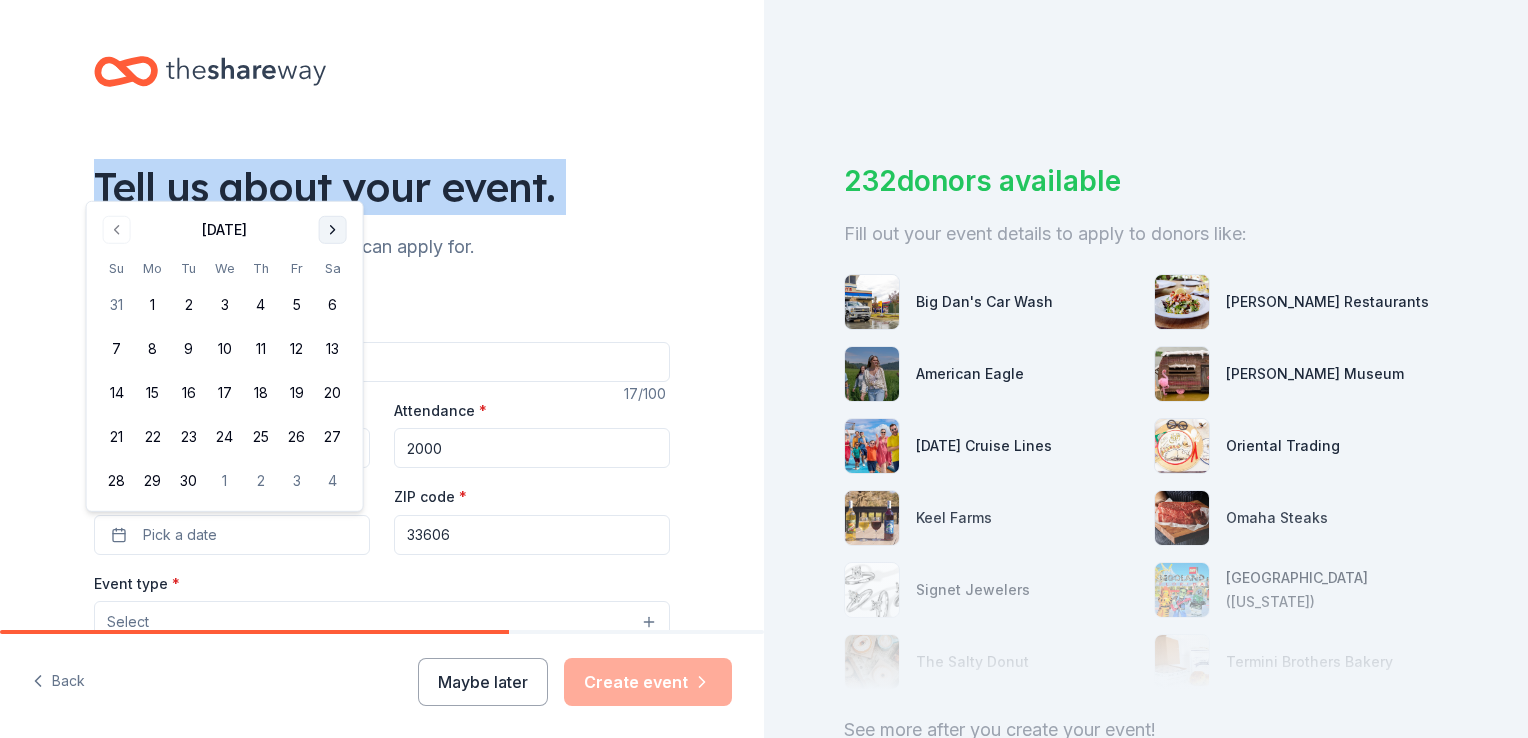 click at bounding box center (333, 230) 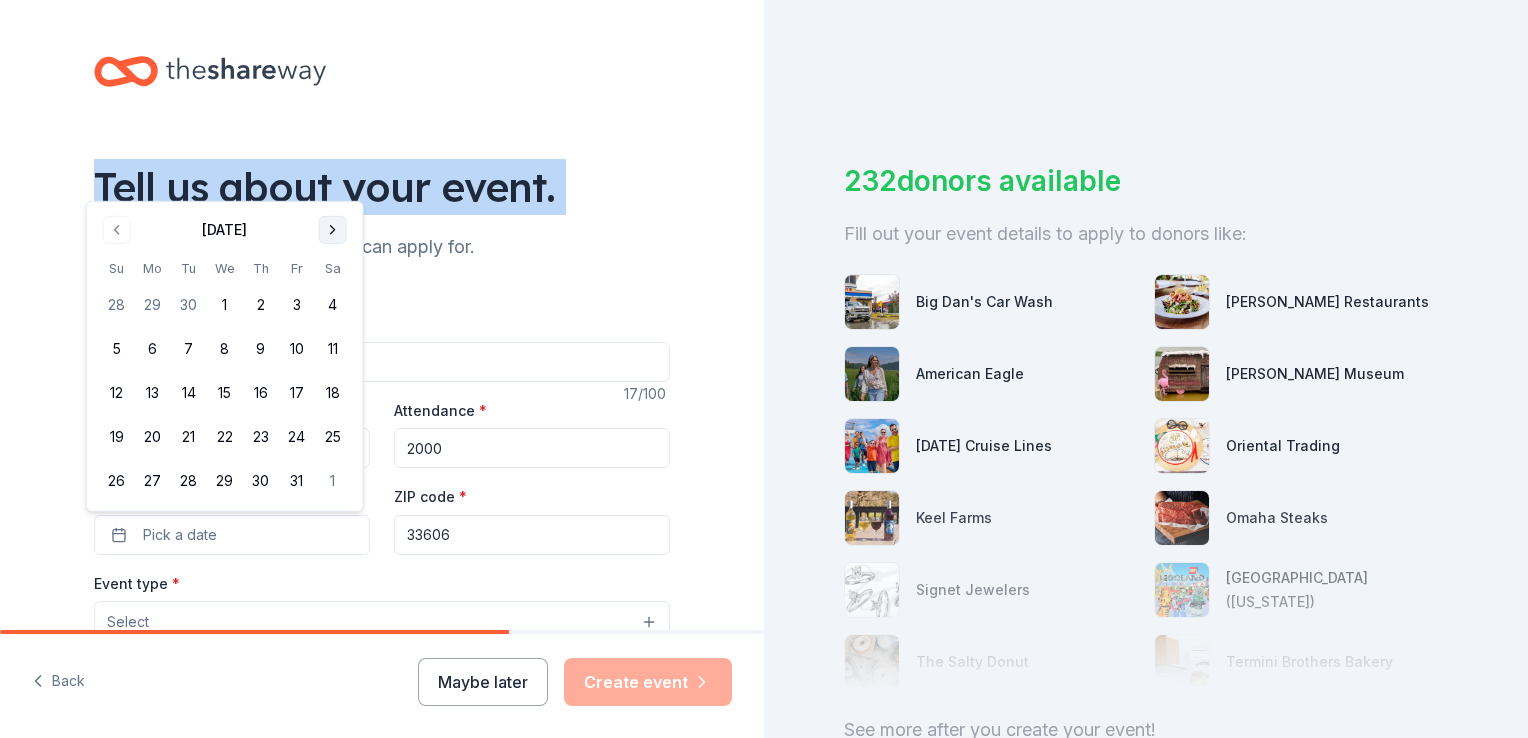 click at bounding box center [333, 230] 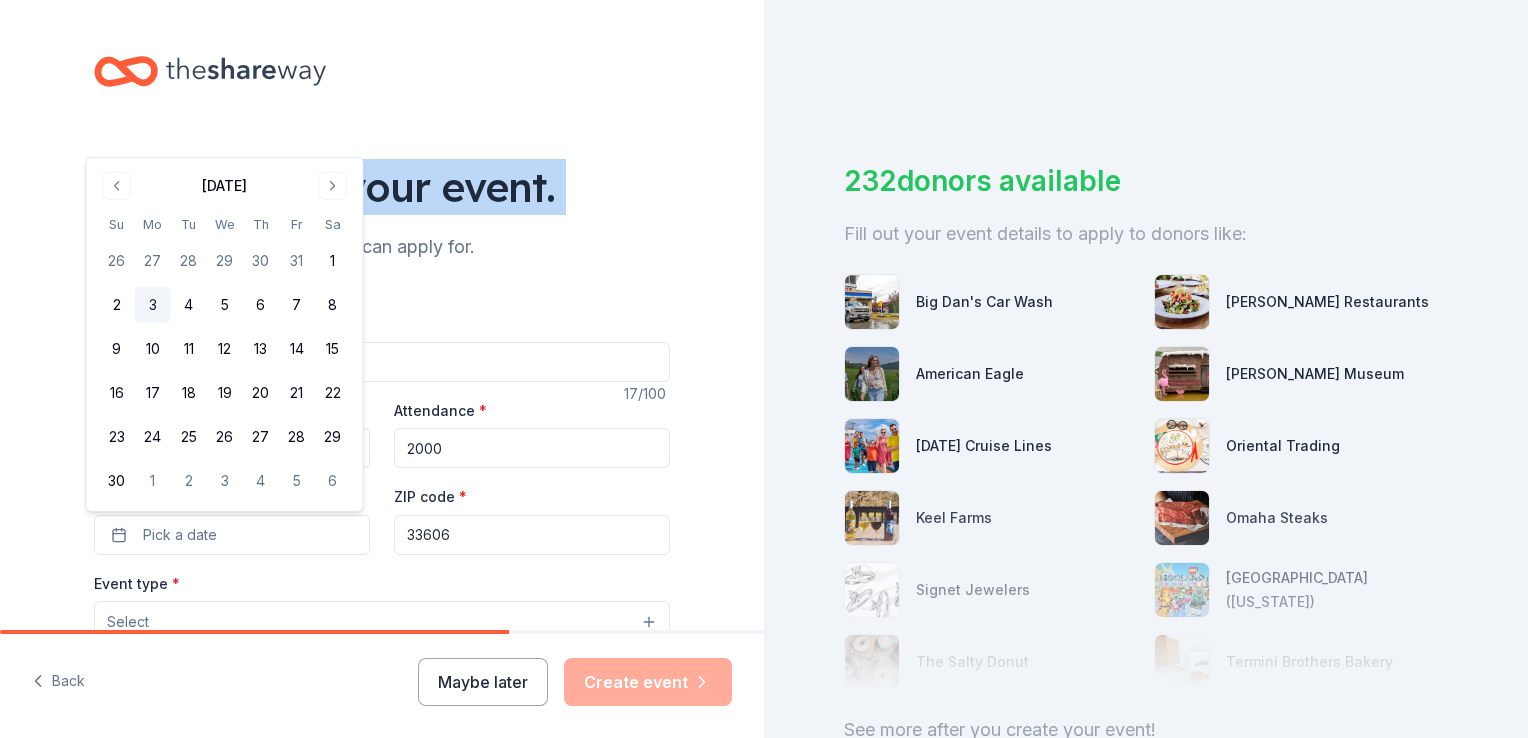 click on "3" at bounding box center [153, 305] 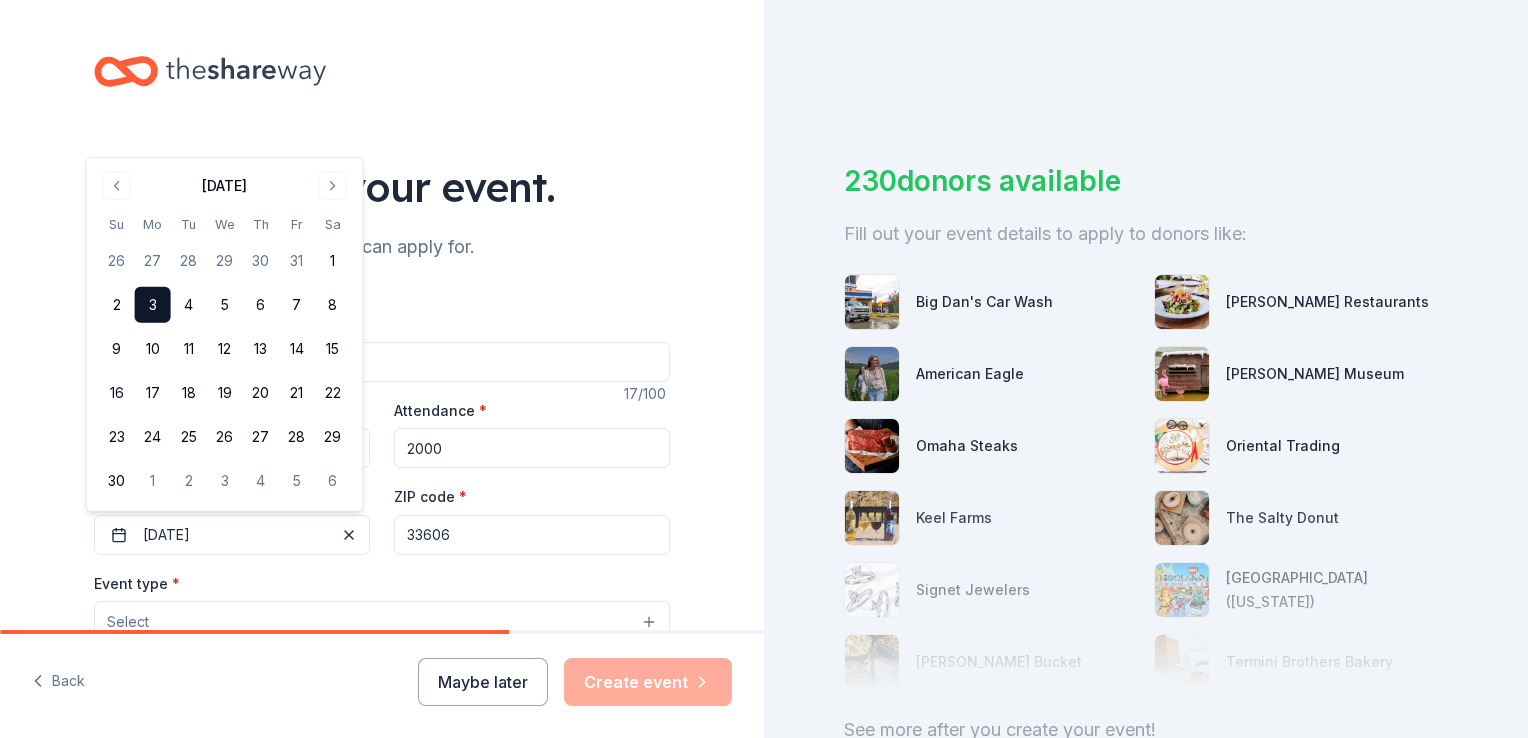 click on "Select" at bounding box center (382, 622) 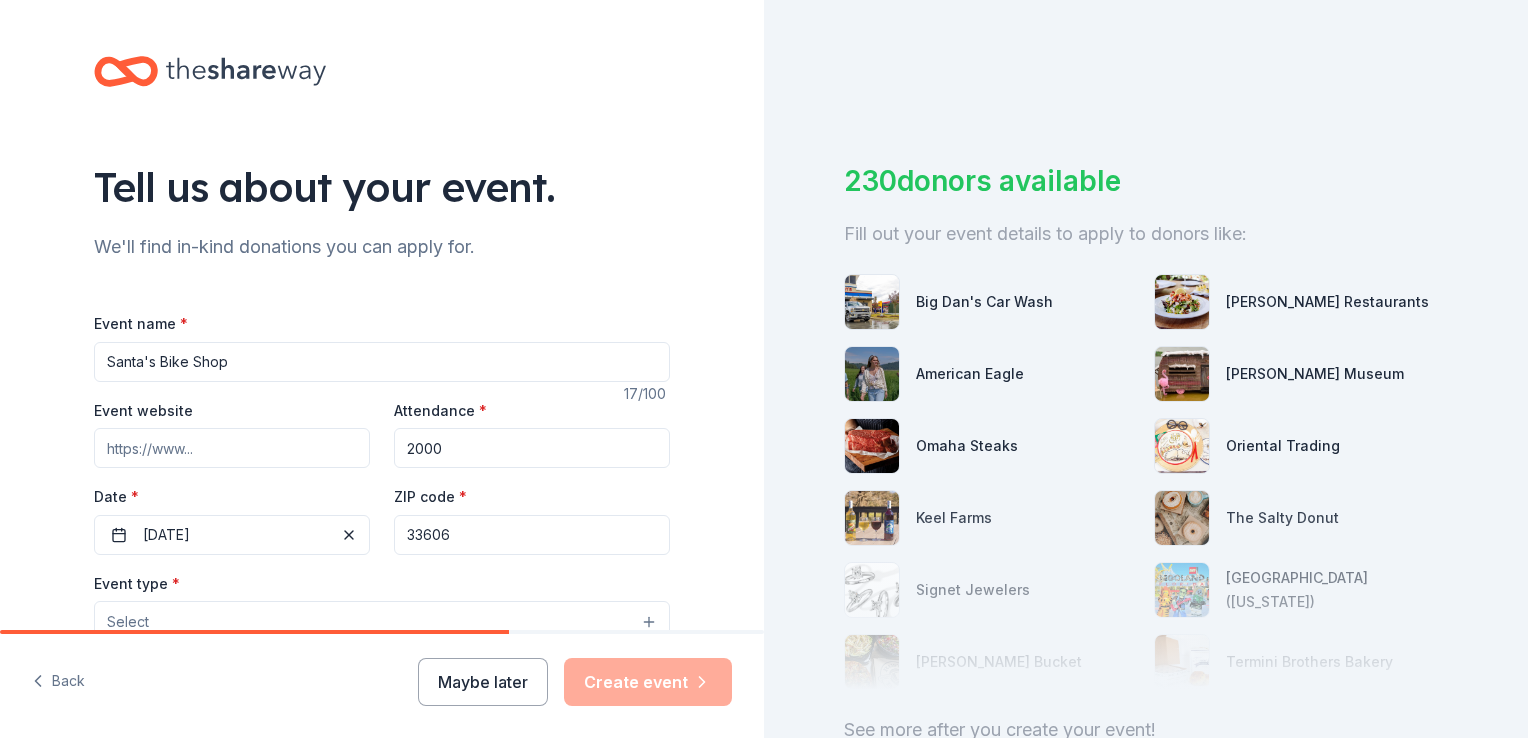 click on "Select" at bounding box center (382, 622) 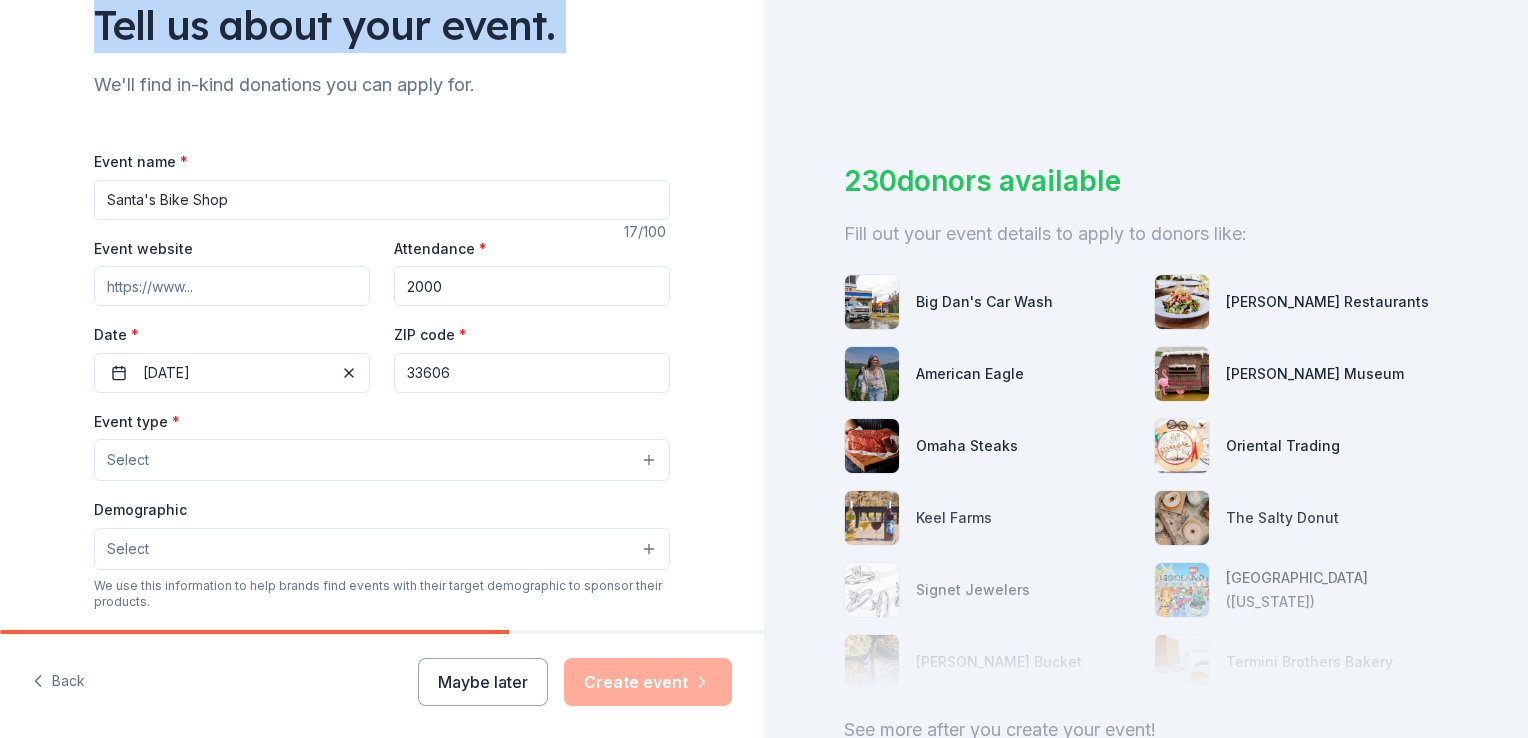 scroll, scrollTop: 203, scrollLeft: 0, axis: vertical 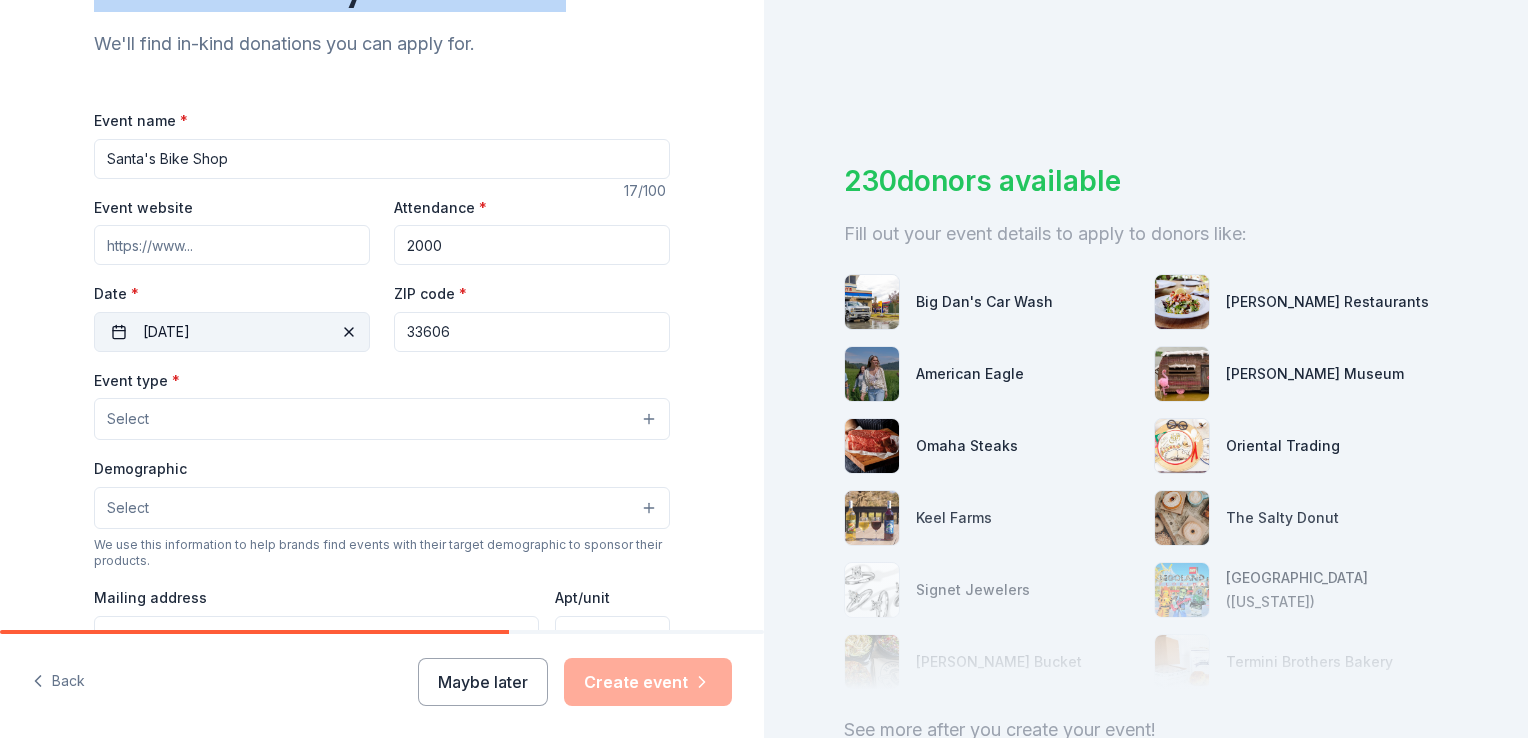 click on "11/03/2025" at bounding box center [232, 332] 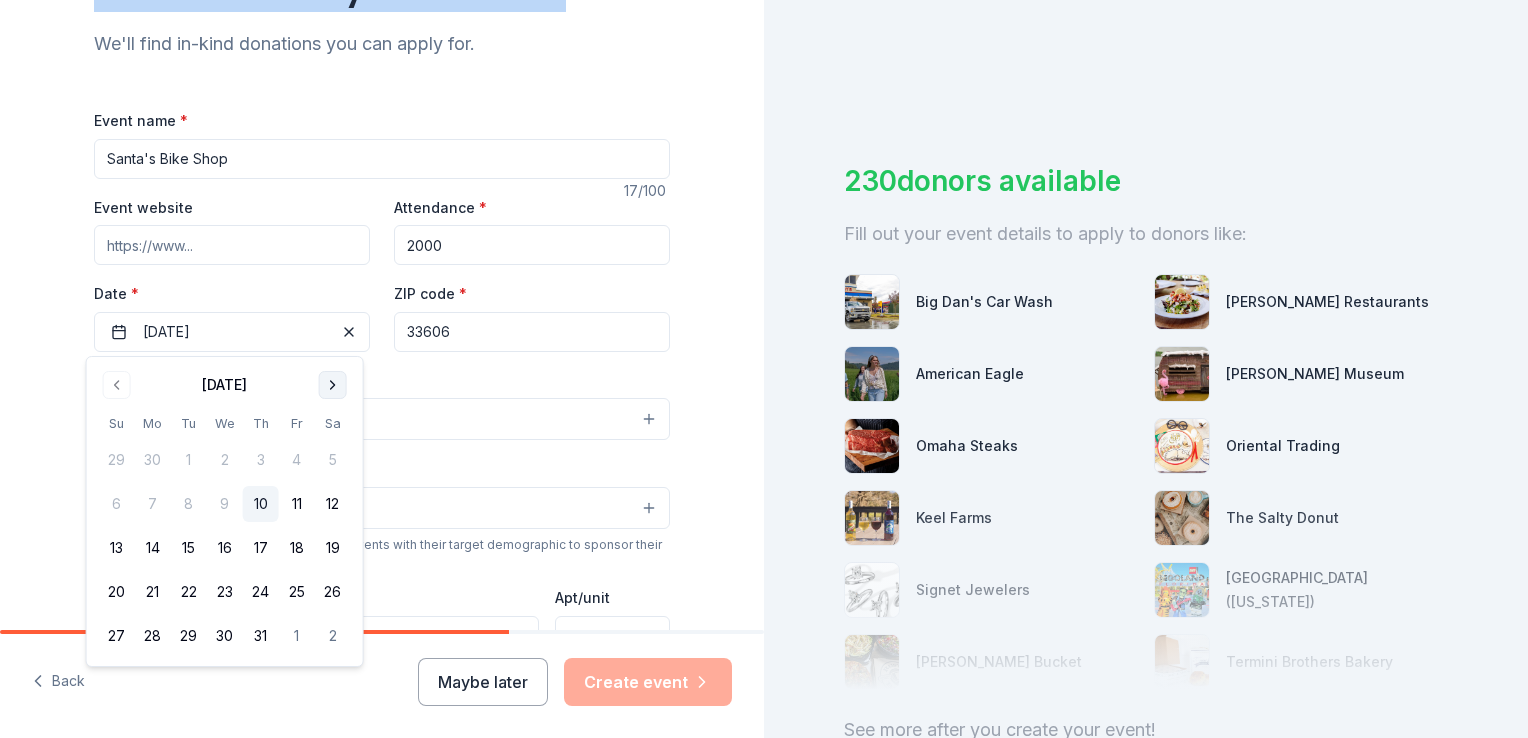 click at bounding box center [333, 385] 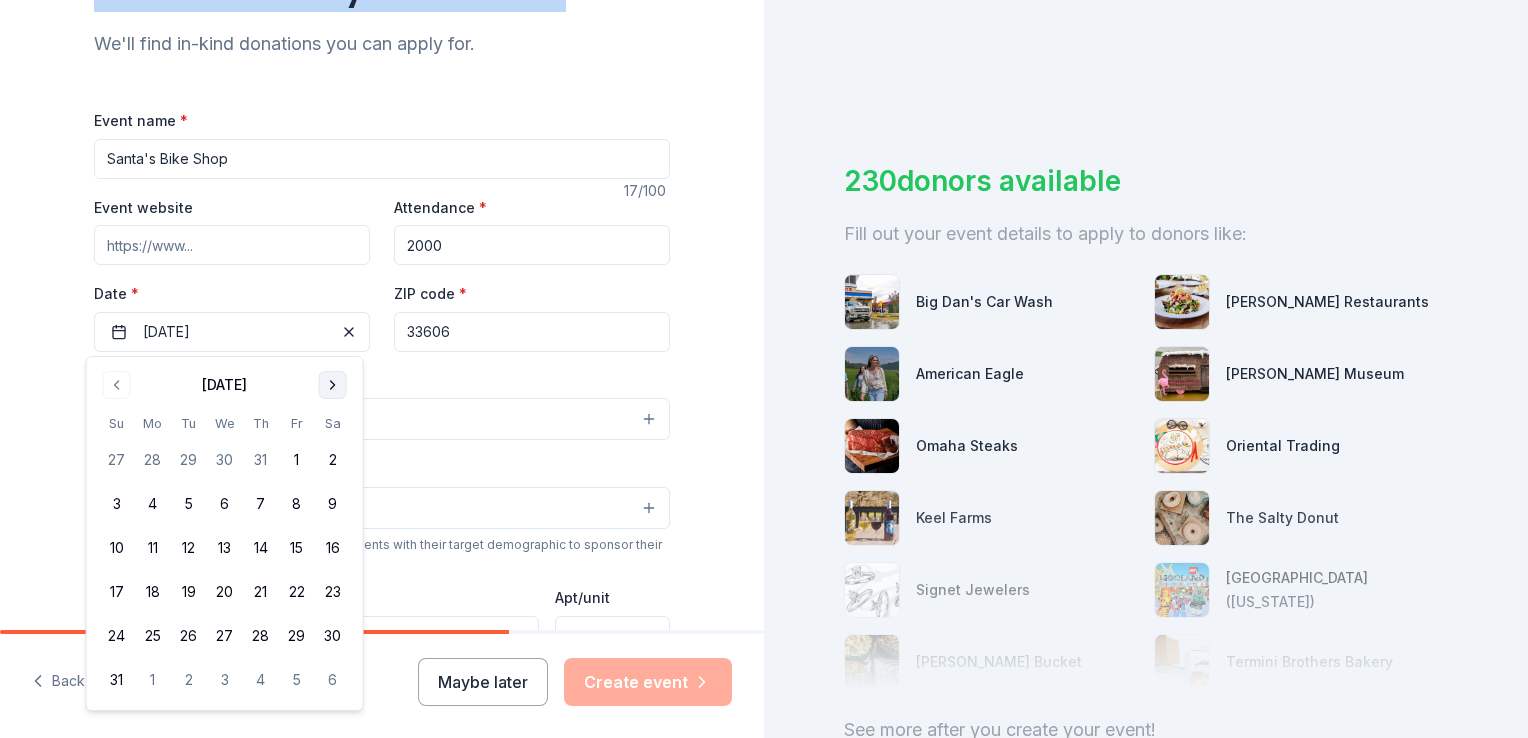 click at bounding box center [333, 385] 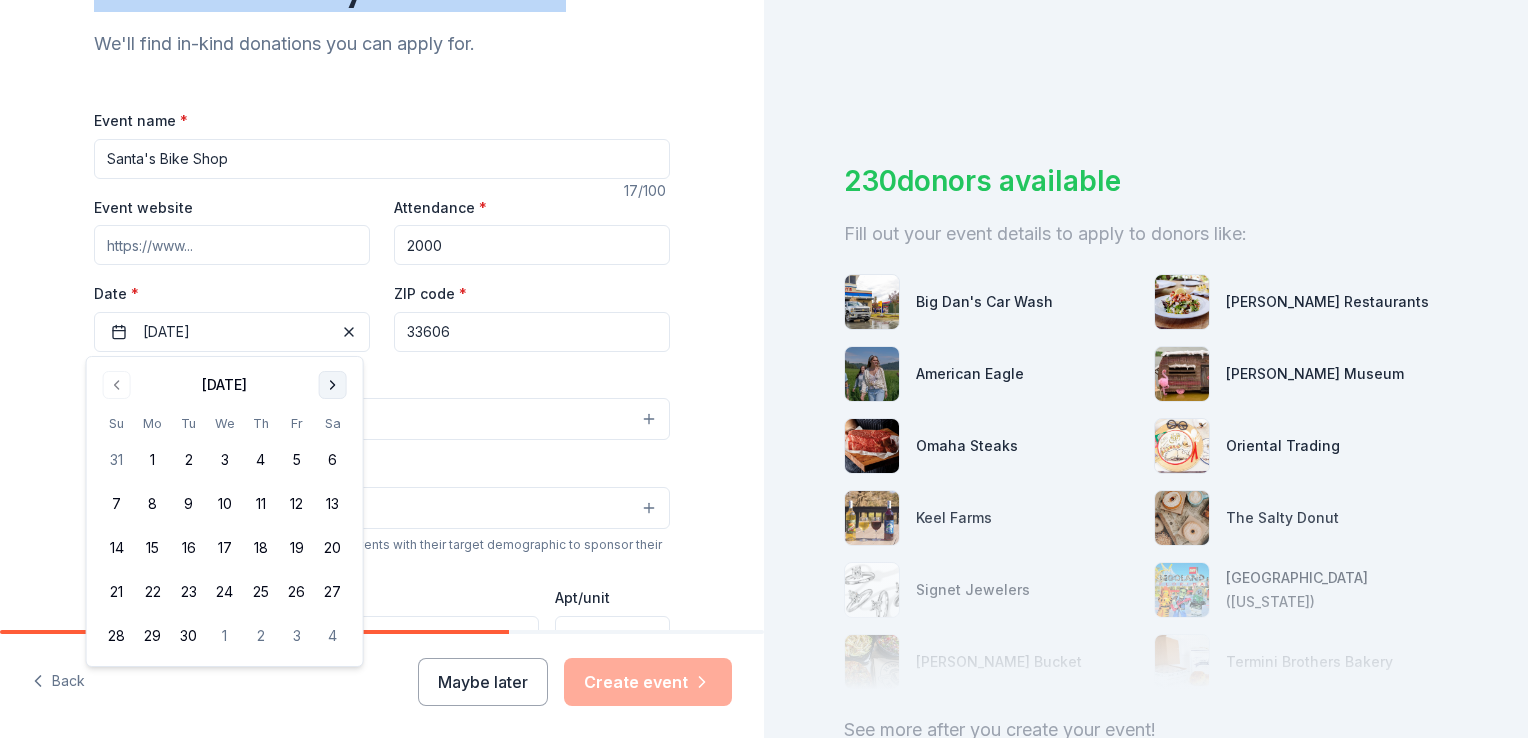 click at bounding box center (333, 385) 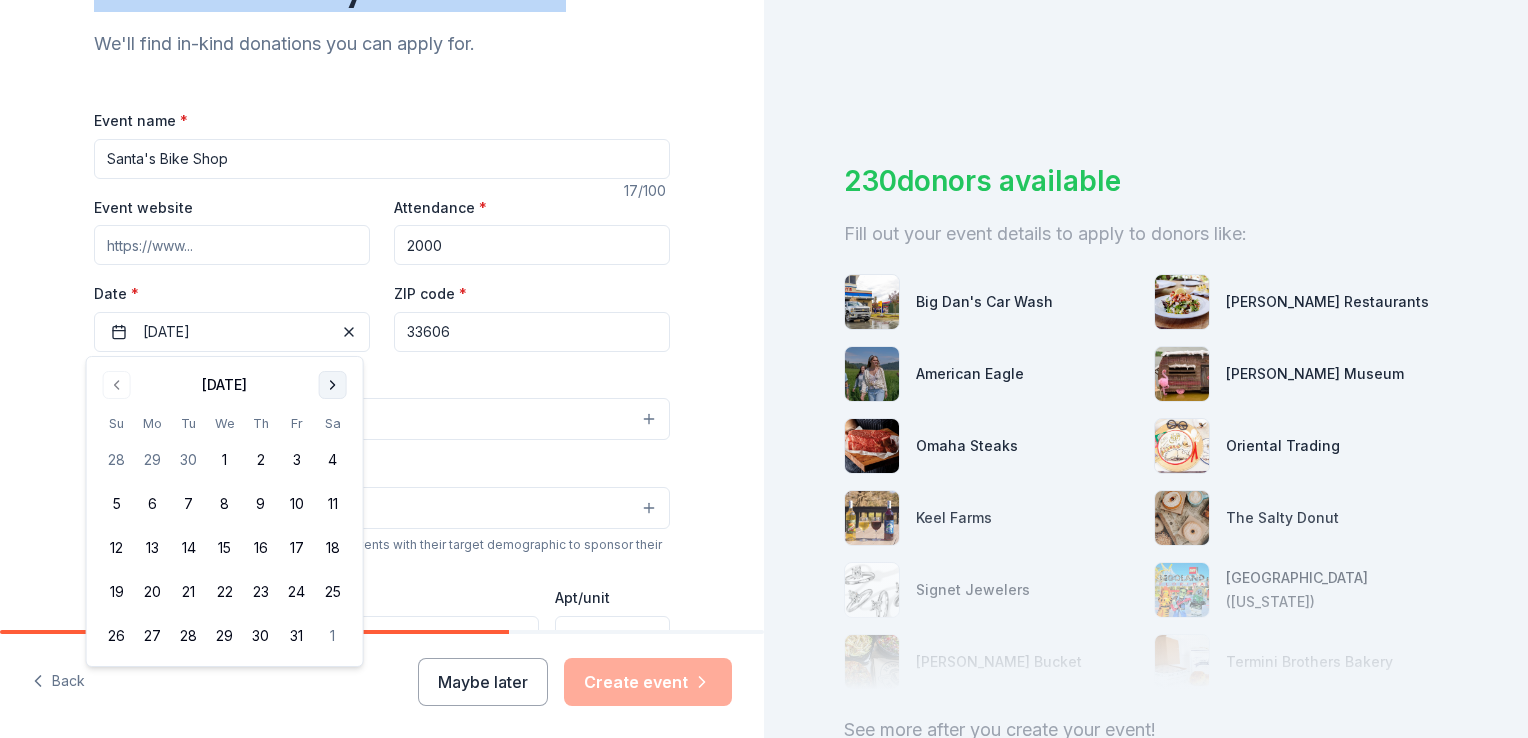 click at bounding box center (333, 385) 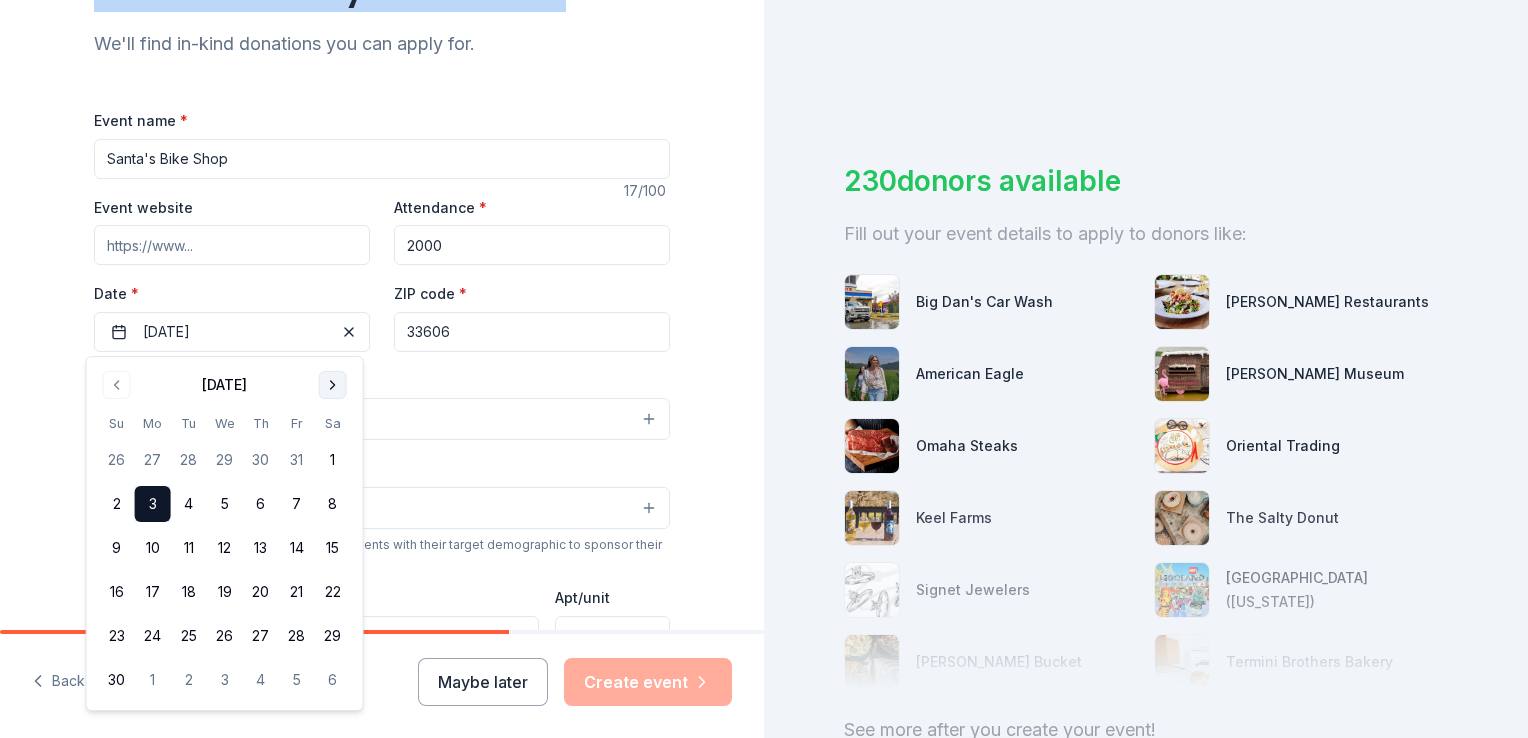 click at bounding box center [333, 385] 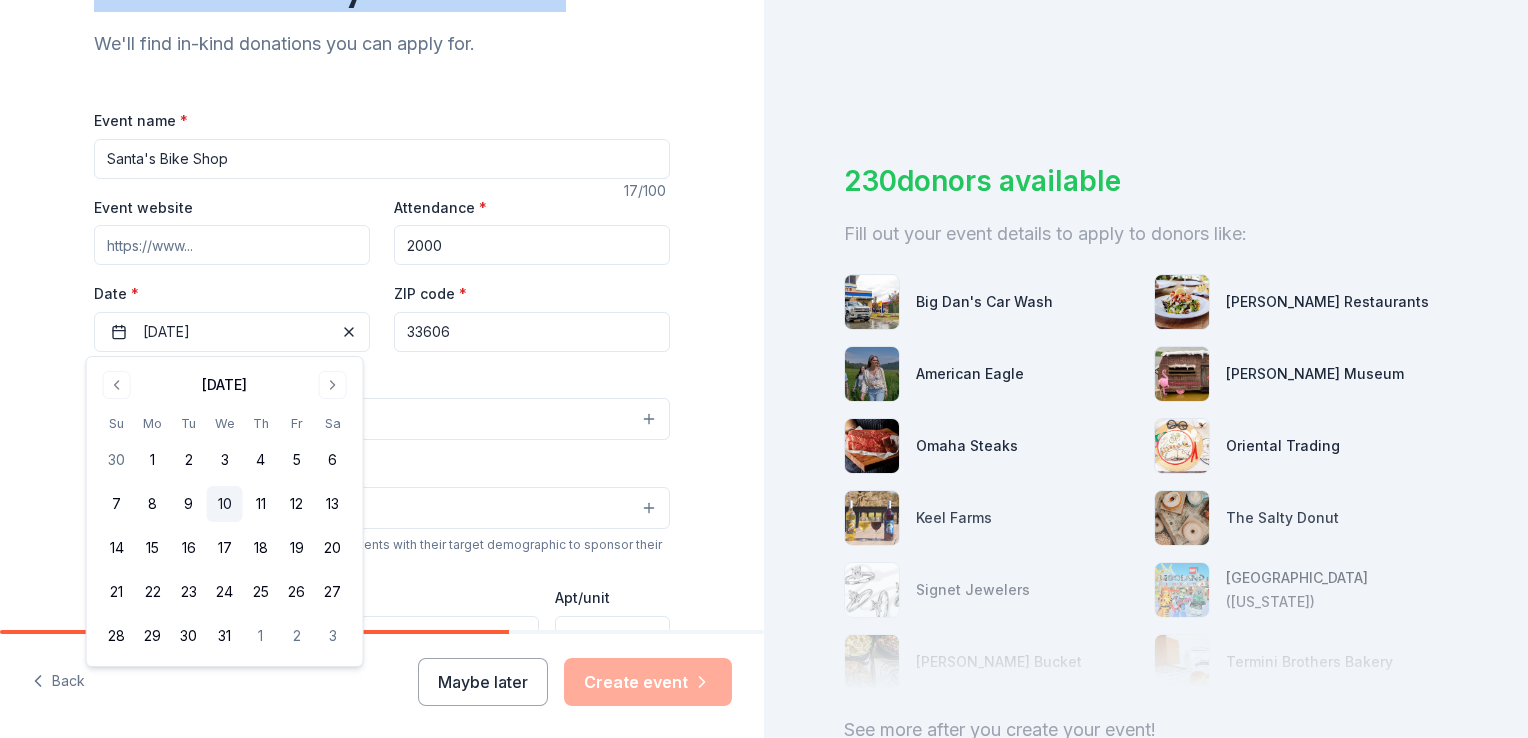 click on "10" at bounding box center [225, 504] 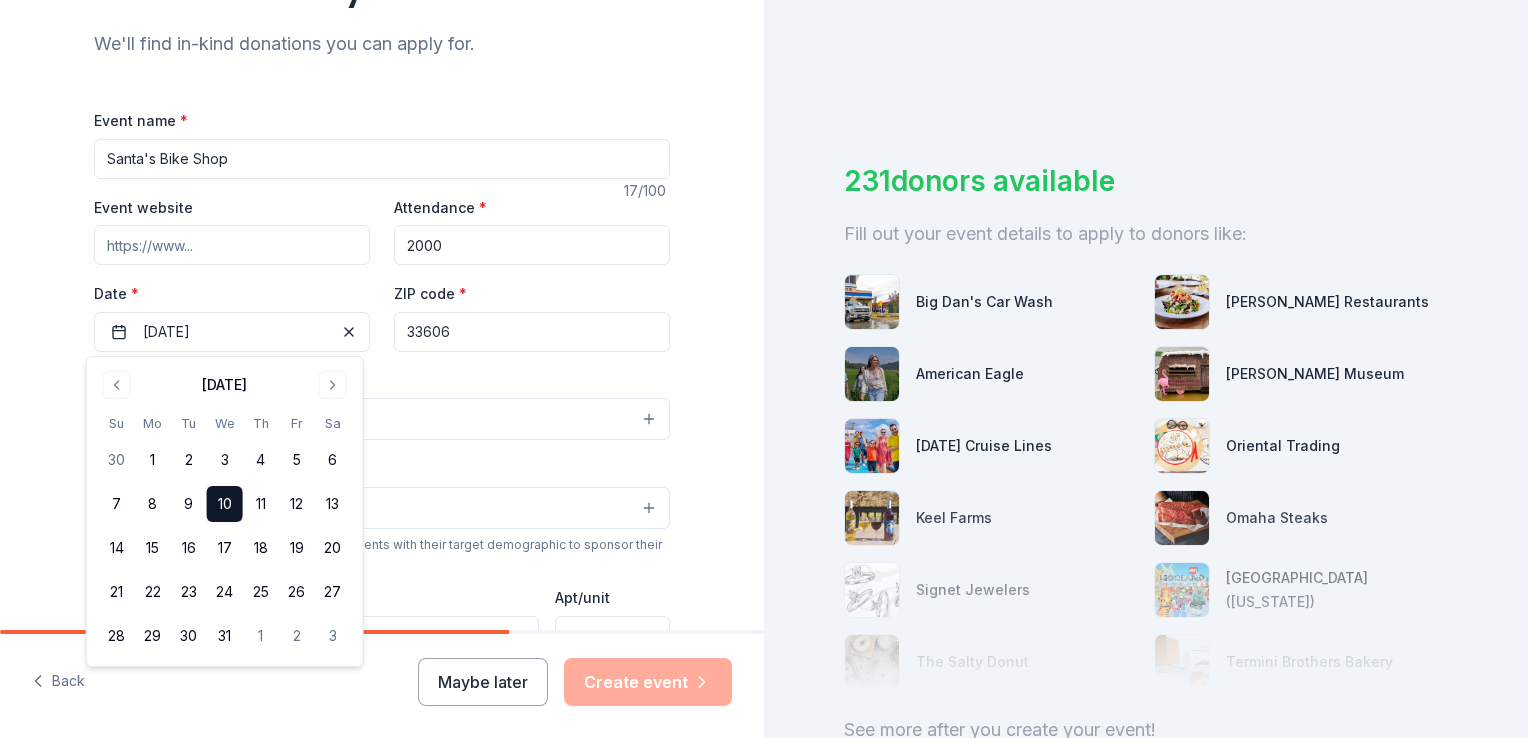 click on "Event website" at bounding box center [232, 245] 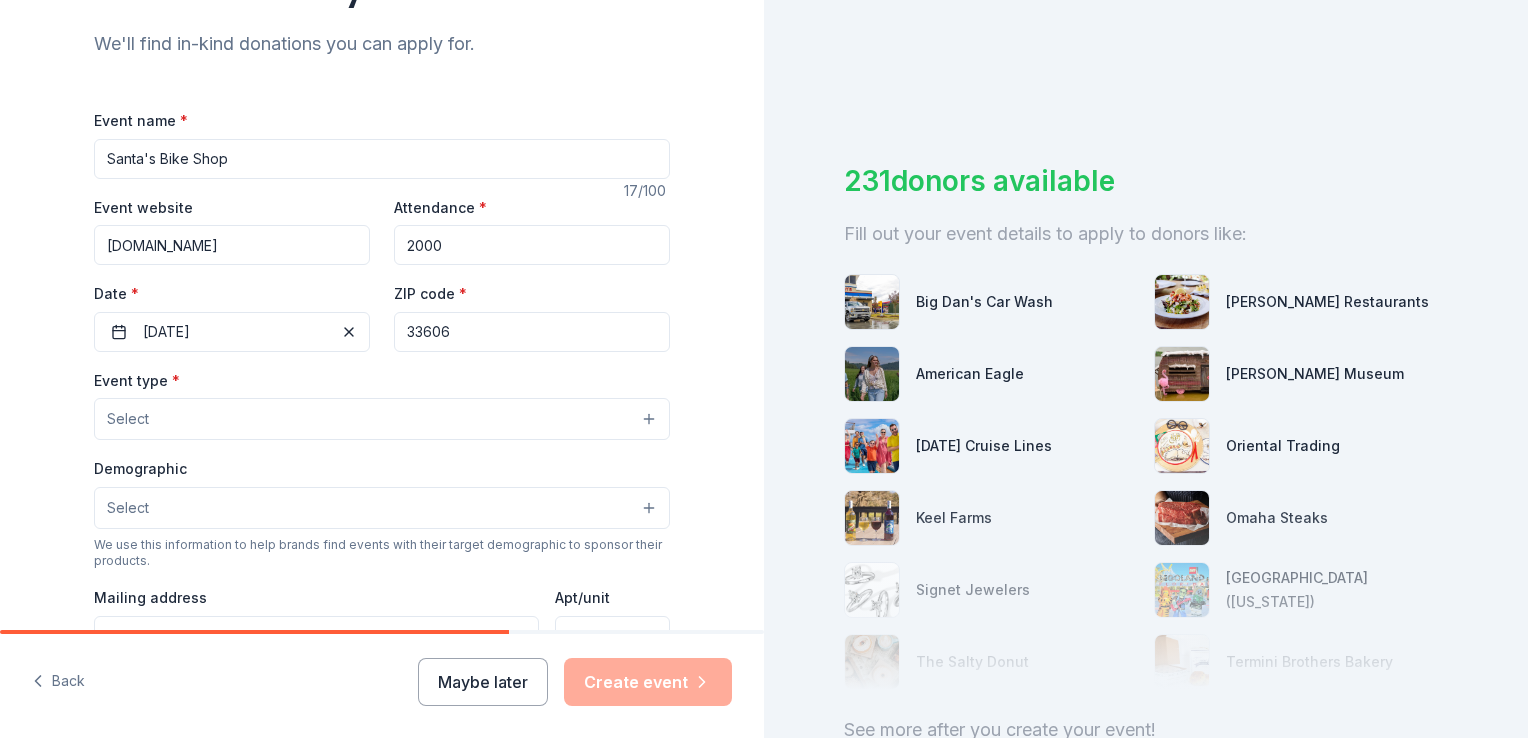 type on "www.onbikes.org" 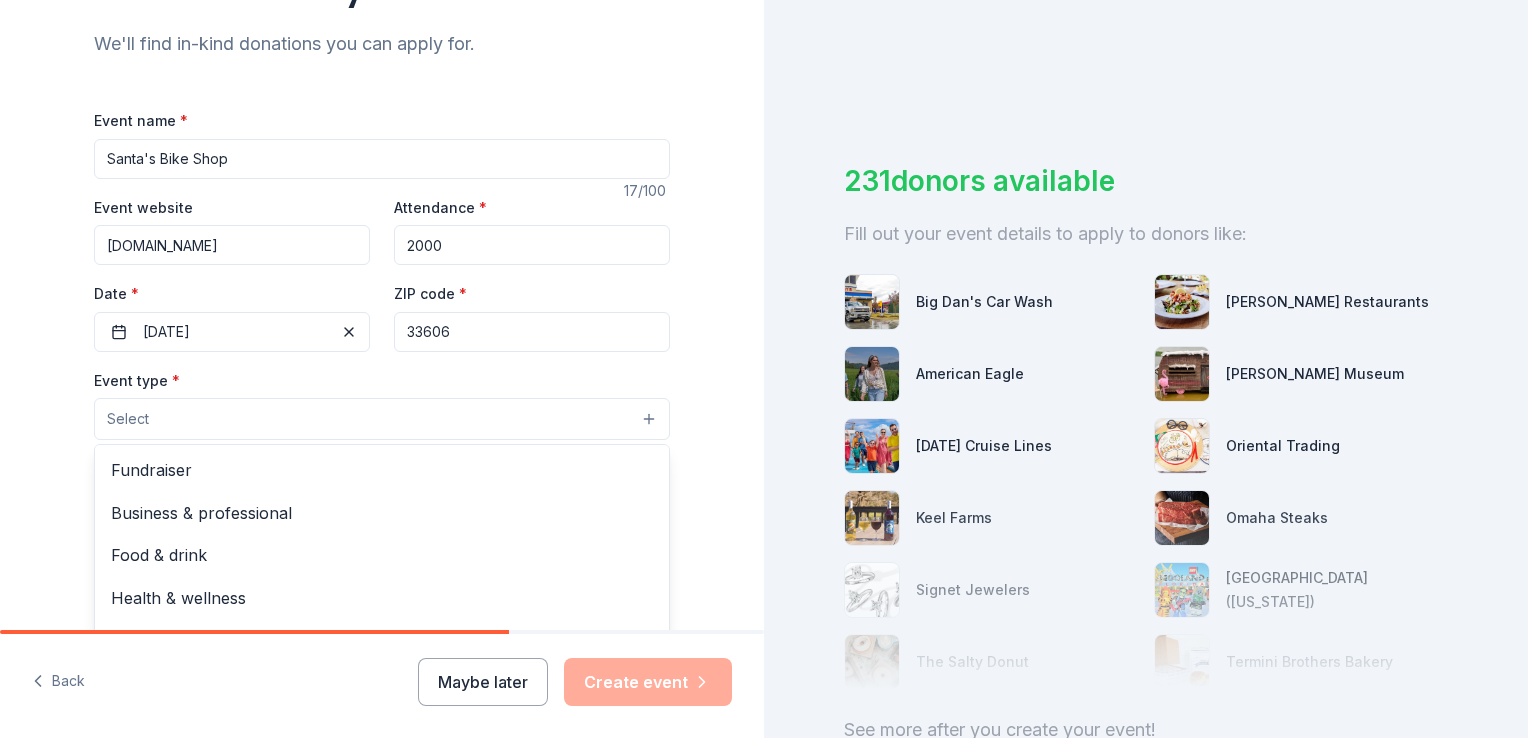 click on "Select" at bounding box center (382, 419) 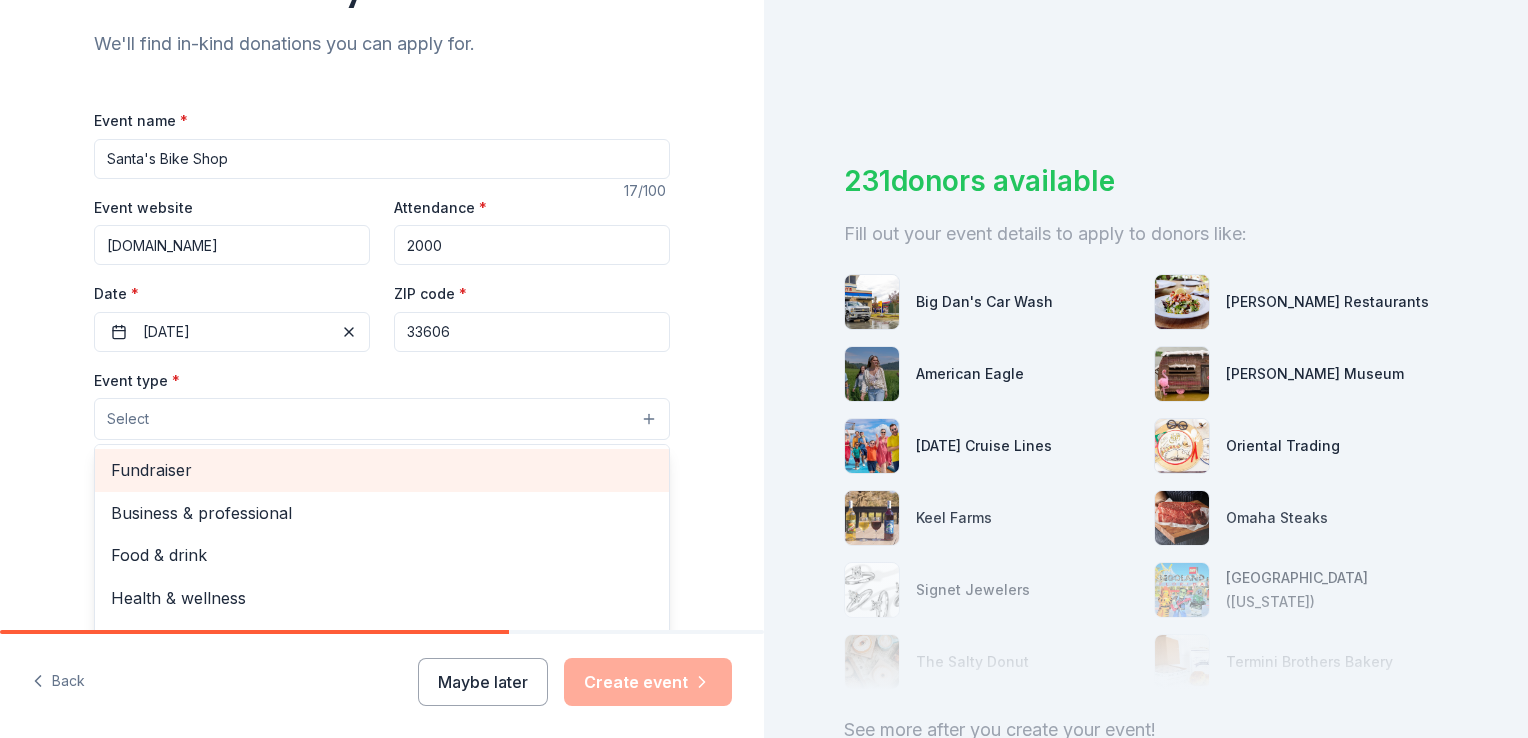 click on "Fundraiser" at bounding box center [382, 470] 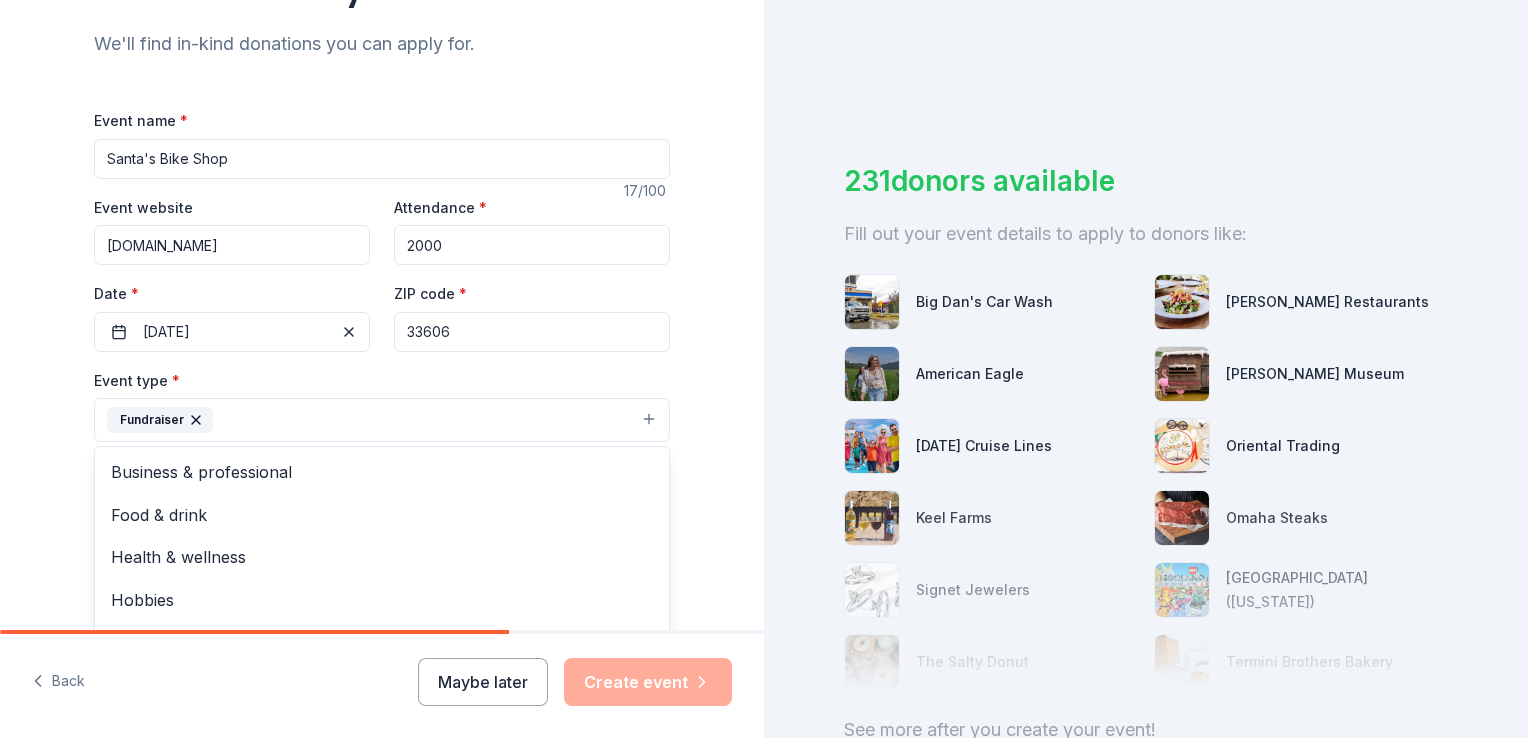 click on "Tell us about your event. We'll find in-kind donations you can apply for. Event name * Santa's Bike Shop 17 /100 Event website www.onbikes.org Attendance * 2000 Date * 12/10/2025 ZIP code * 33606 Event type * Fundraiser Business & professional Food & drink Health & wellness Hobbies Music Performing & visual arts Demographic Select We use this information to help brands find events with their target demographic to sponsor their products. Mailing address Apt/unit Description What are you looking for? * Auction & raffle Meals Snacks Desserts Alcohol Beverages Send me reminders Email me reminders of donor application deadlines Recurring event" at bounding box center (382, 463) 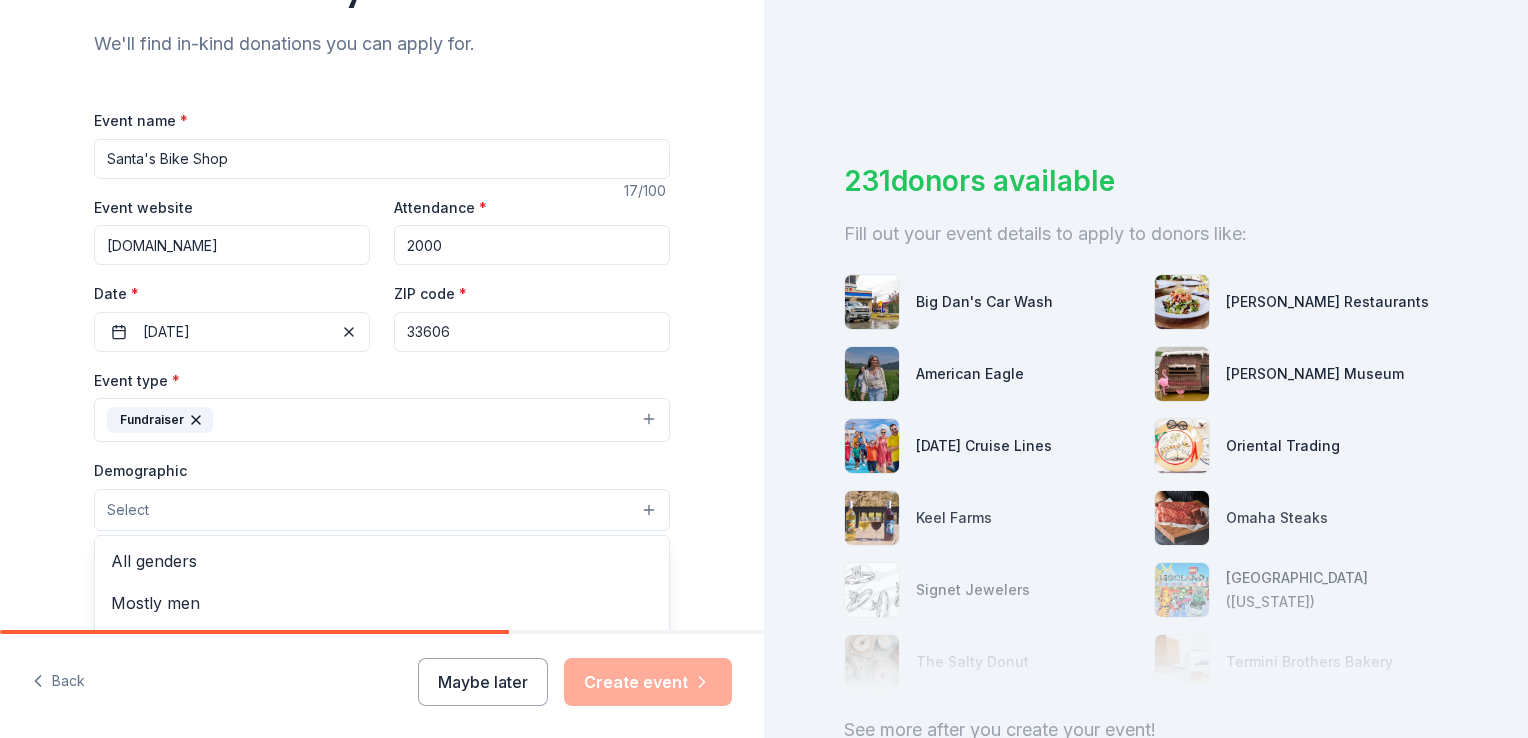 click on "Select" at bounding box center [382, 510] 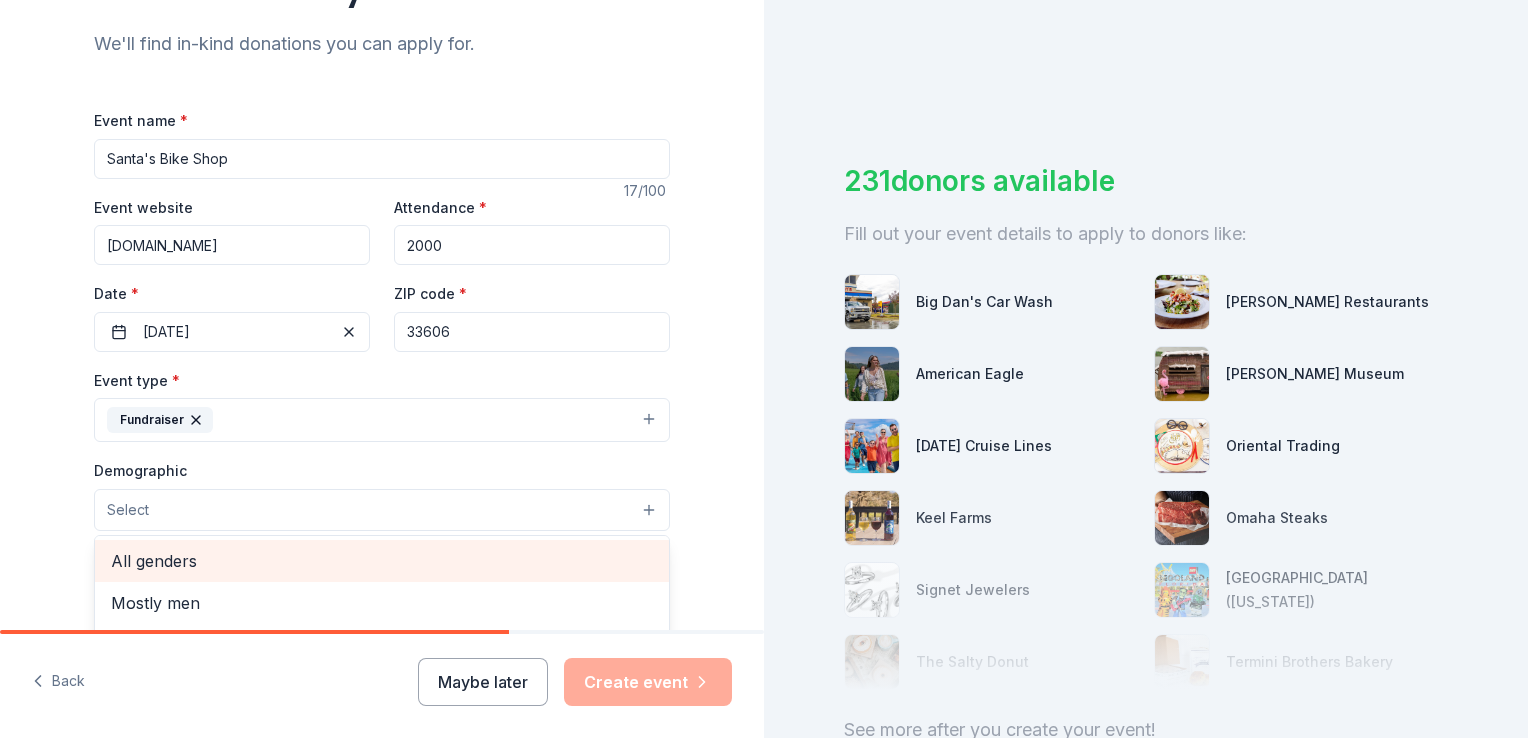 click on "All genders" at bounding box center (382, 561) 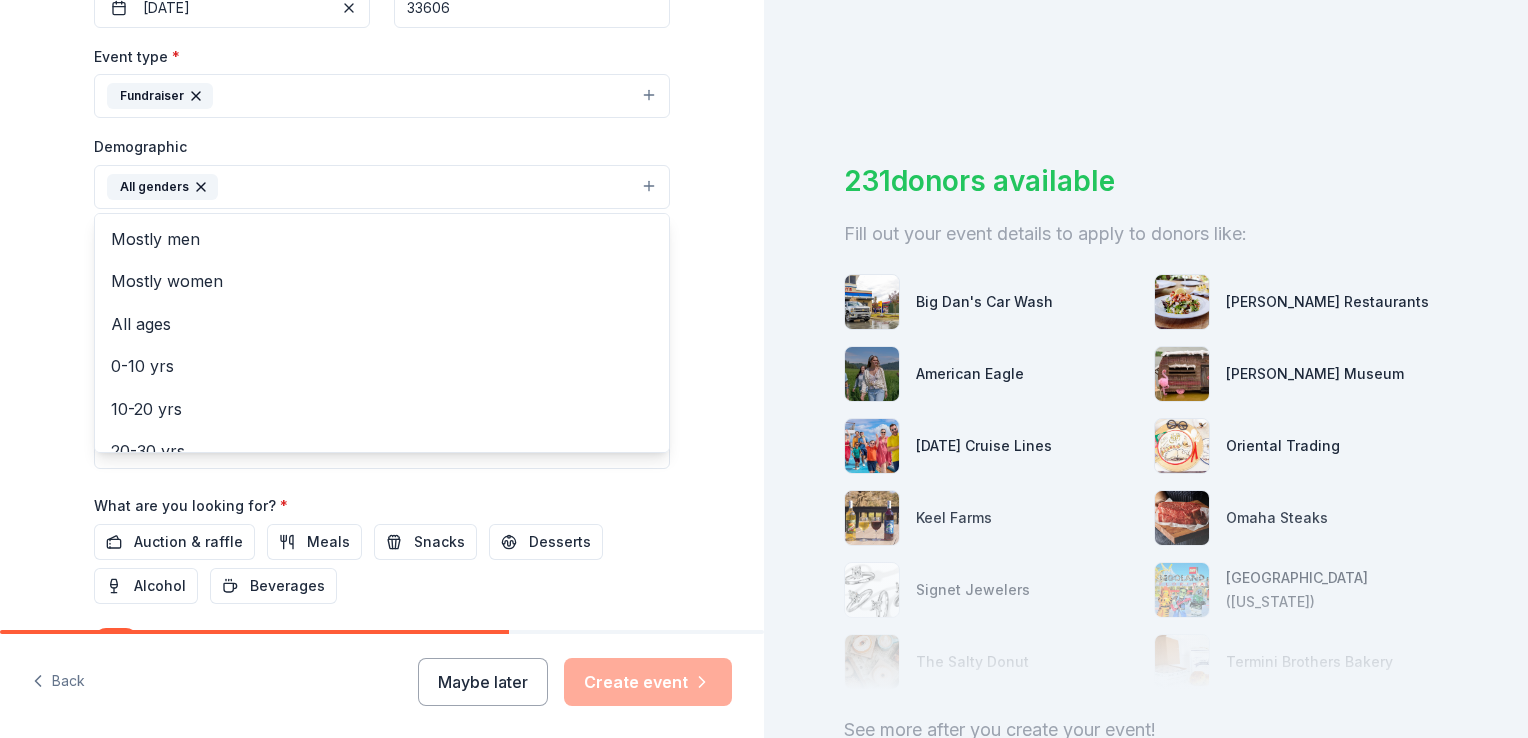 scroll, scrollTop: 536, scrollLeft: 0, axis: vertical 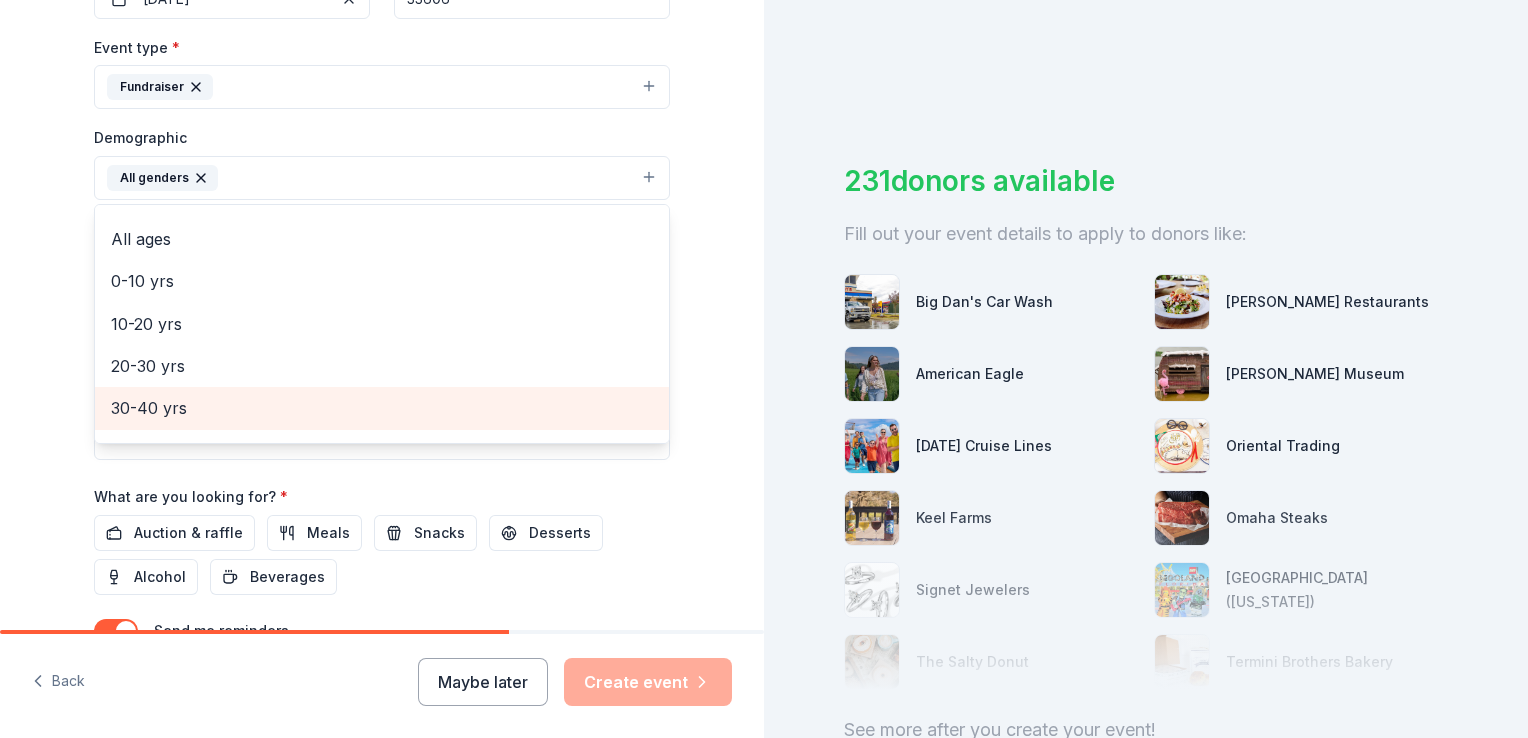 click on "30-40 yrs" at bounding box center (382, 408) 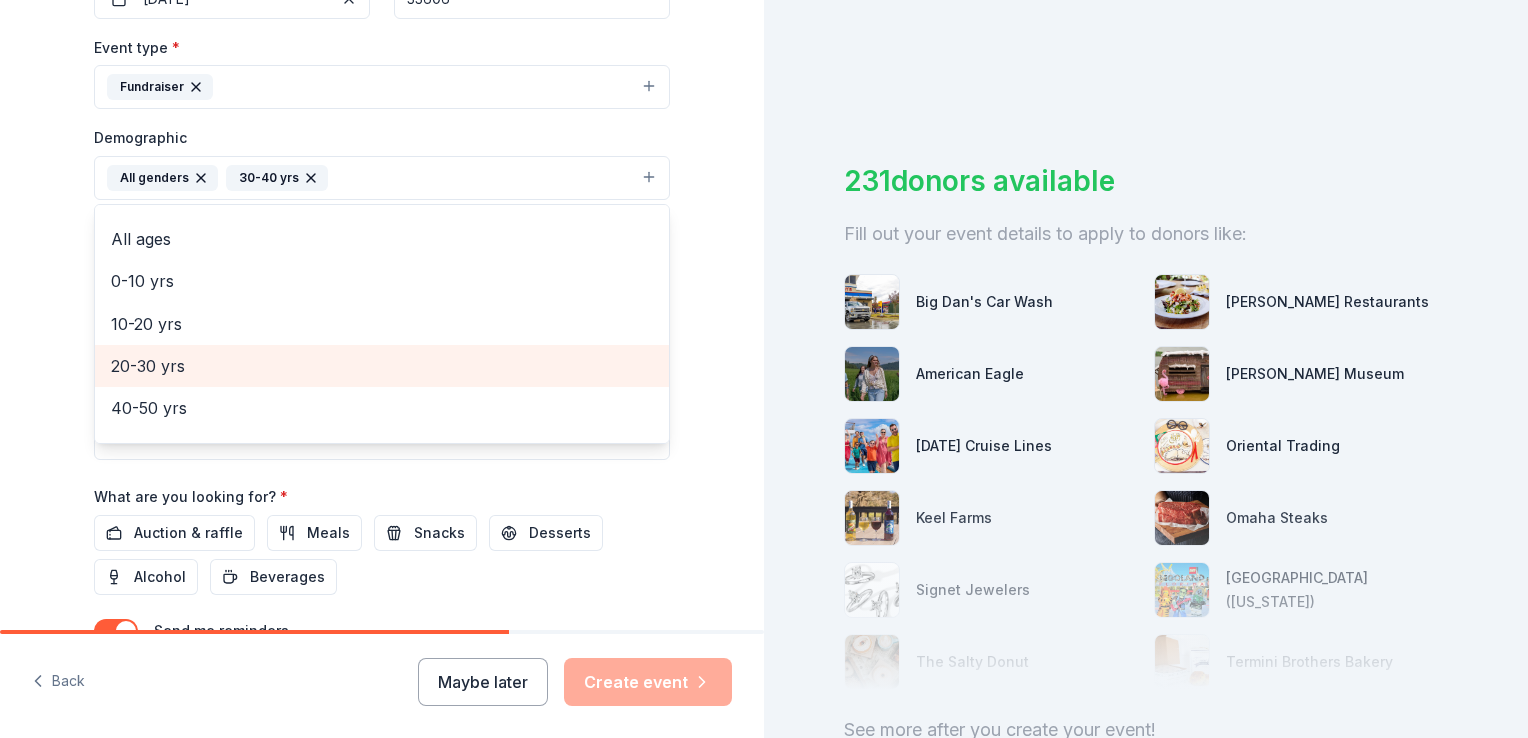 click on "20-30 yrs" at bounding box center (382, 366) 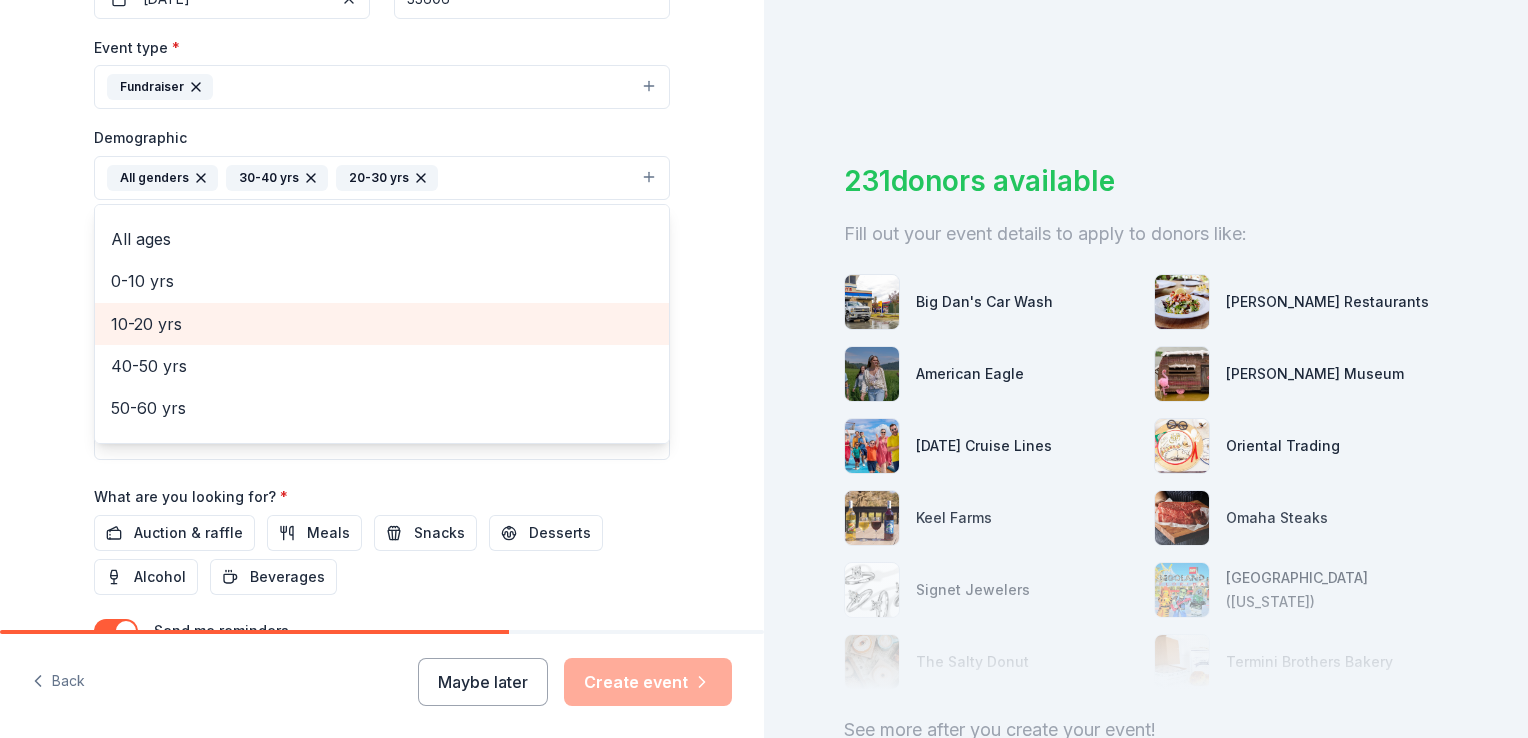 click on "10-20 yrs" at bounding box center [382, 324] 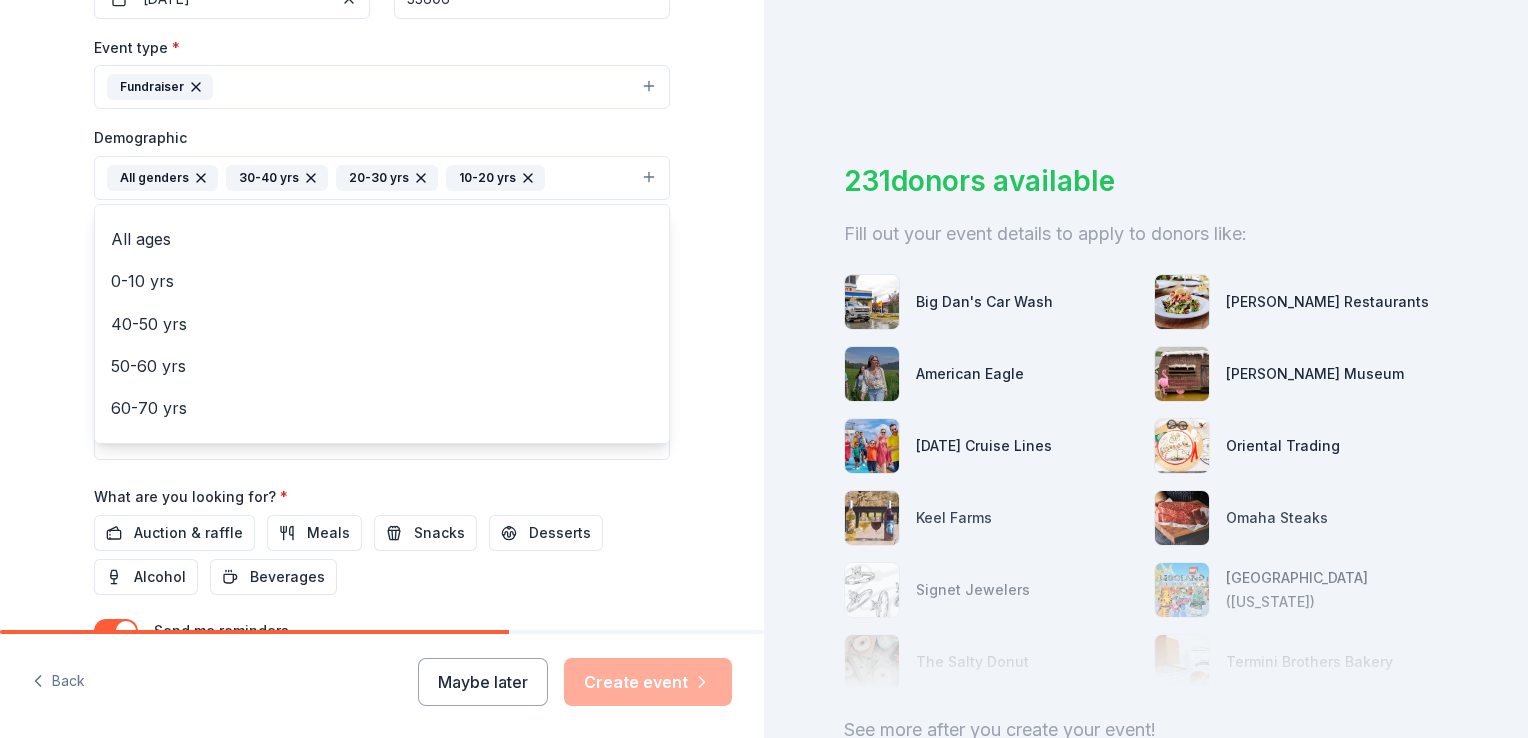 click on "Event name * Santa's Bike Shop 17 /100 Event website www.onbikes.org Attendance * 2000 Date * 12/10/2025 ZIP code * 33606 Event type * Fundraiser Demographic All genders 30-40 yrs 20-30 yrs 10-20 yrs Mostly men Mostly women All ages 0-10 yrs 40-50 yrs 50-60 yrs 60-70 yrs 70-80 yrs 80+ yrs We use this information to help brands find events with their target demographic to sponsor their products. Mailing address Apt/unit Description What are you looking for? * Auction & raffle Meals Snacks Desserts Alcohol Beverages Send me reminders Email me reminders of donor application deadlines Recurring event" at bounding box center (382, 239) 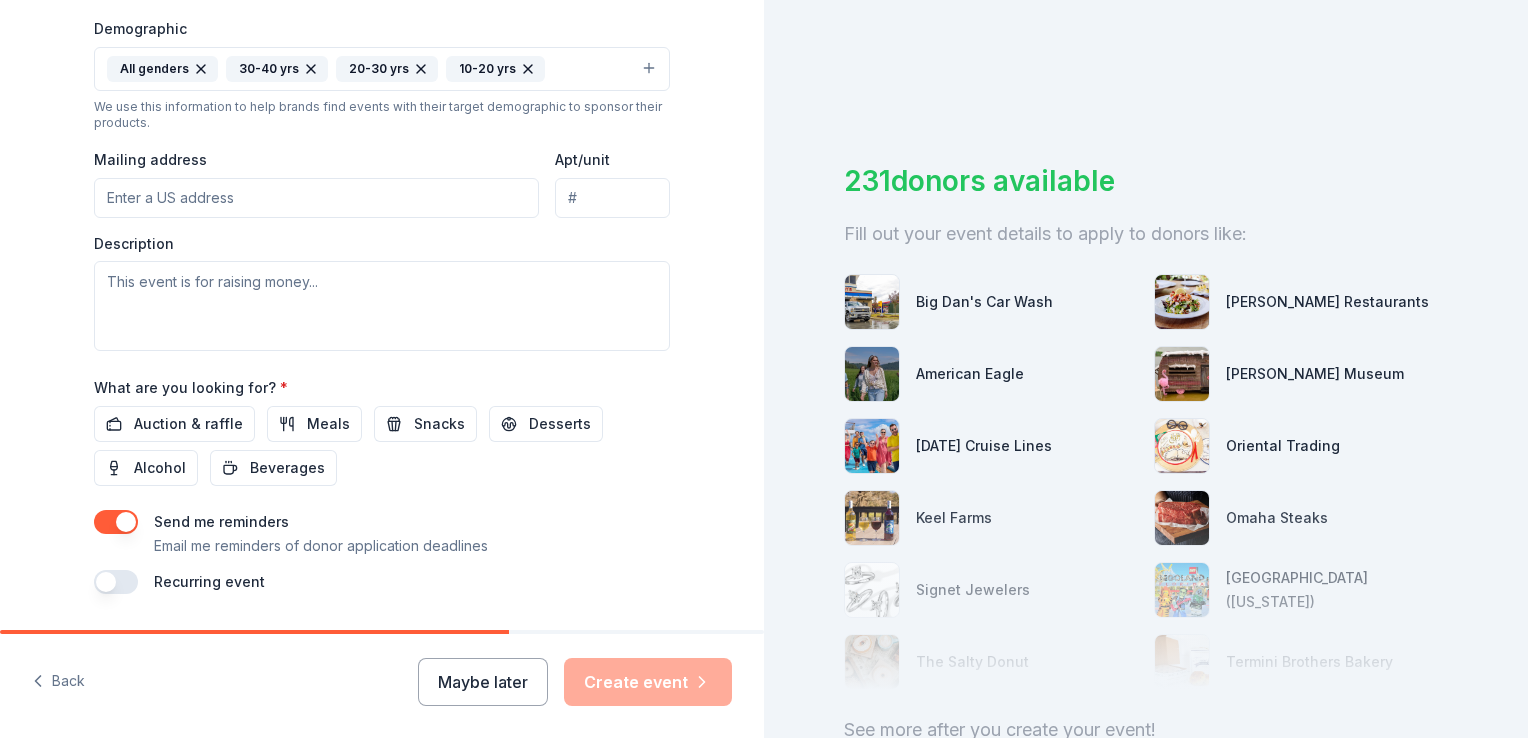 scroll, scrollTop: 704, scrollLeft: 0, axis: vertical 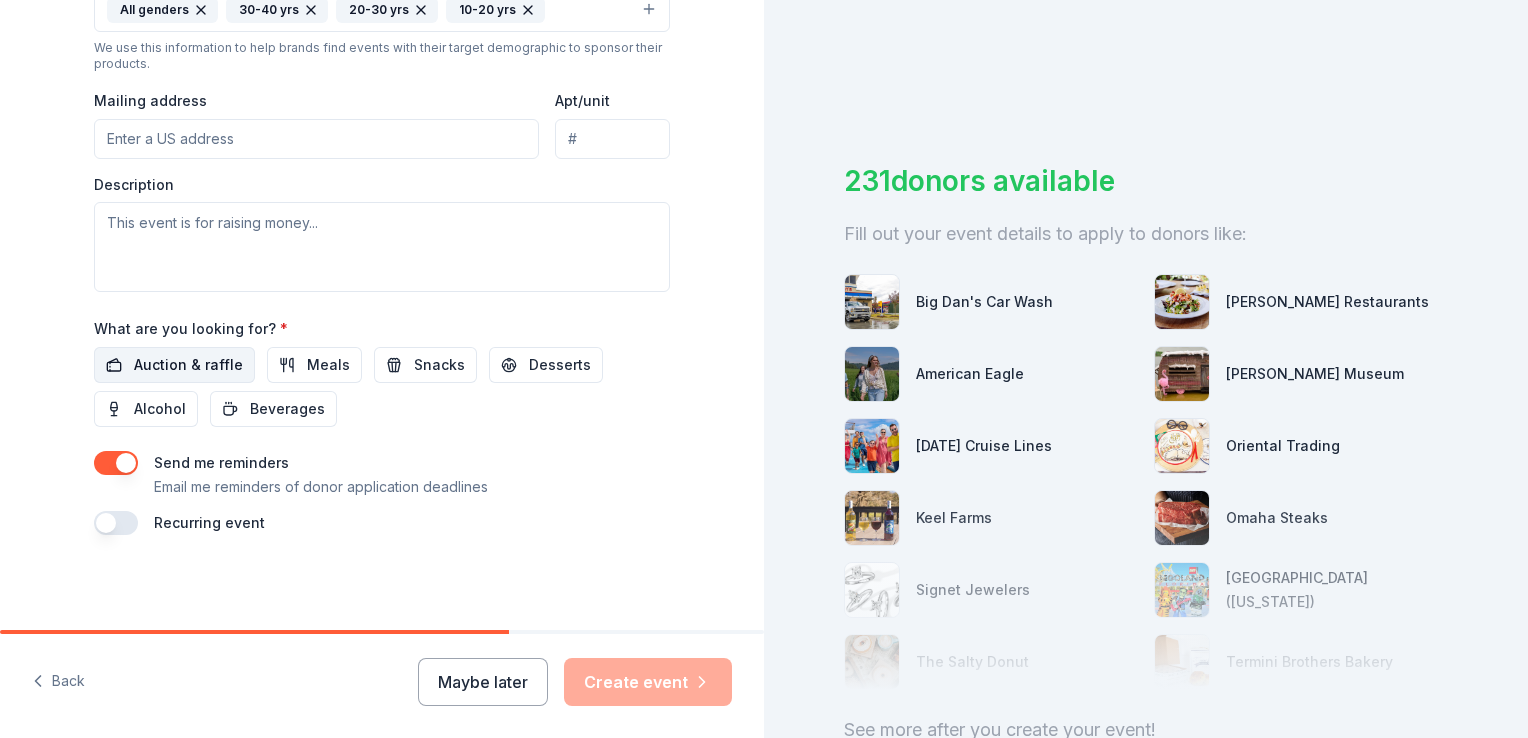 click on "Auction & raffle" at bounding box center [188, 365] 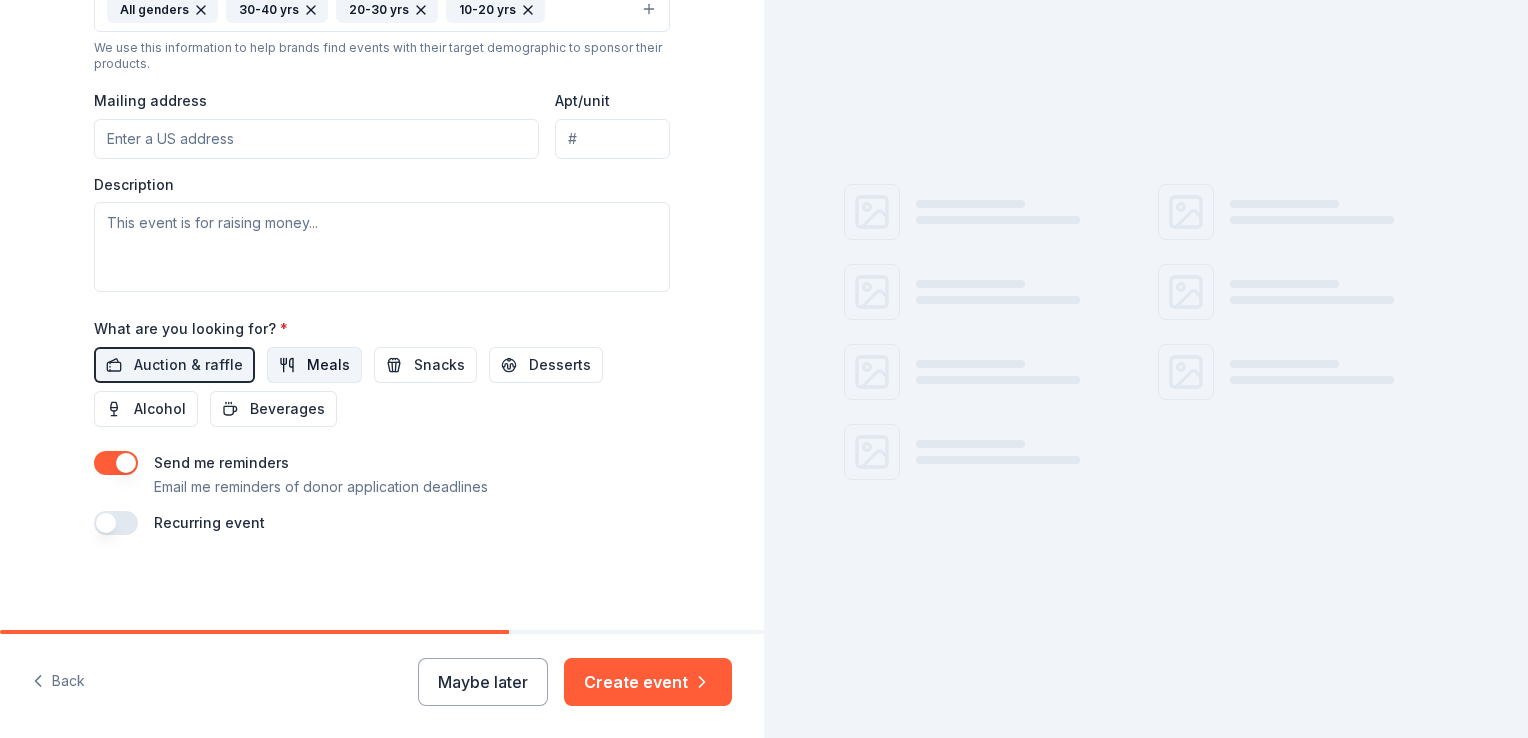 click on "Meals" at bounding box center (328, 365) 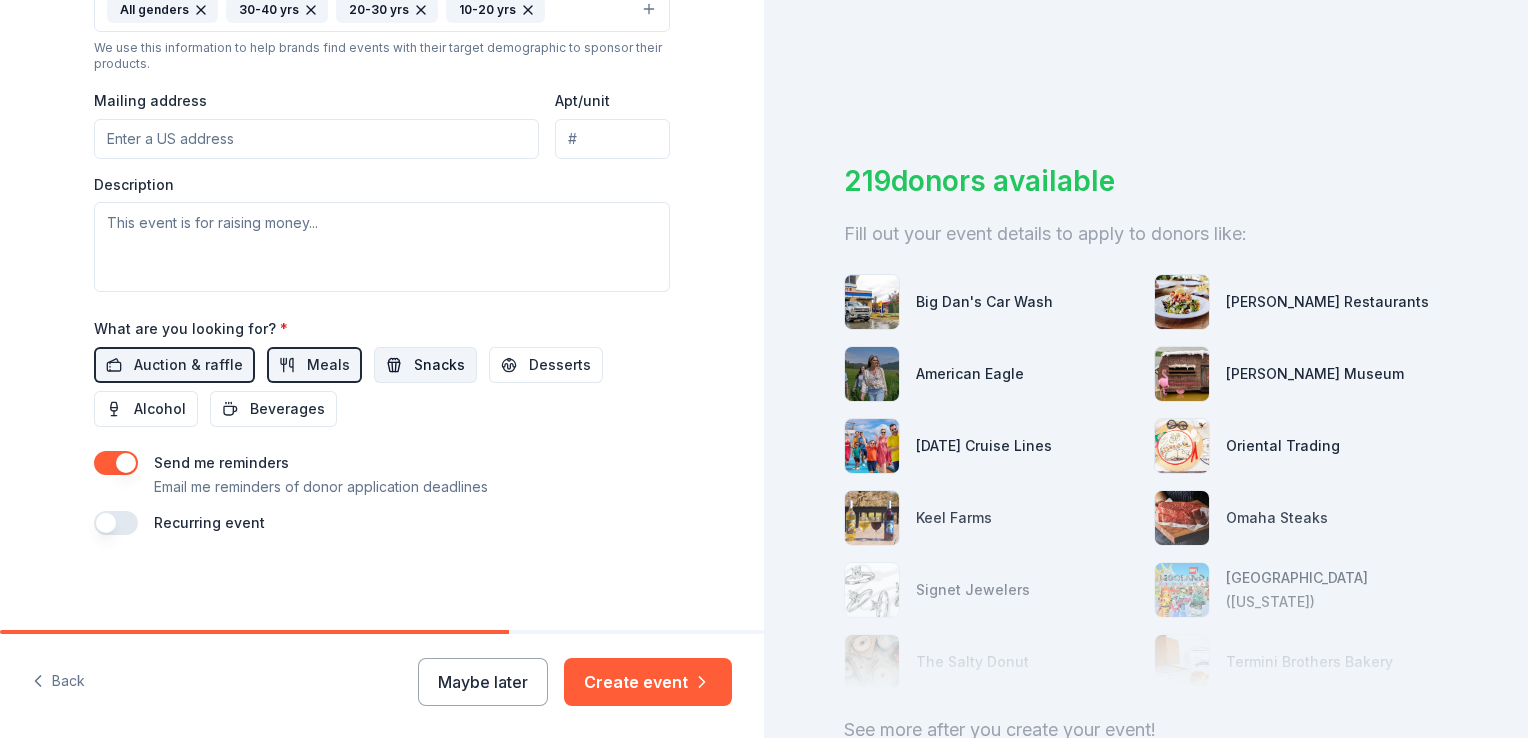 click on "Snacks" at bounding box center [439, 365] 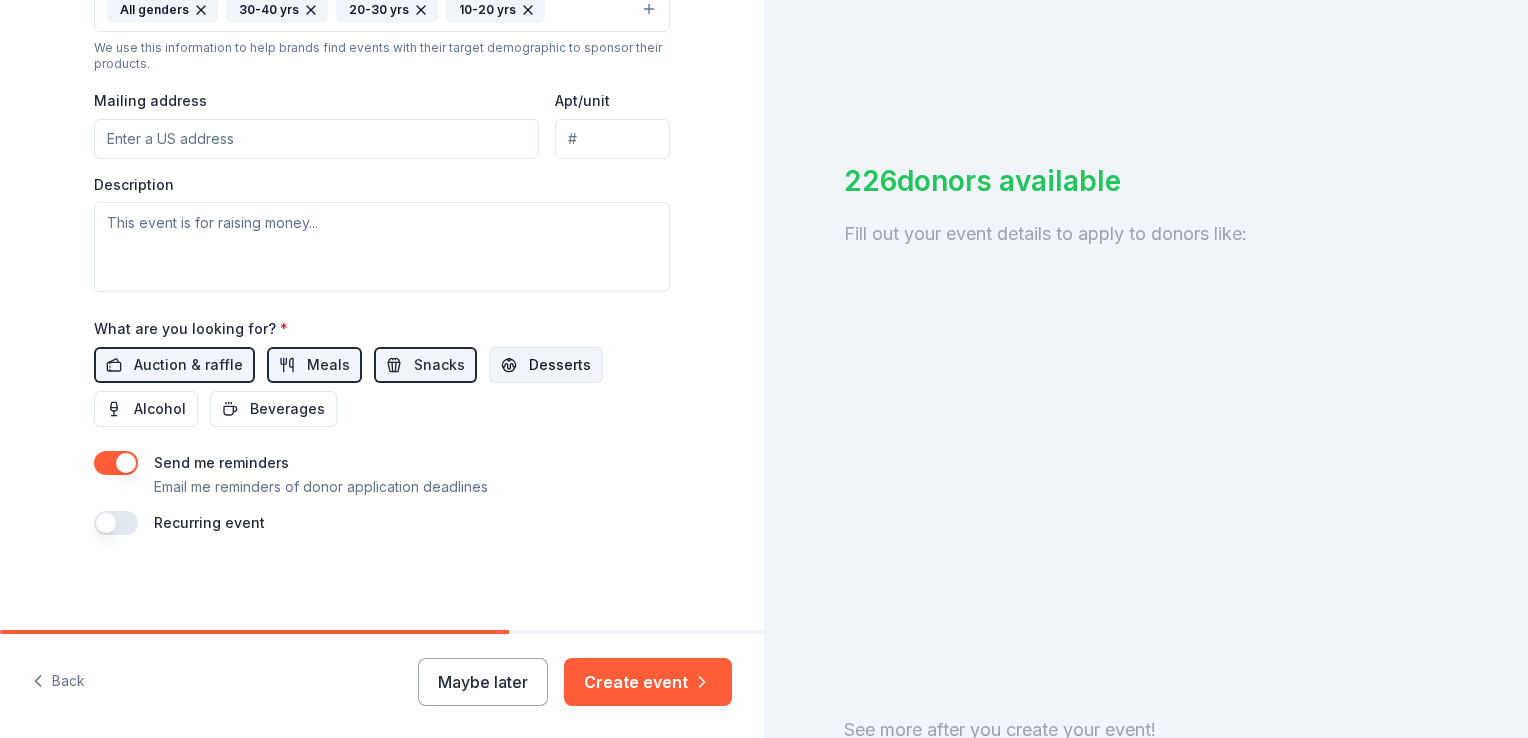 click on "Desserts" at bounding box center (560, 365) 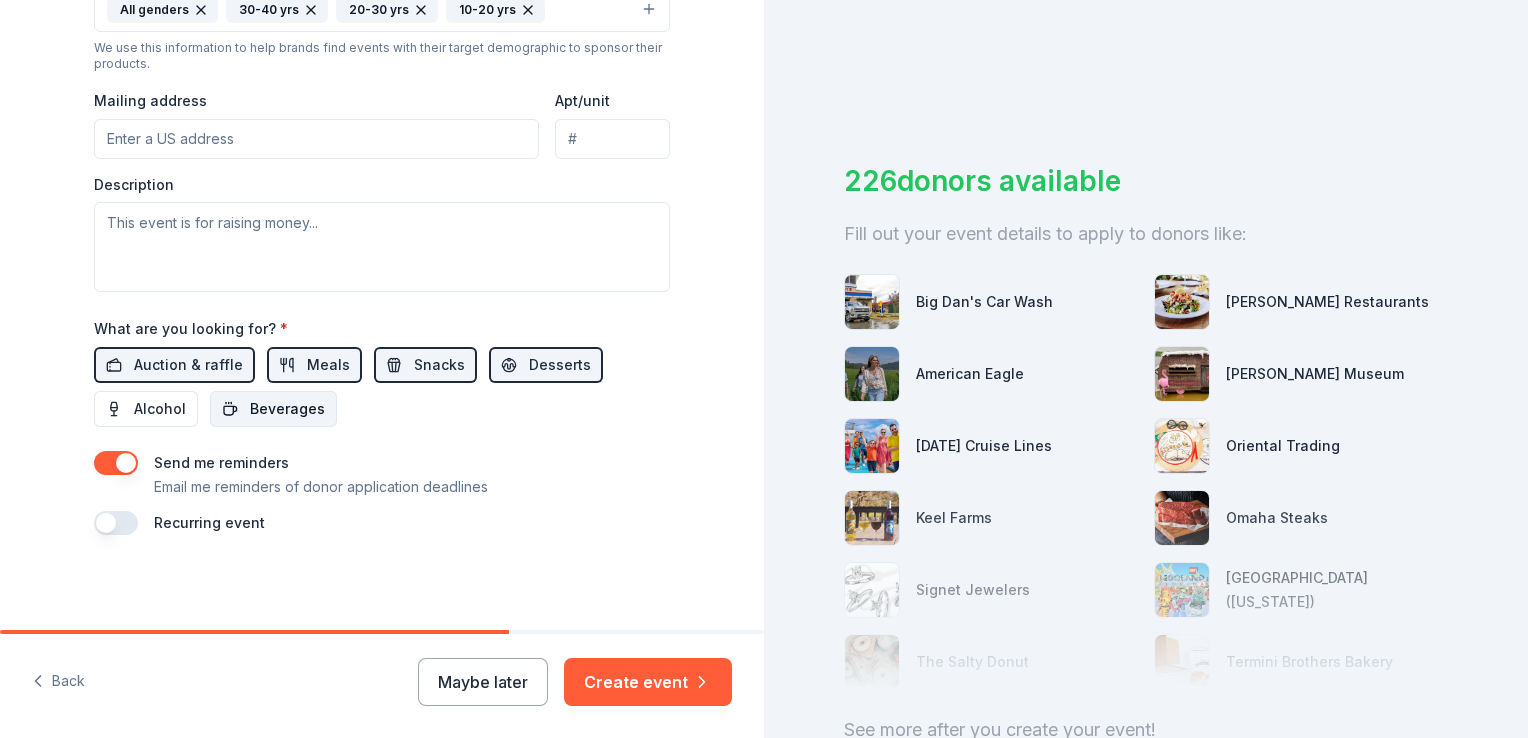 click on "Beverages" at bounding box center [287, 409] 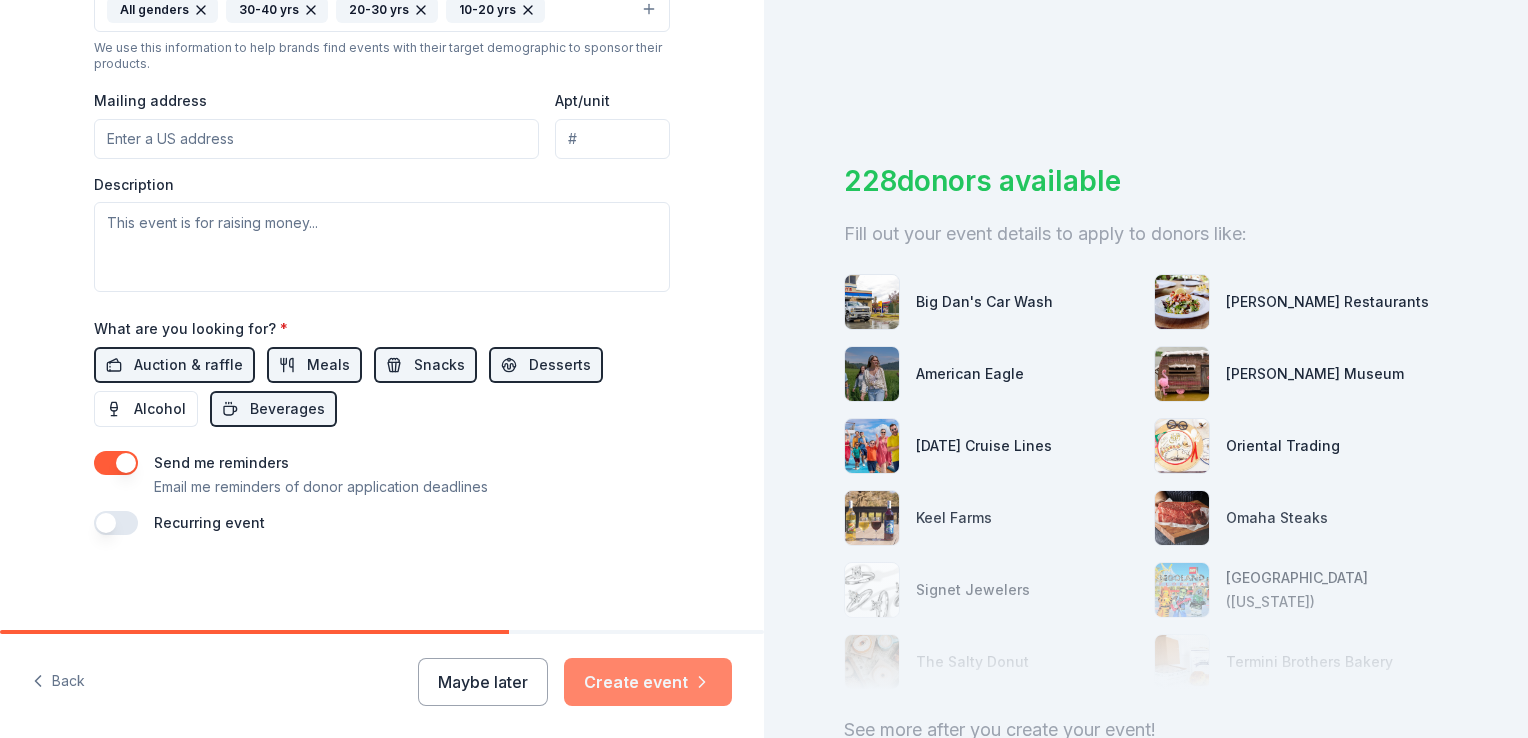 click on "Create event" at bounding box center (648, 682) 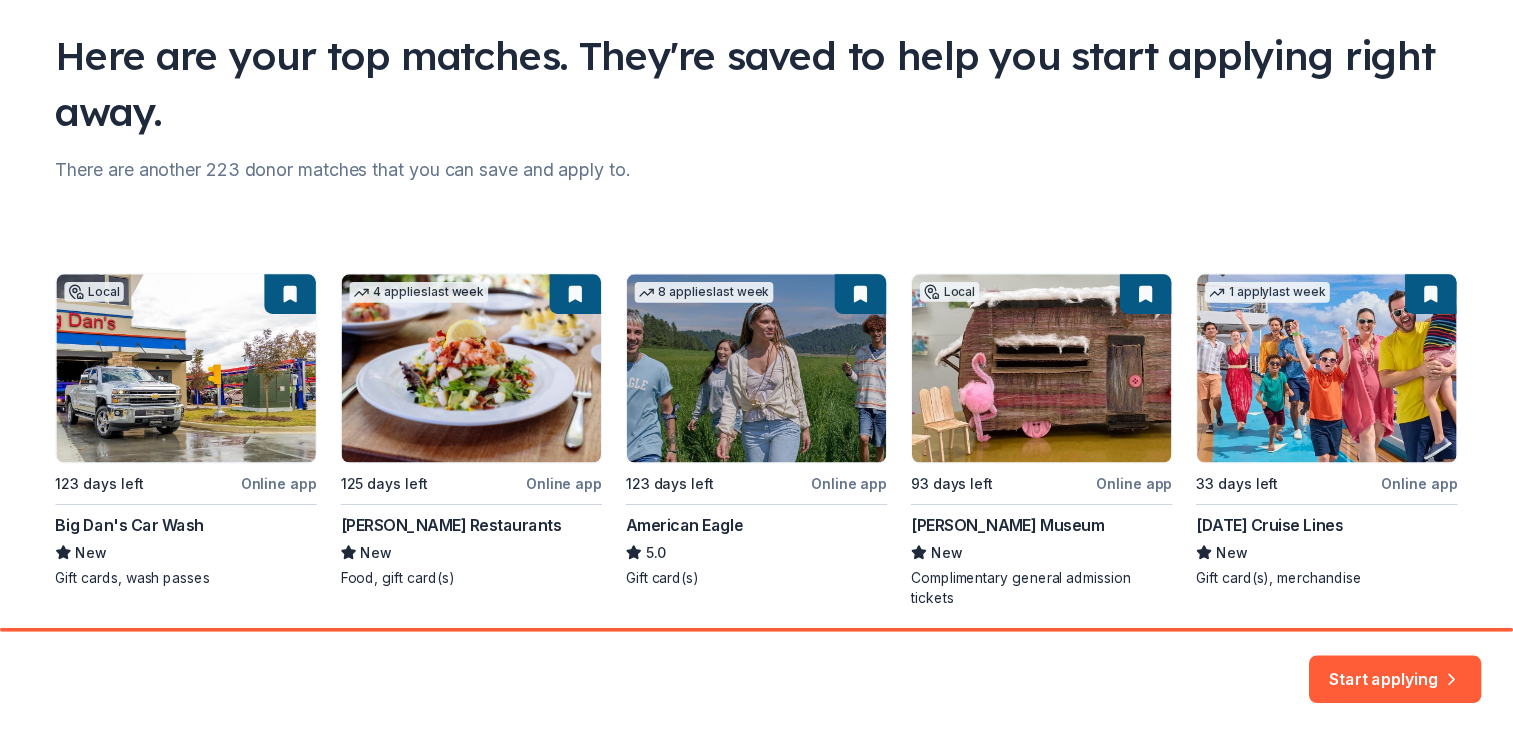 scroll, scrollTop: 210, scrollLeft: 0, axis: vertical 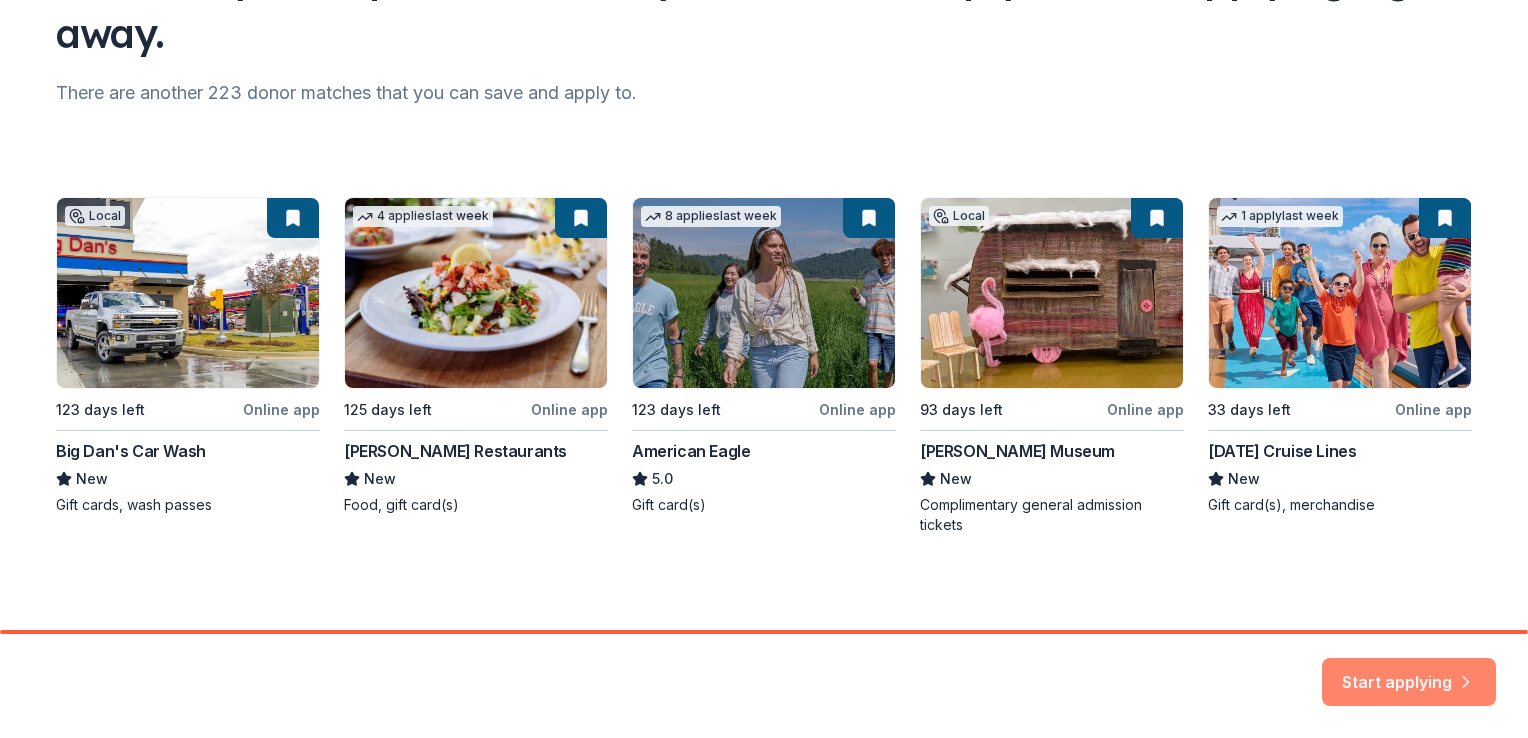 click on "Start applying" at bounding box center (1409, 674) 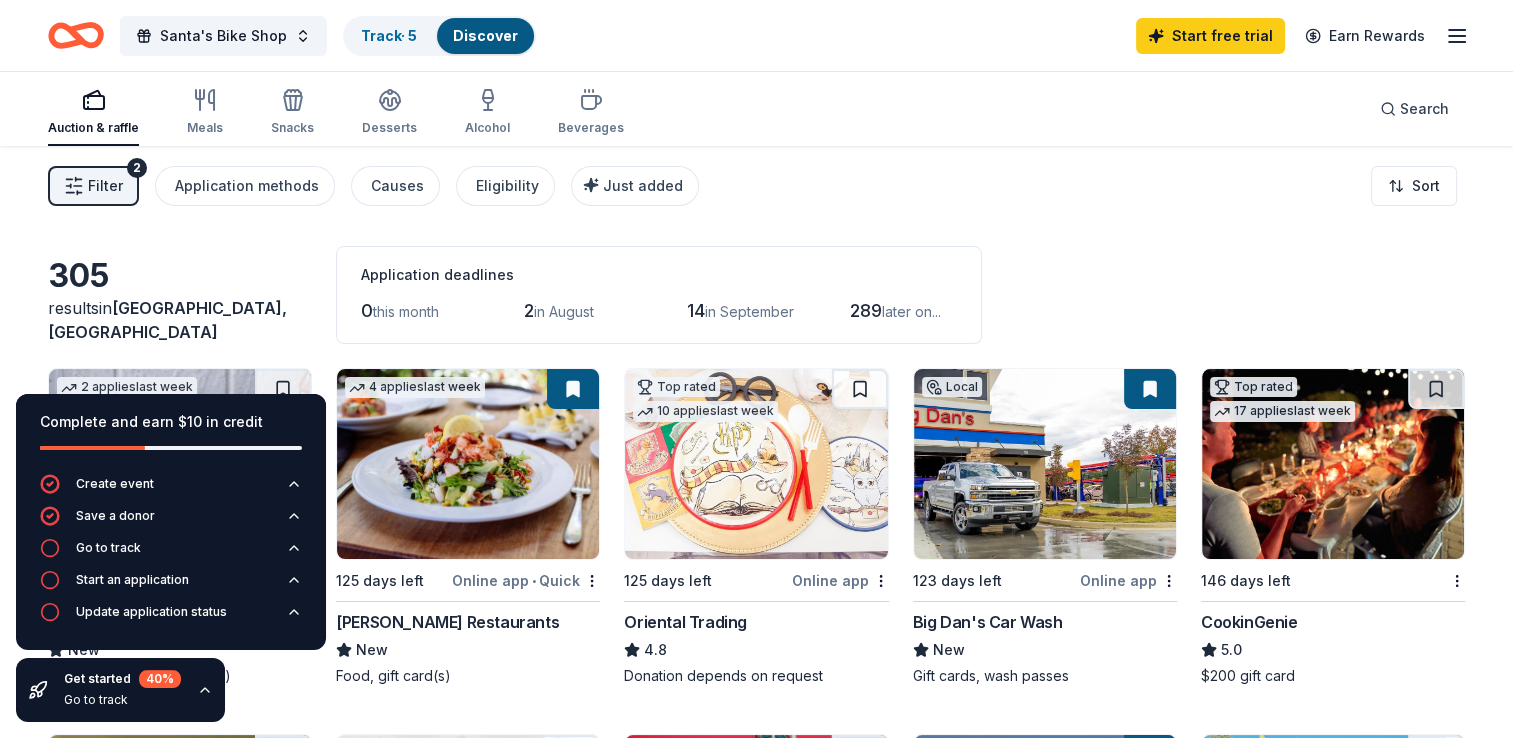 click on "305 results  in  Tampa, FL Application deadlines 0  this month 2  in August 14  in September 289  later on..." at bounding box center (756, 295) 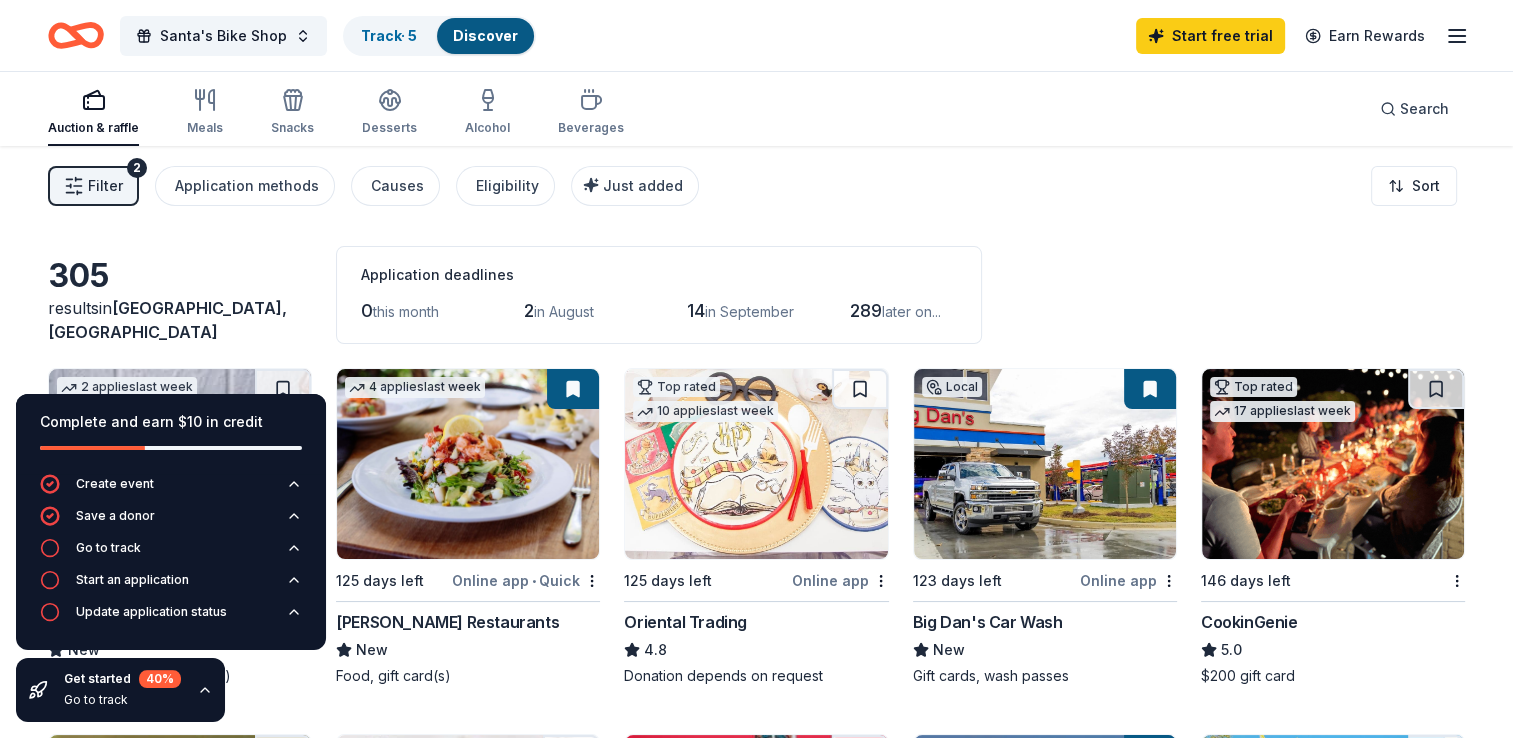 click 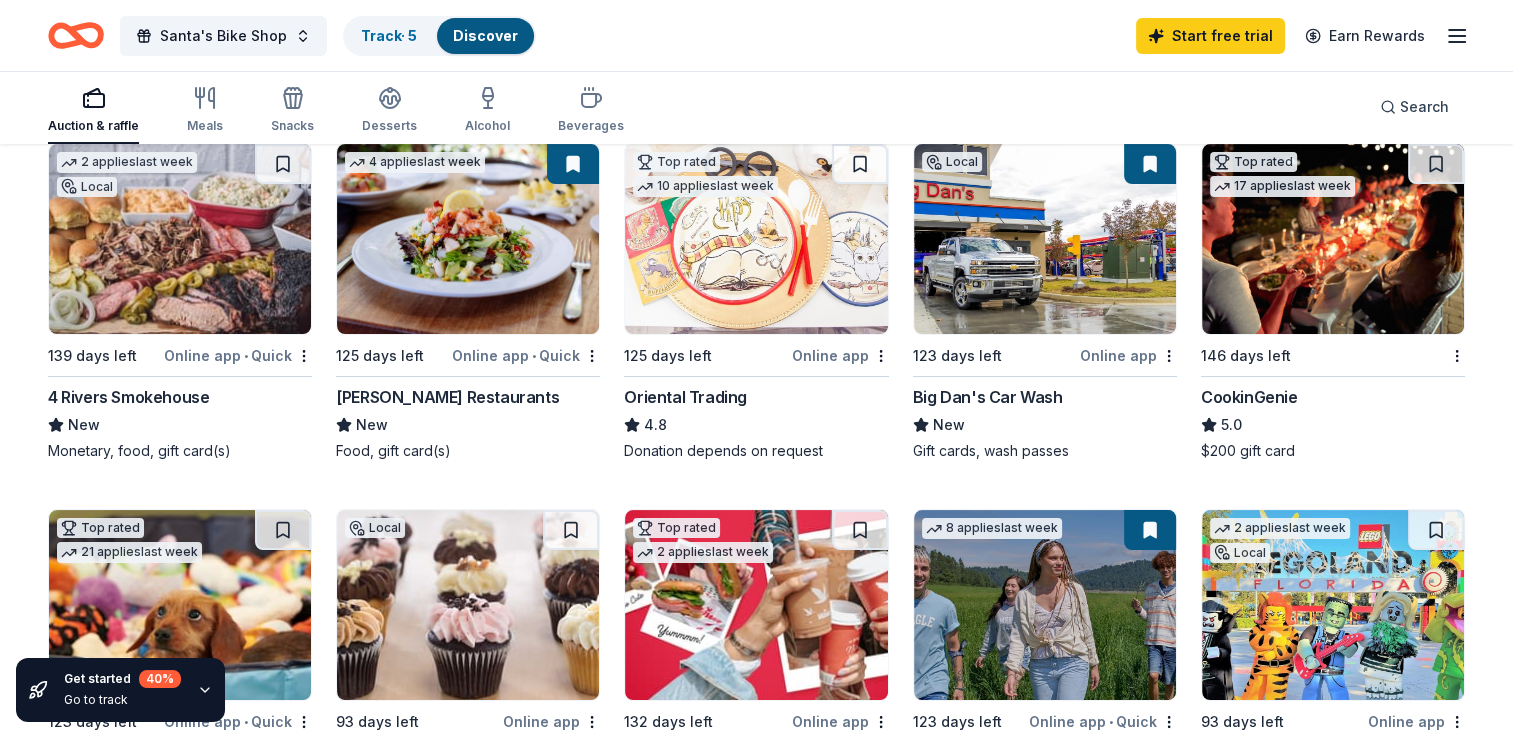 scroll, scrollTop: 240, scrollLeft: 0, axis: vertical 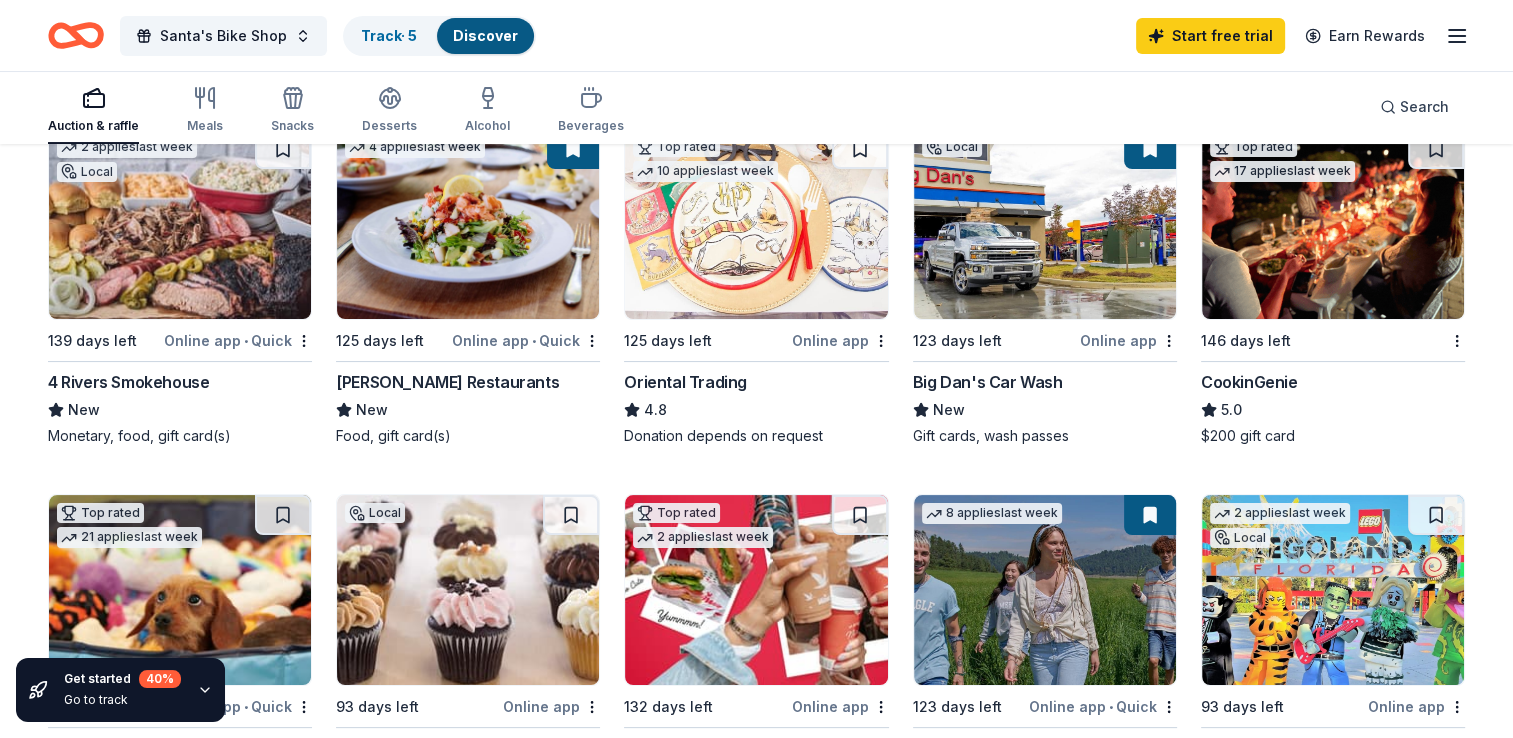 drag, startPoint x: 1512, startPoint y: 158, endPoint x: 1517, endPoint y: 186, distance: 28.442924 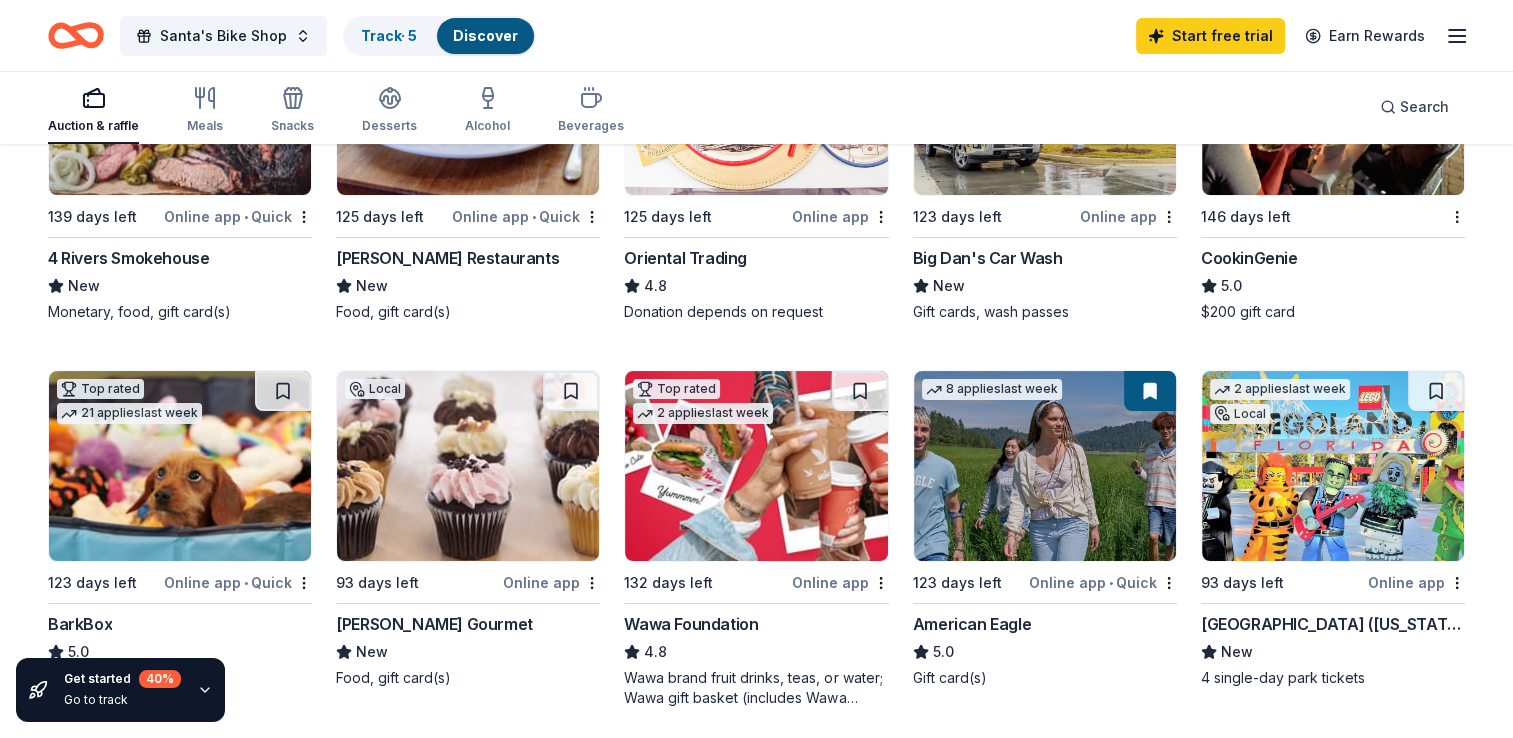 scroll, scrollTop: 413, scrollLeft: 0, axis: vertical 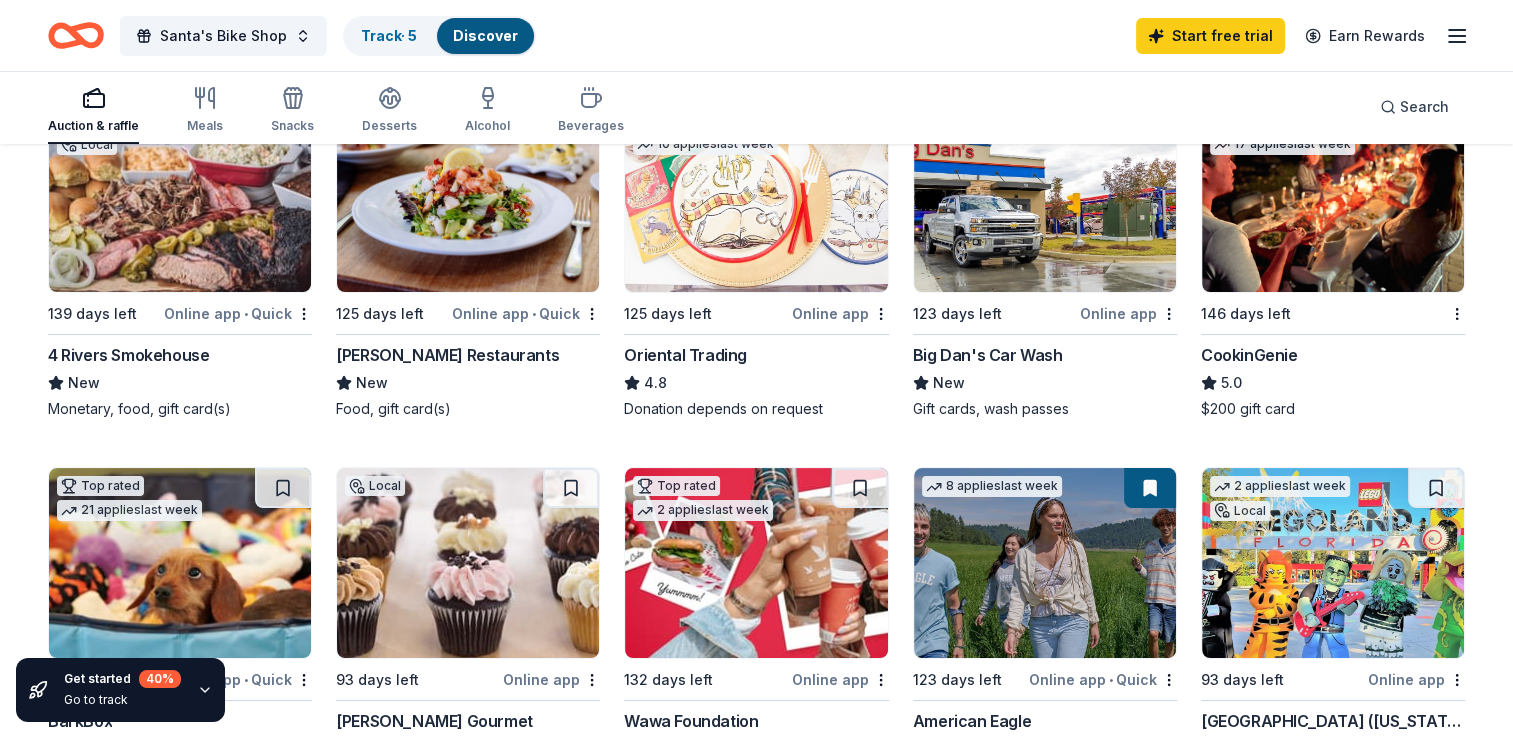 click on "Online app • Quick" at bounding box center (526, 313) 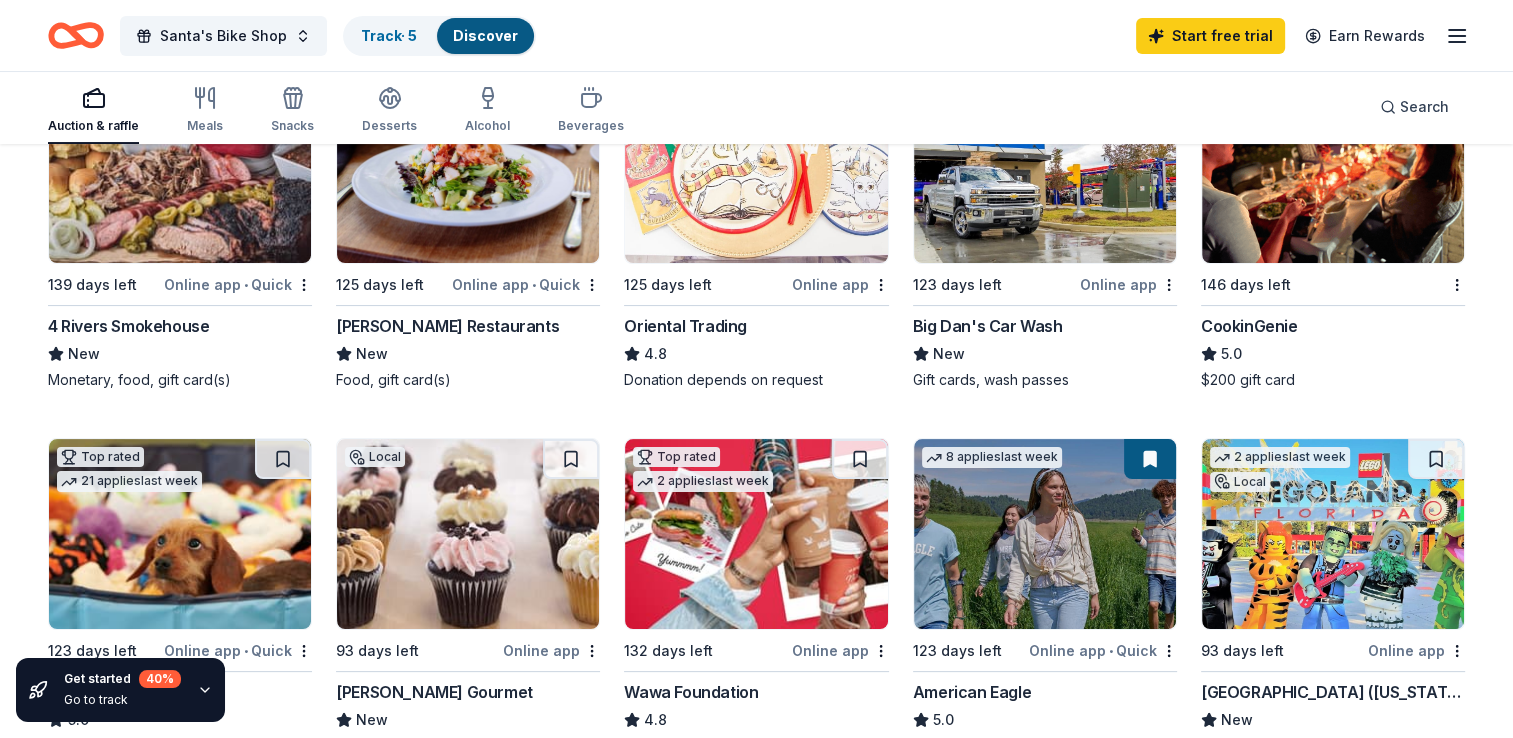 scroll, scrollTop: 302, scrollLeft: 0, axis: vertical 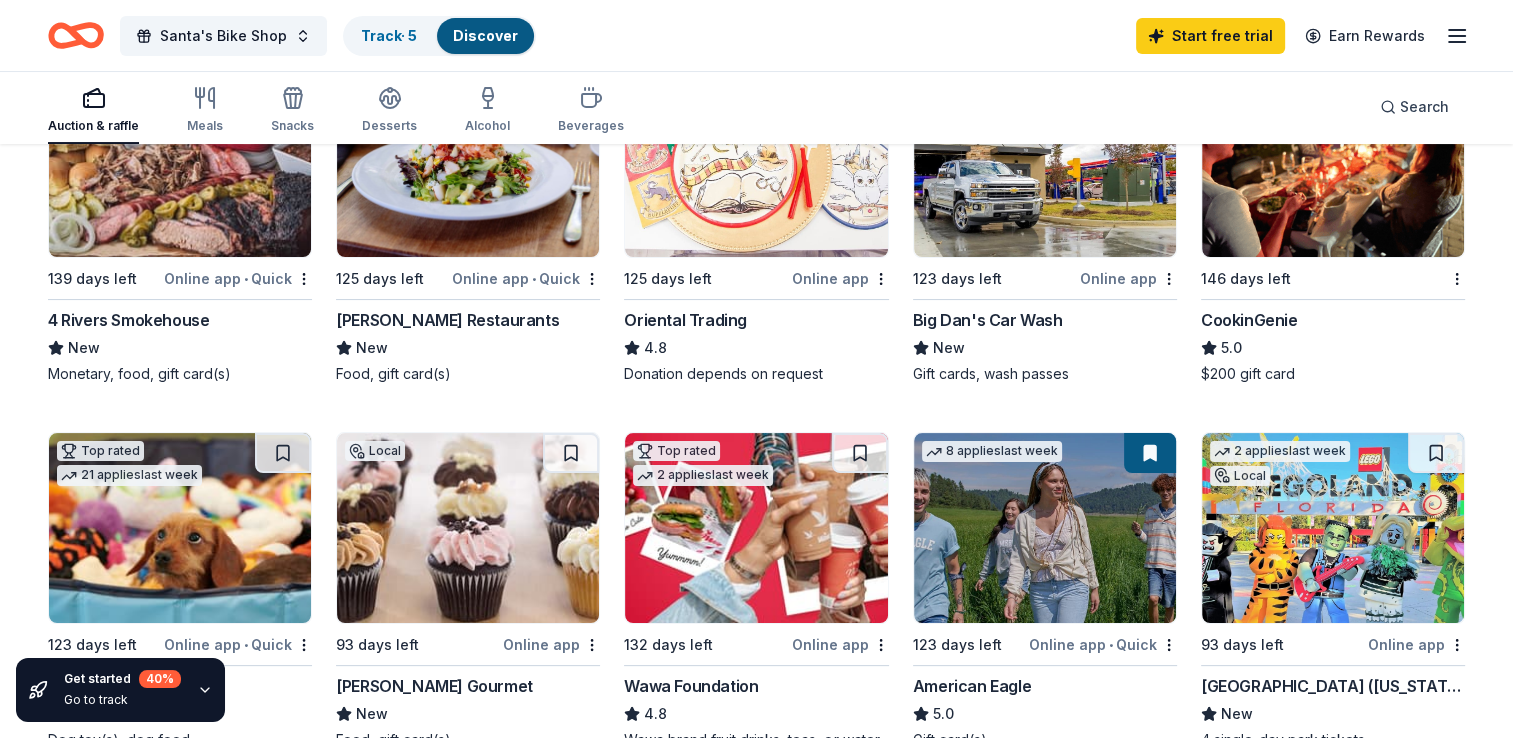 click on "Online app" at bounding box center (1128, 278) 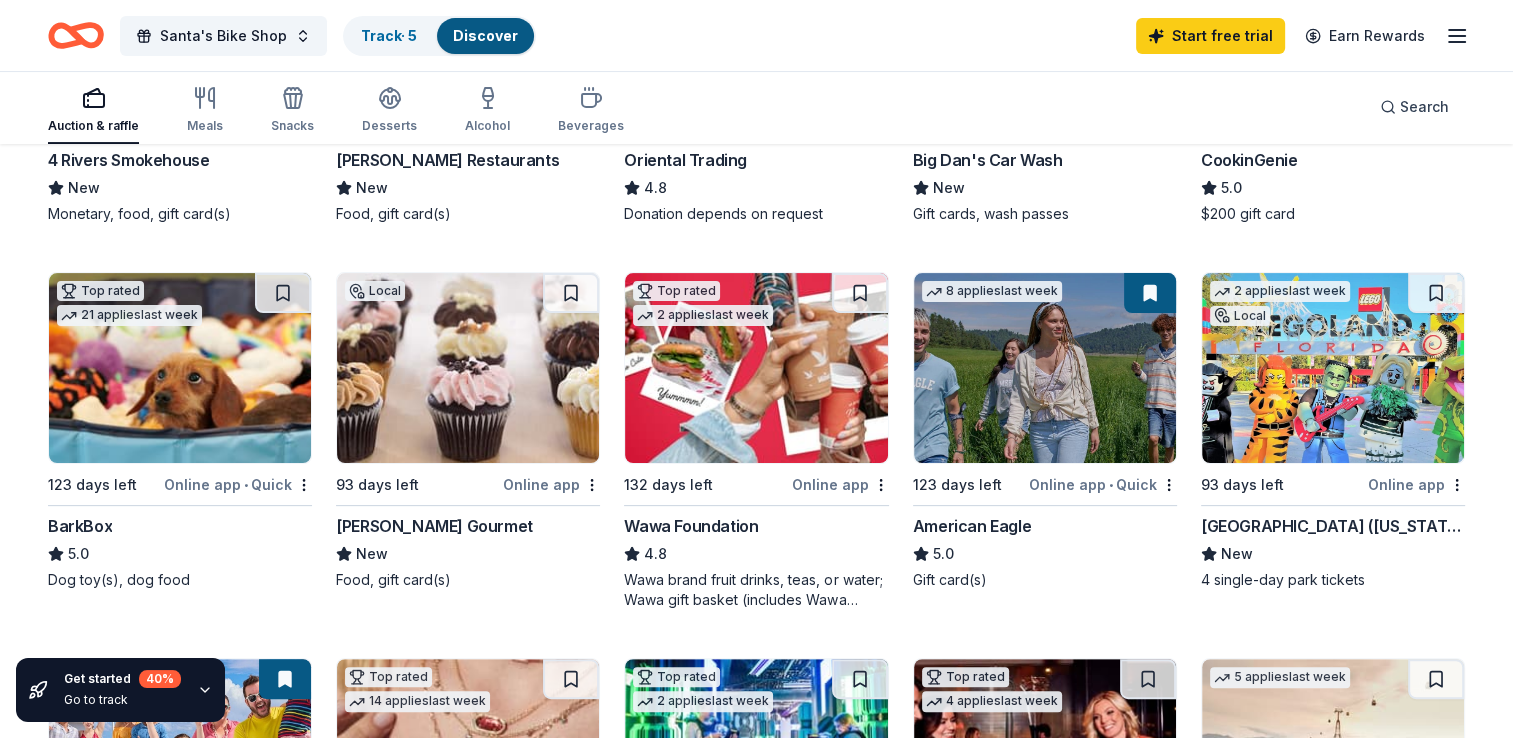 scroll, scrollTop: 502, scrollLeft: 0, axis: vertical 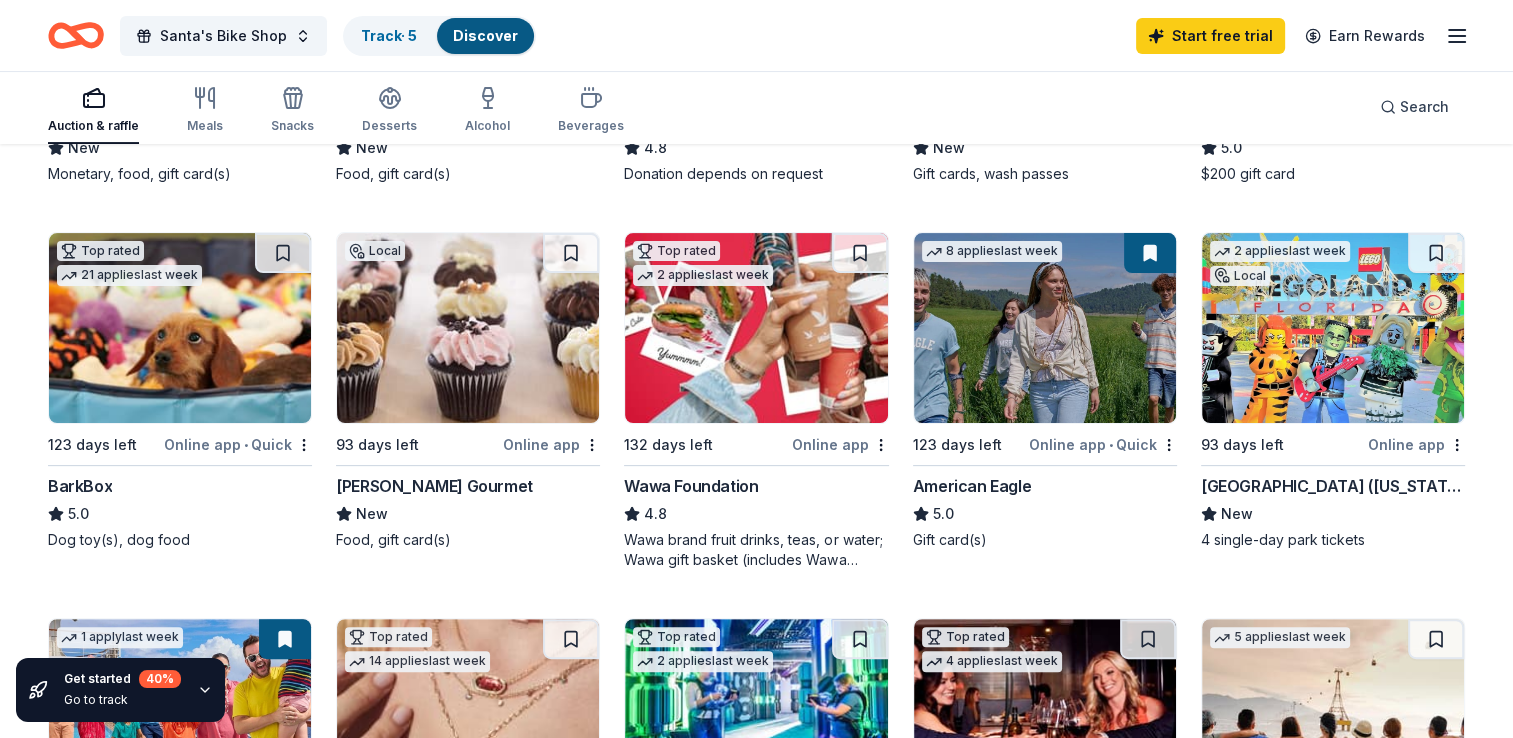 click on "Online app" at bounding box center [551, 444] 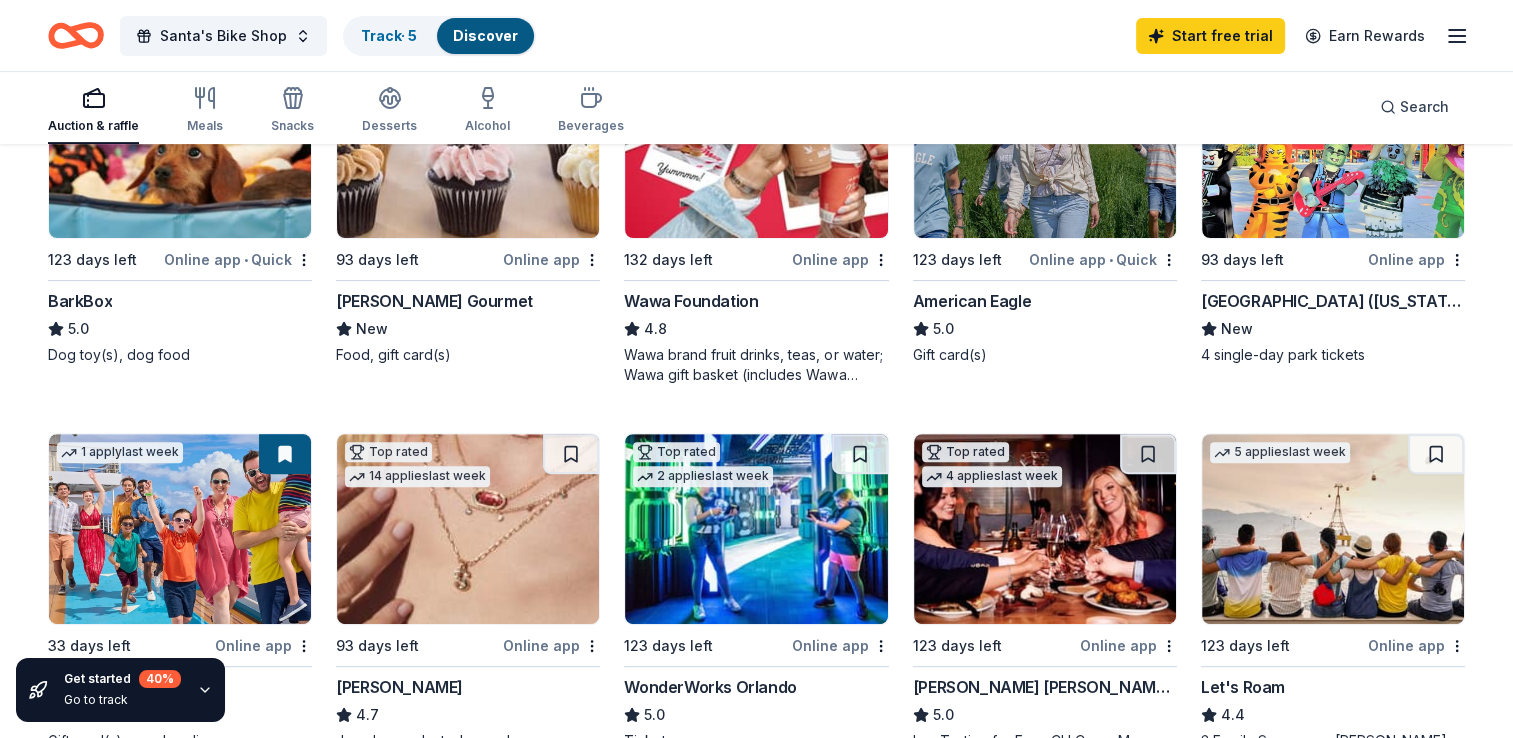 scroll, scrollTop: 684, scrollLeft: 0, axis: vertical 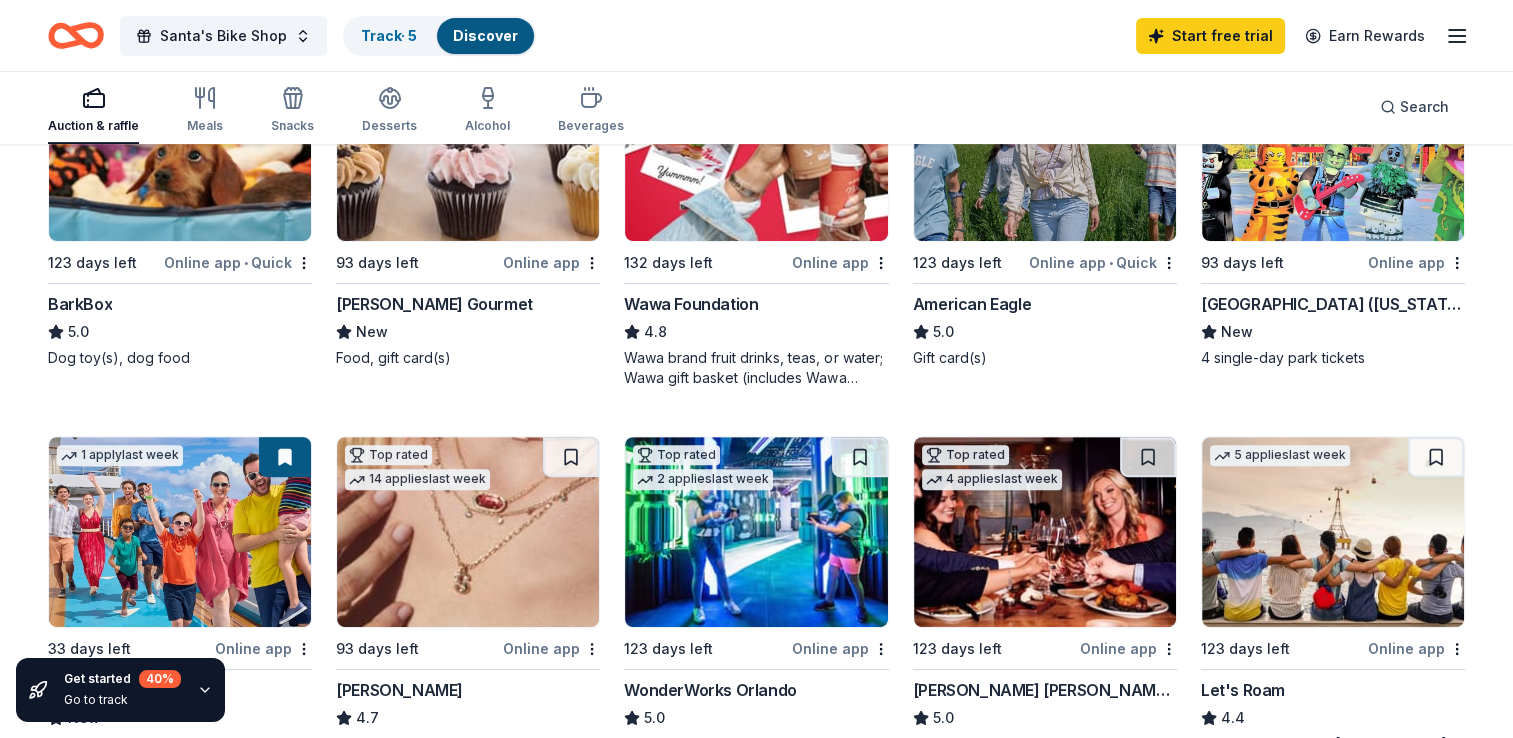 click on "Online app • Quick" at bounding box center [1103, 262] 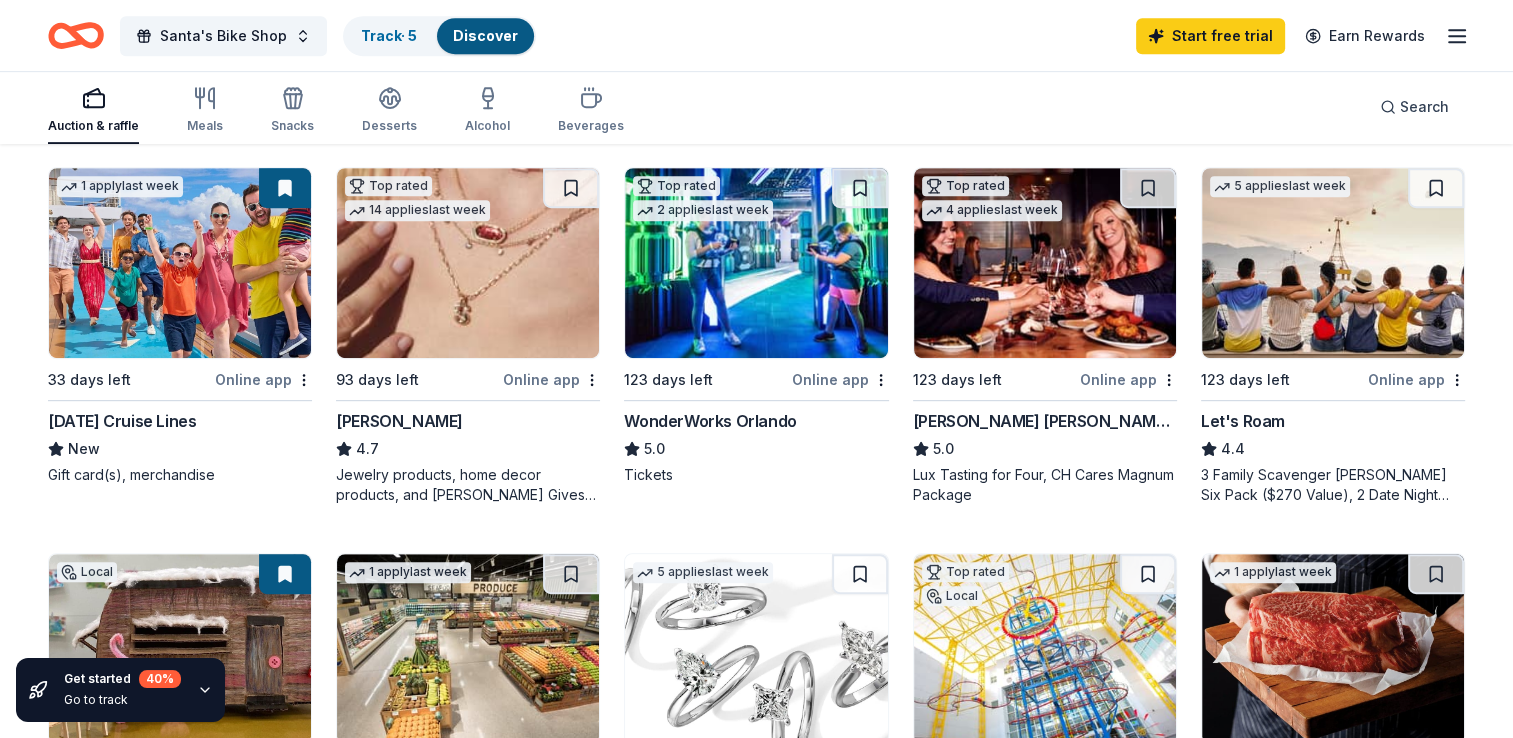 scroll, scrollTop: 991, scrollLeft: 0, axis: vertical 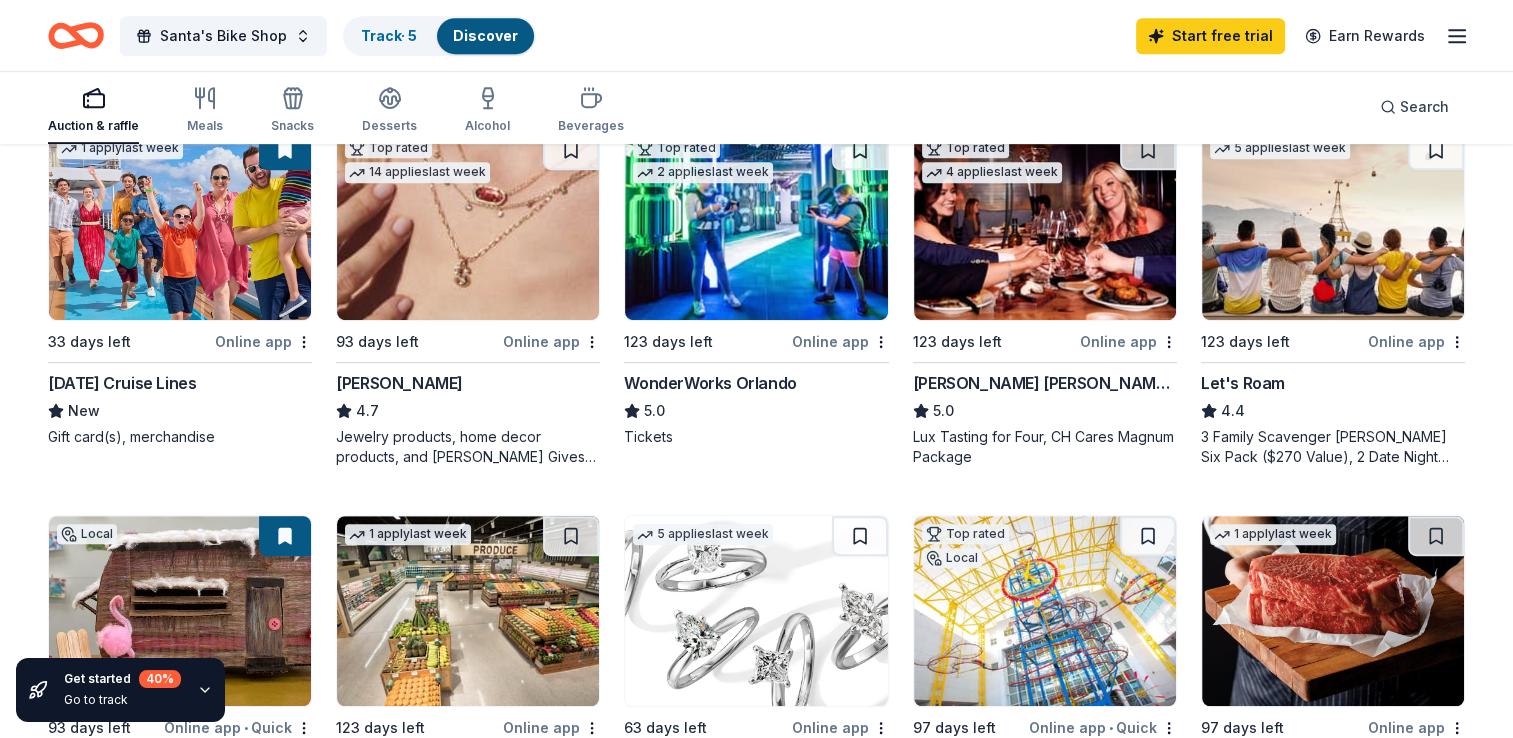 click on "Online app" at bounding box center [840, 341] 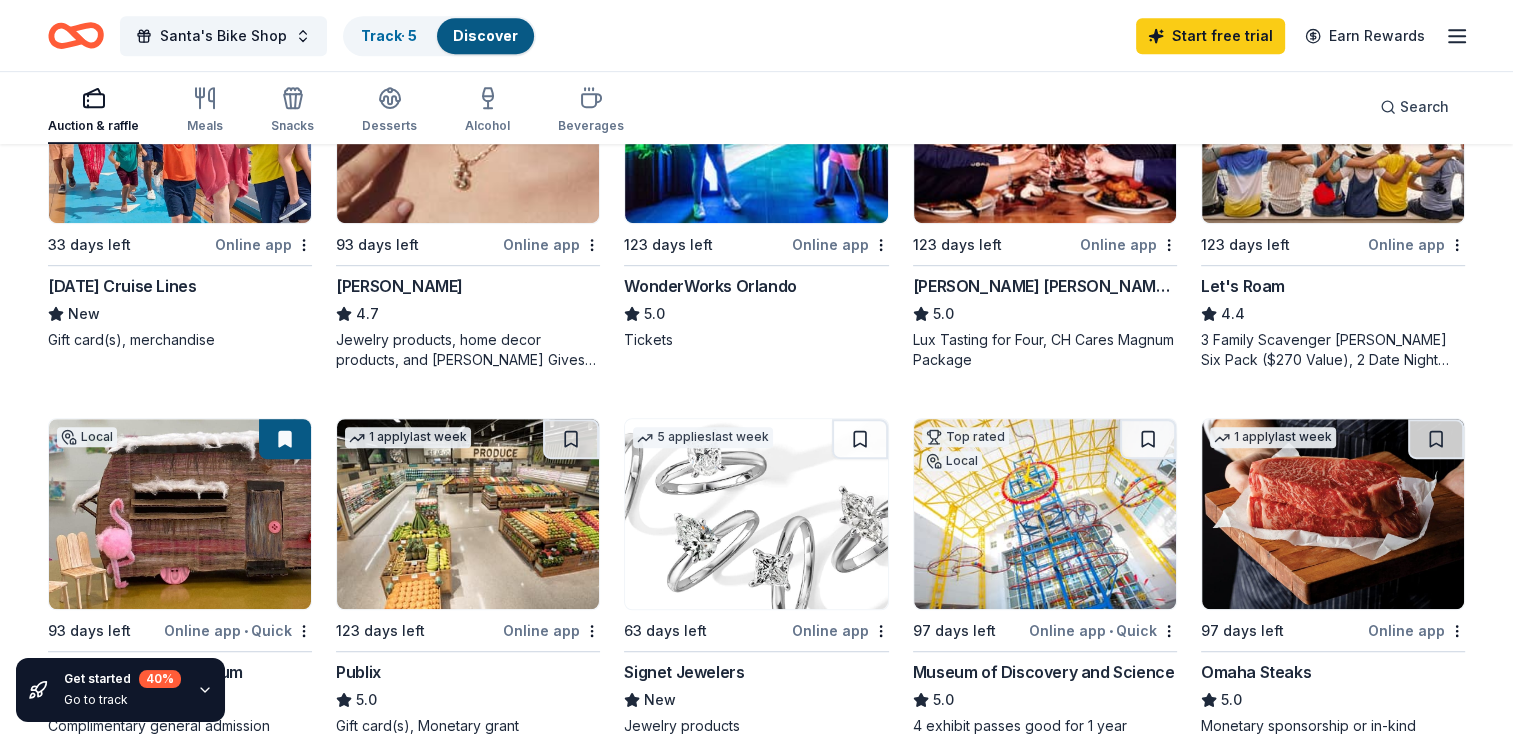scroll, scrollTop: 1098, scrollLeft: 0, axis: vertical 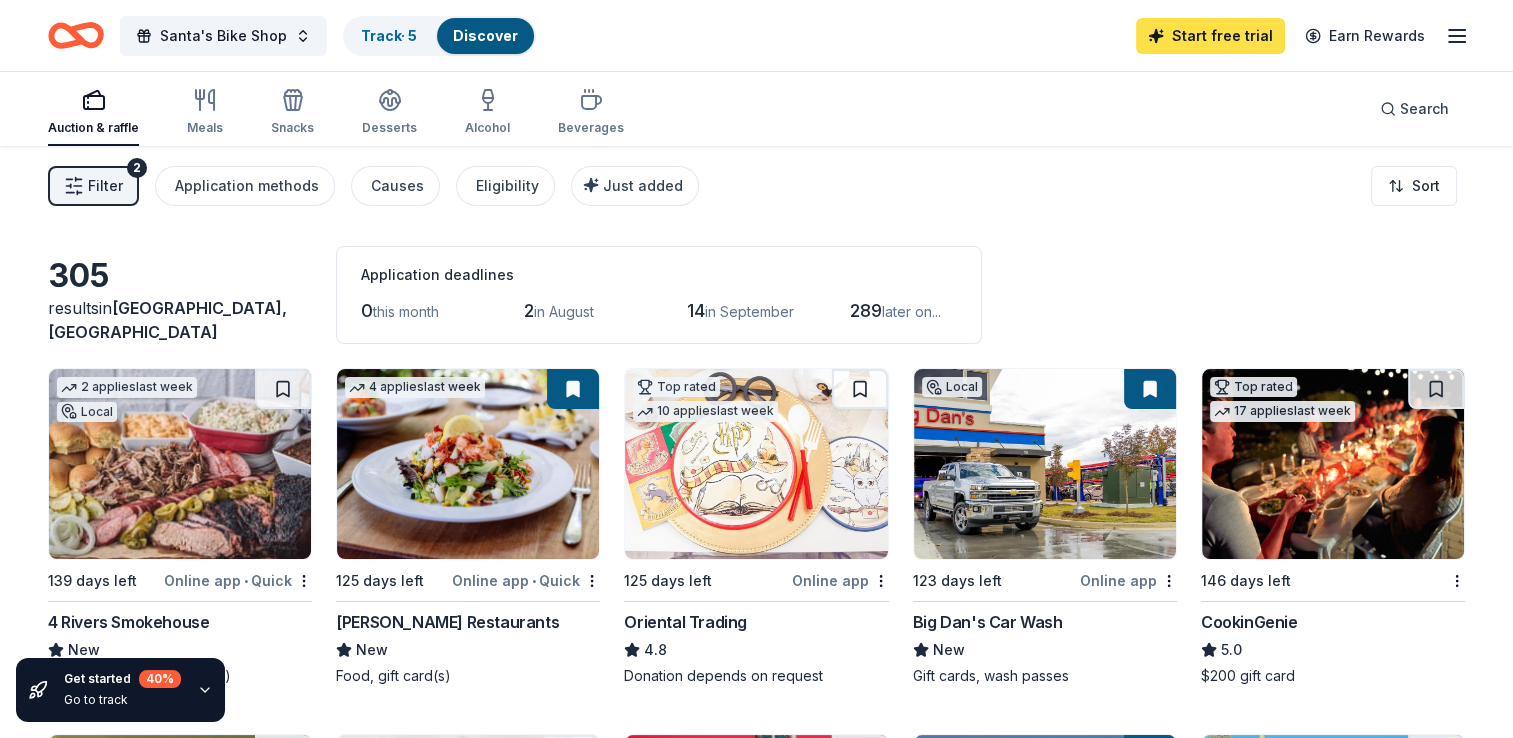 click on "Start free  trial" at bounding box center (1210, 36) 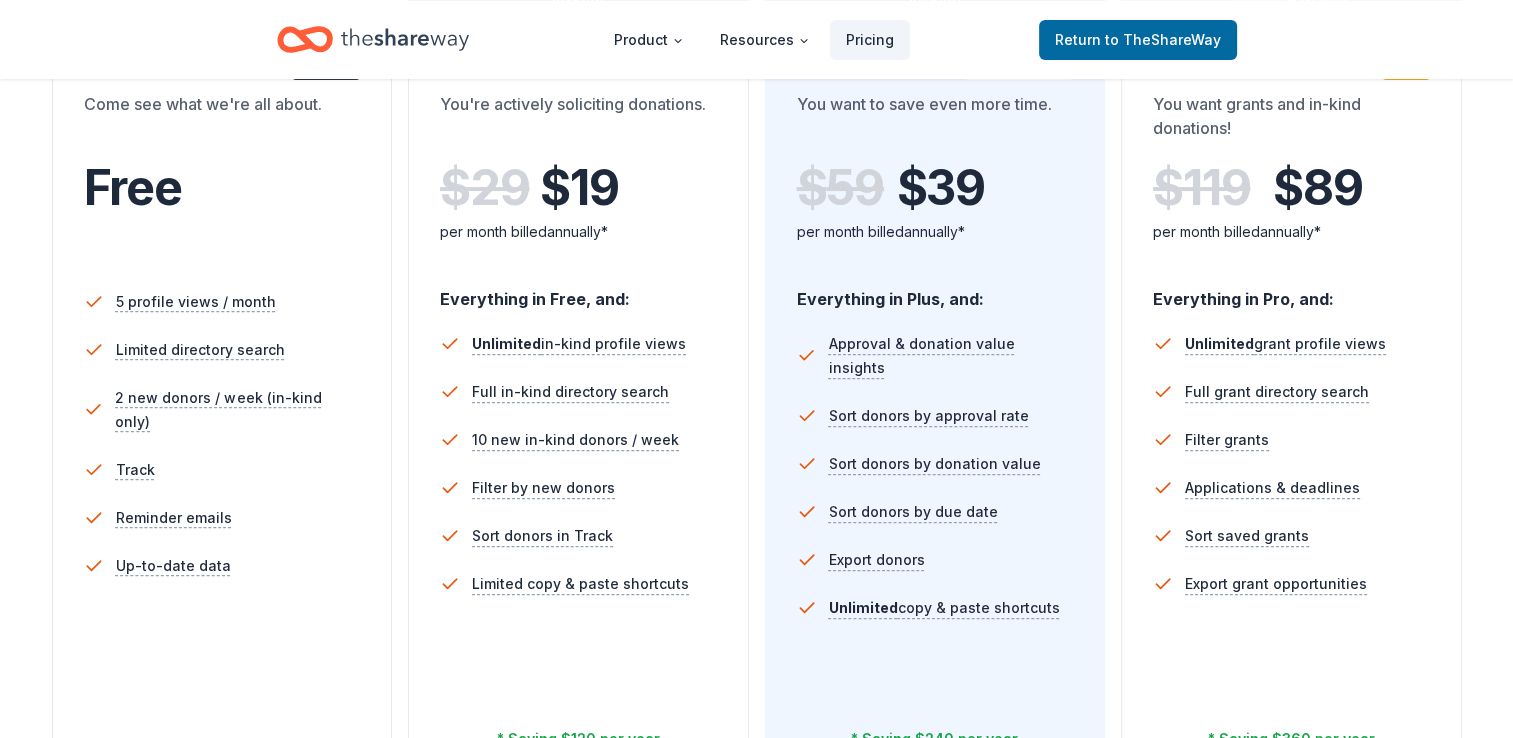 scroll, scrollTop: 420, scrollLeft: 0, axis: vertical 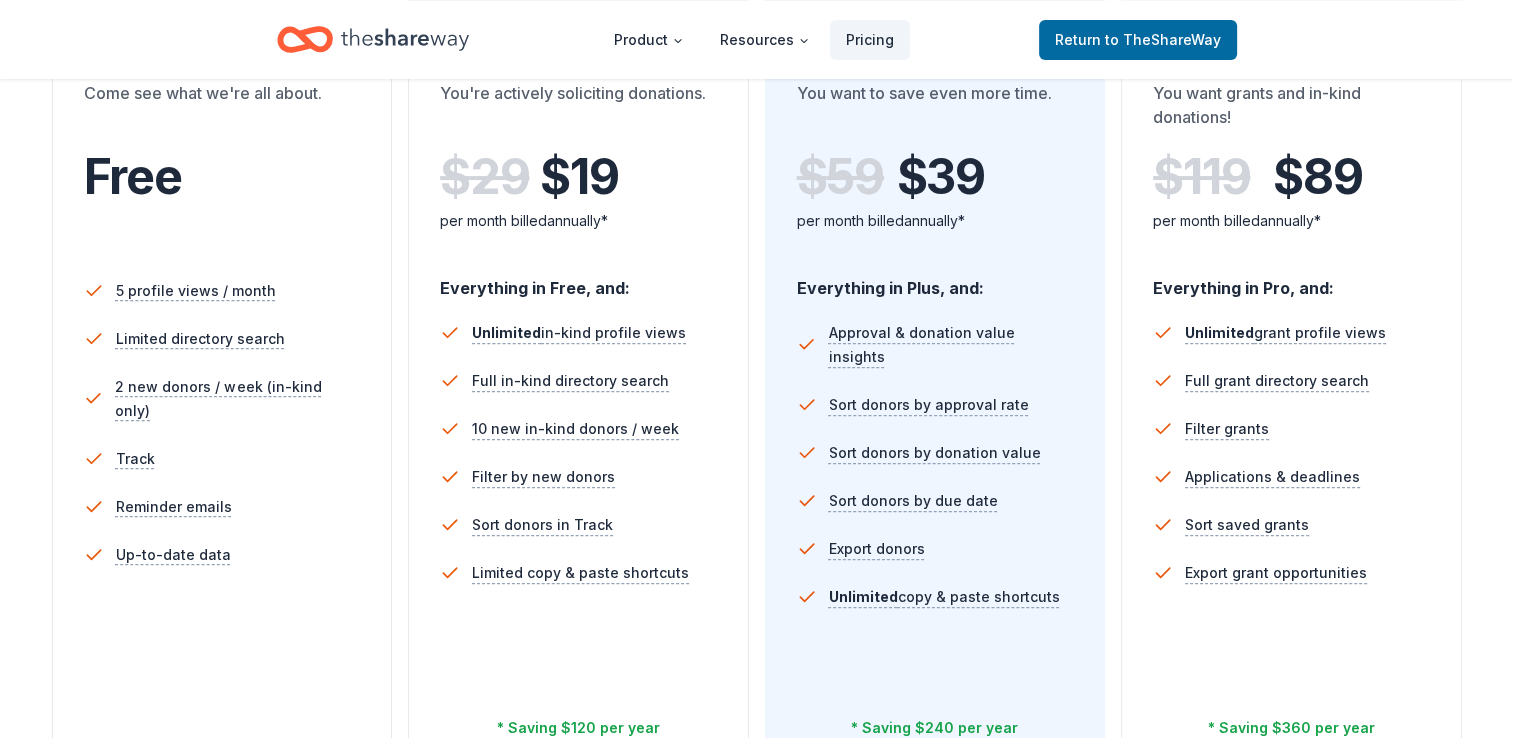 click on "Limited directory search" at bounding box center (222, 339) 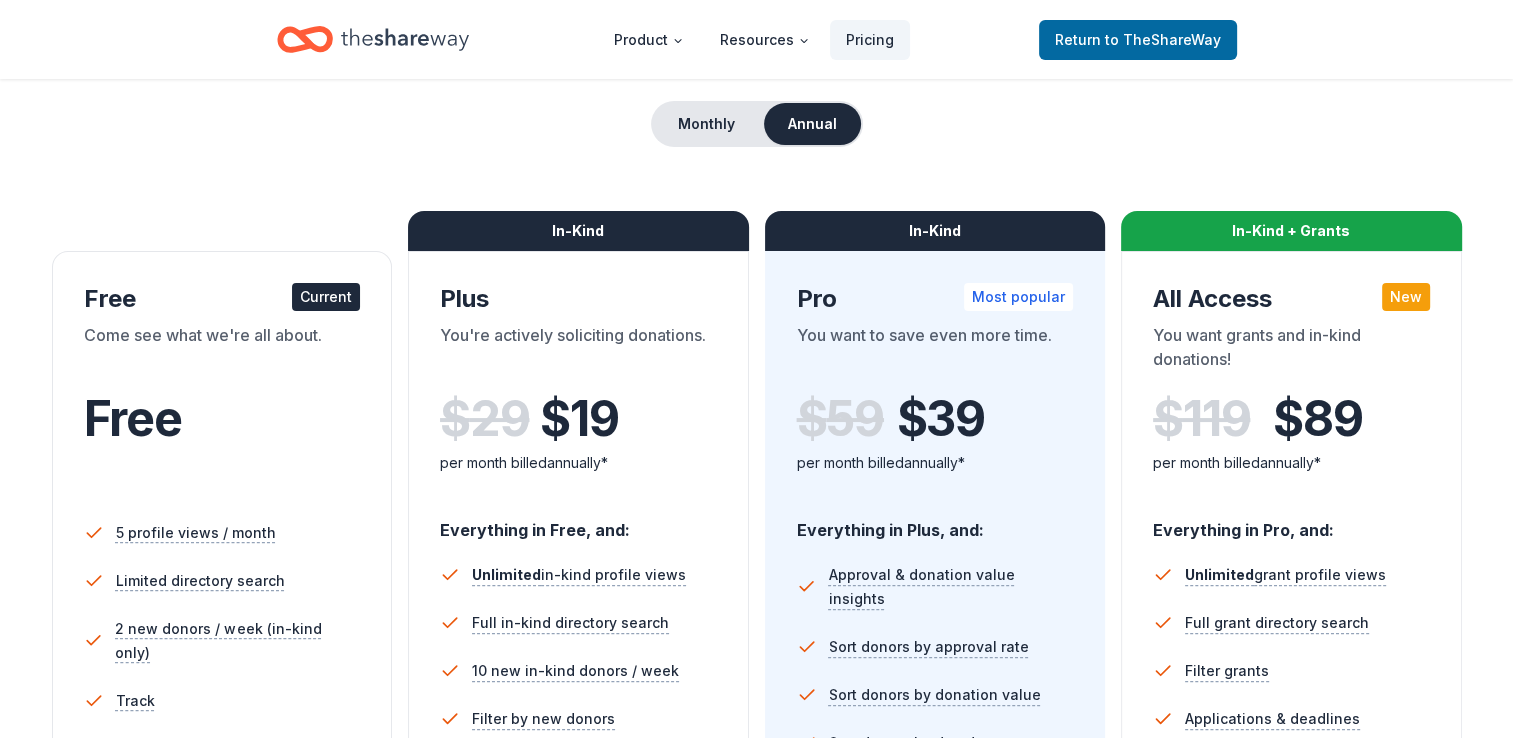 scroll, scrollTop: 167, scrollLeft: 0, axis: vertical 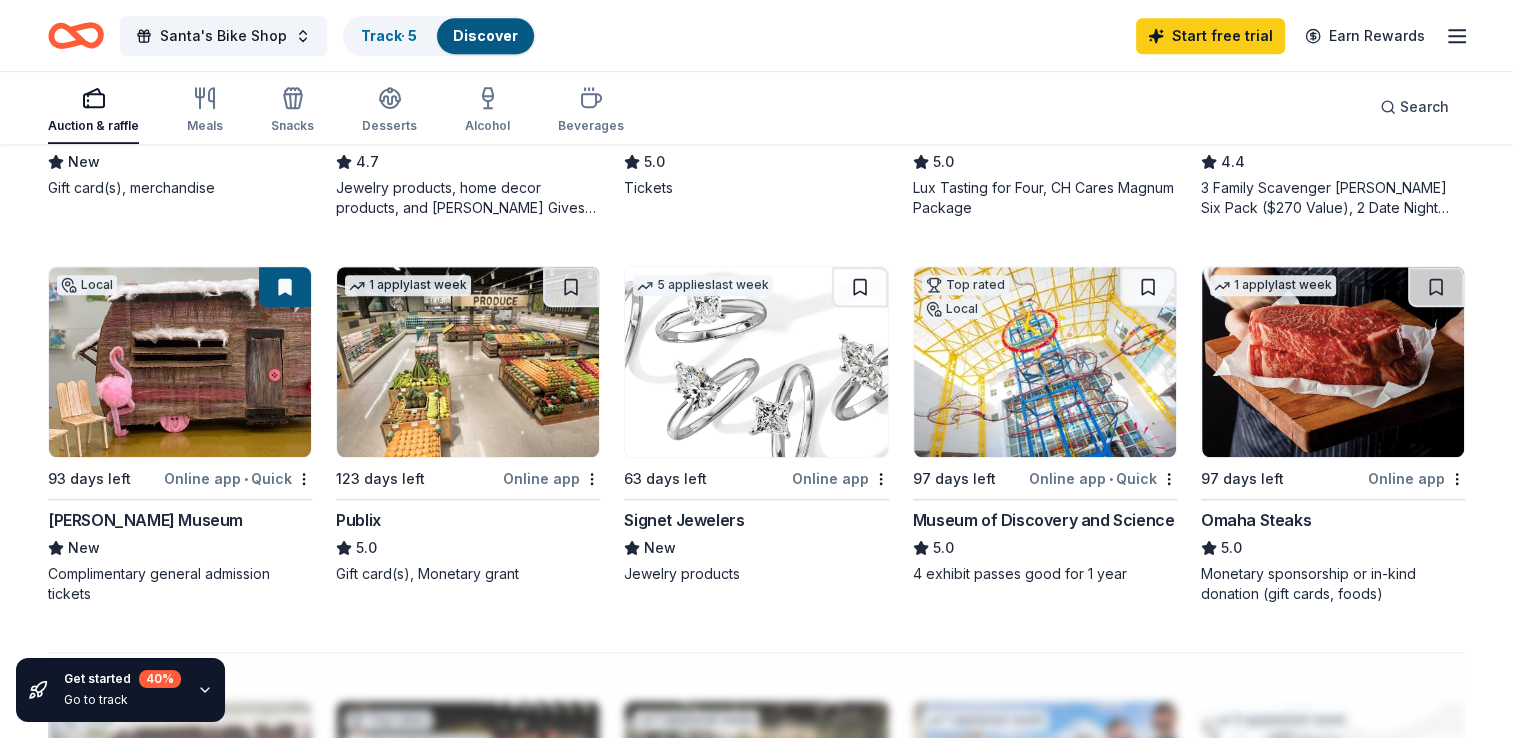 click on "Online app" at bounding box center (840, 478) 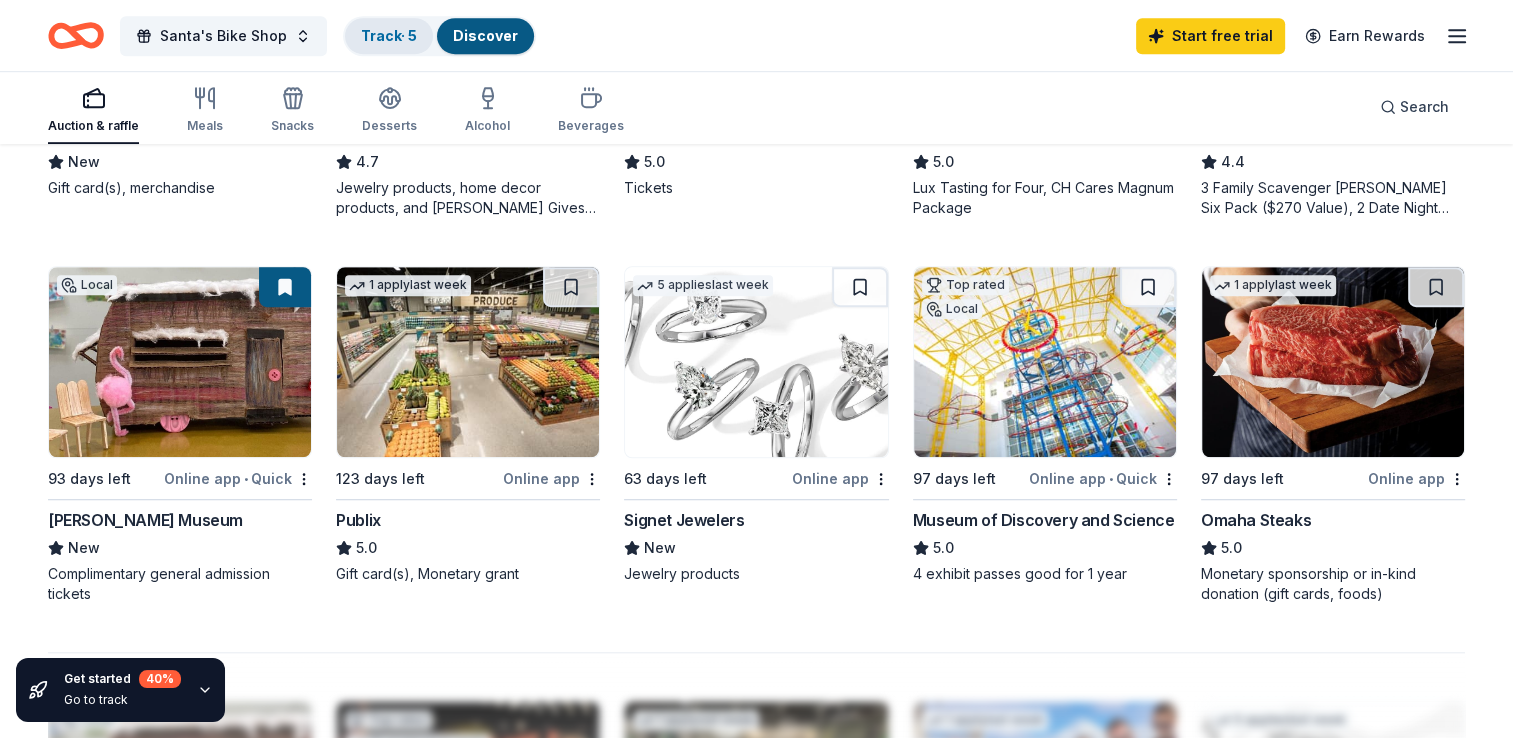 click on "Track  · 5" at bounding box center [389, 35] 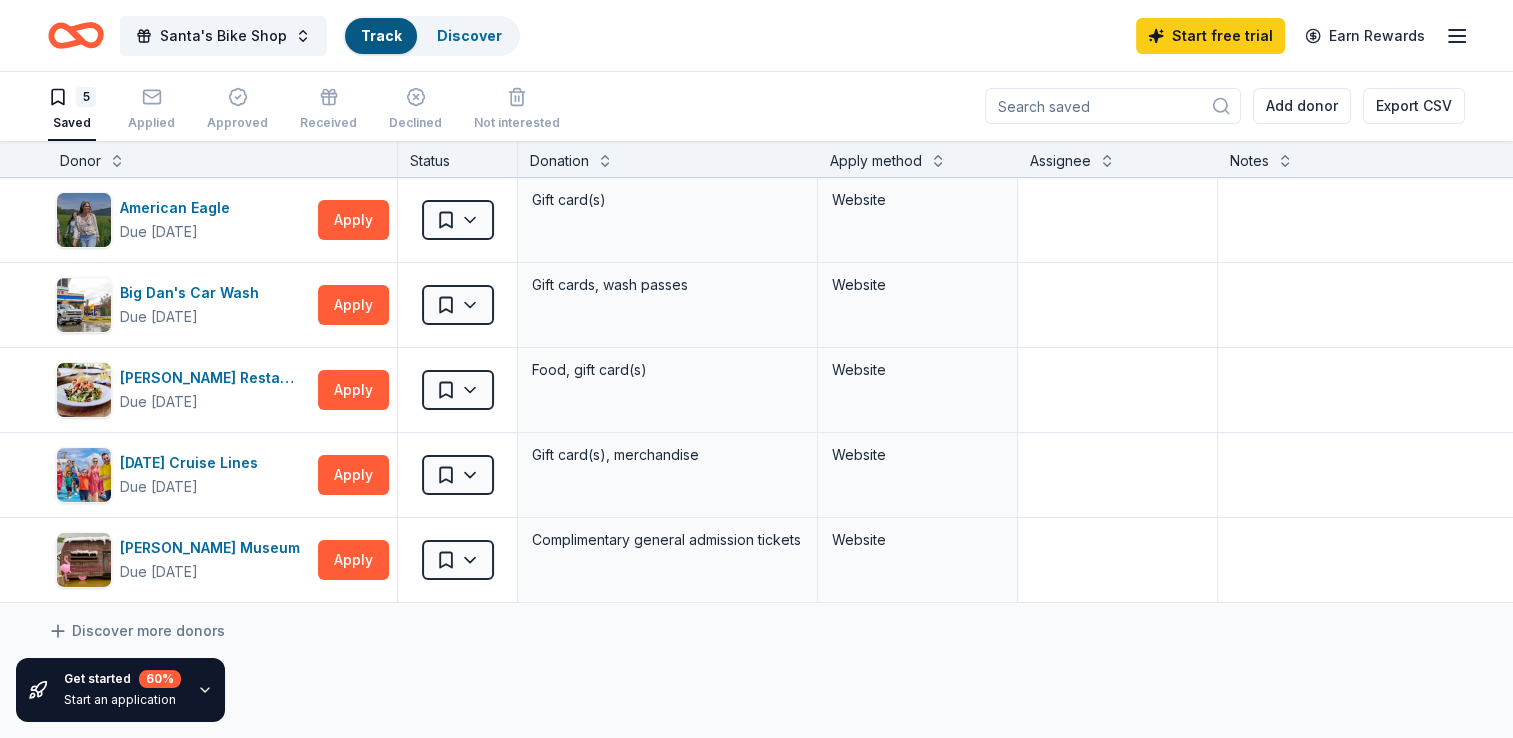 scroll, scrollTop: 0, scrollLeft: 0, axis: both 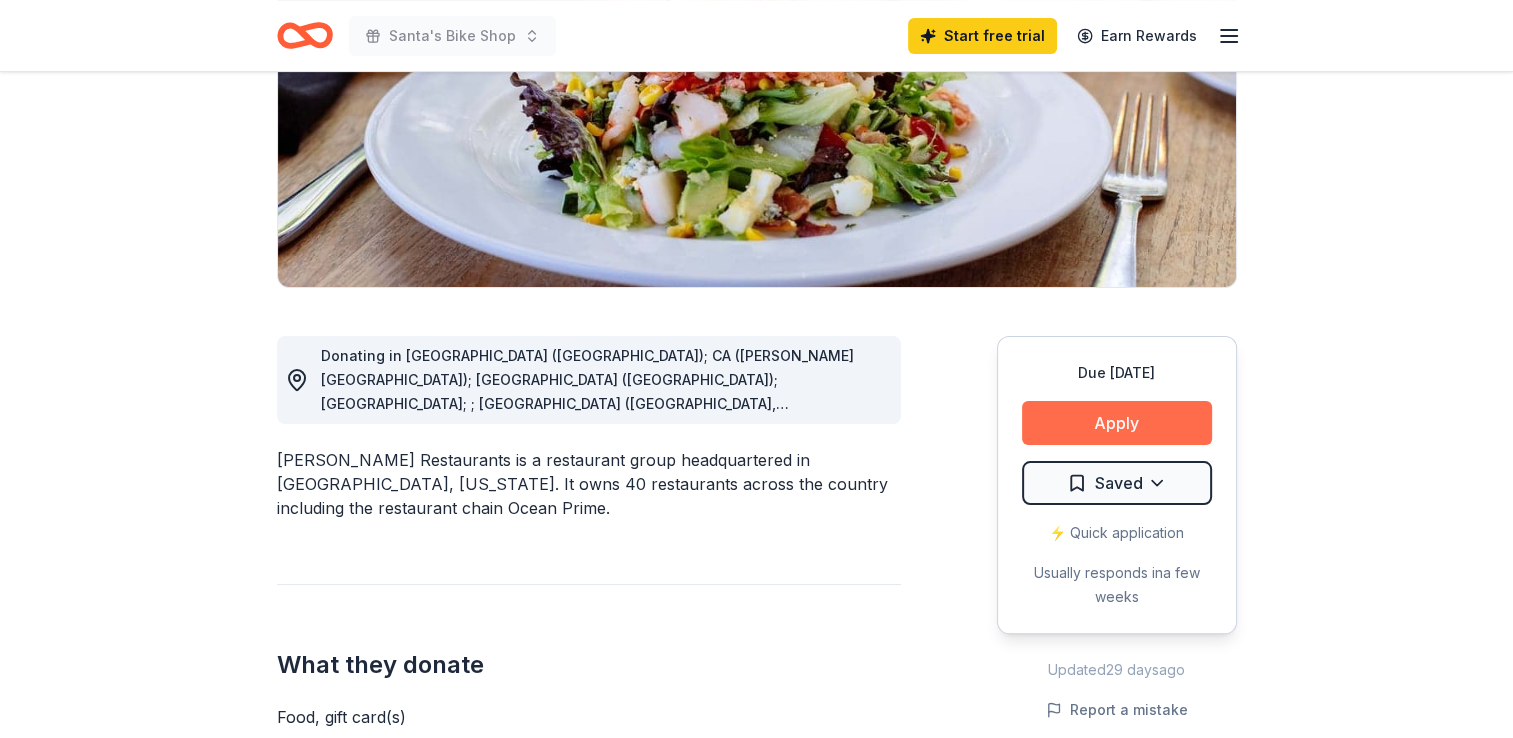 click on "Apply" at bounding box center [1117, 423] 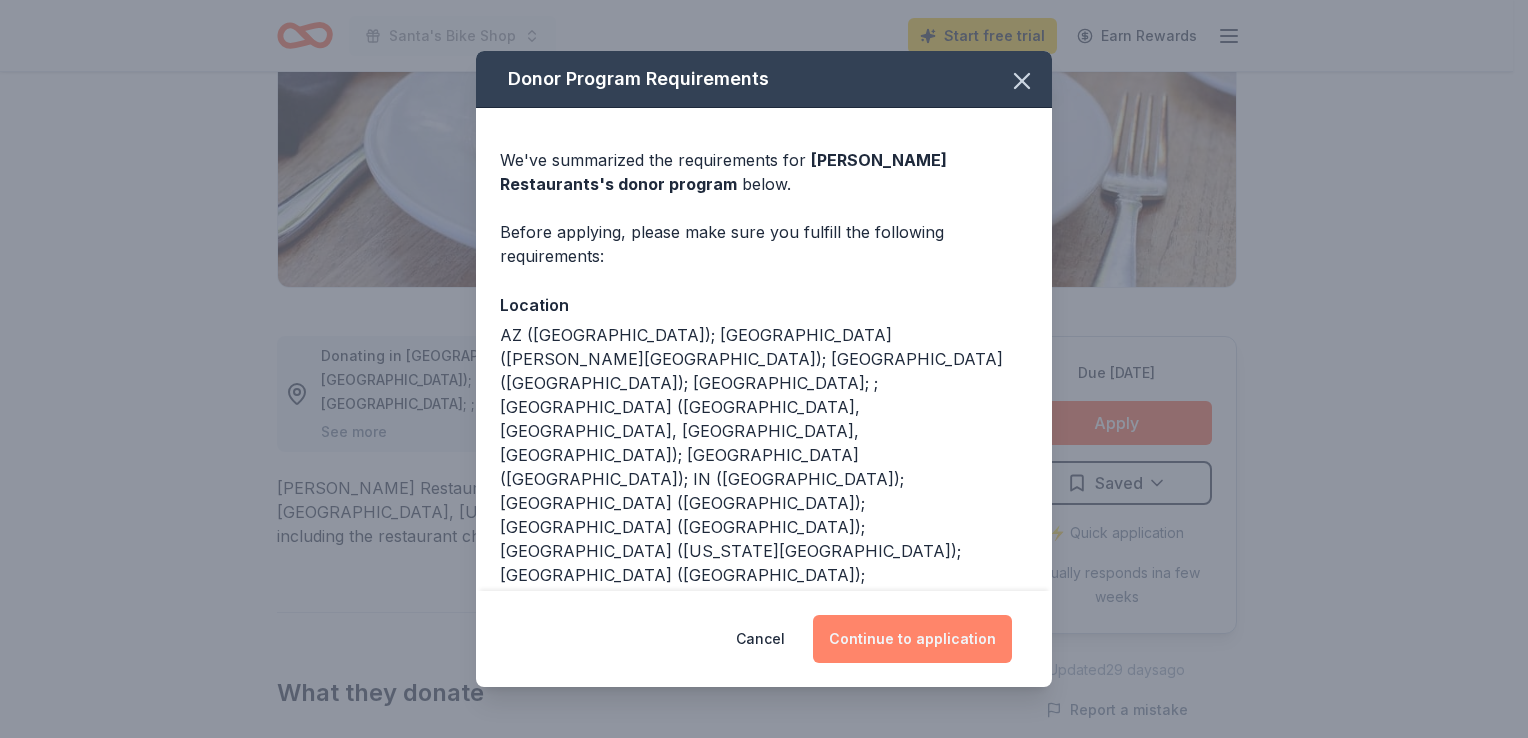 click on "Continue to application" at bounding box center [912, 639] 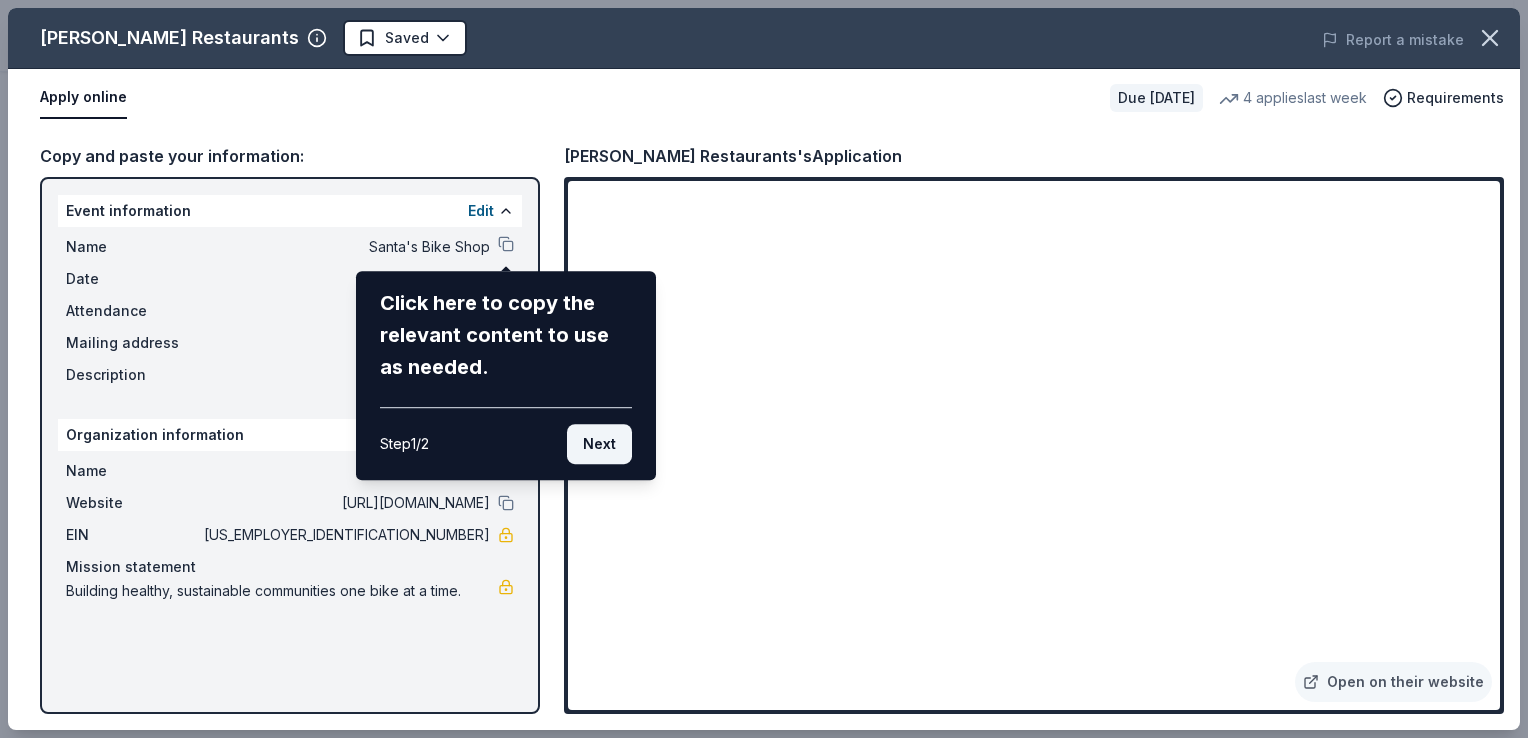 click on "Next" at bounding box center [599, 444] 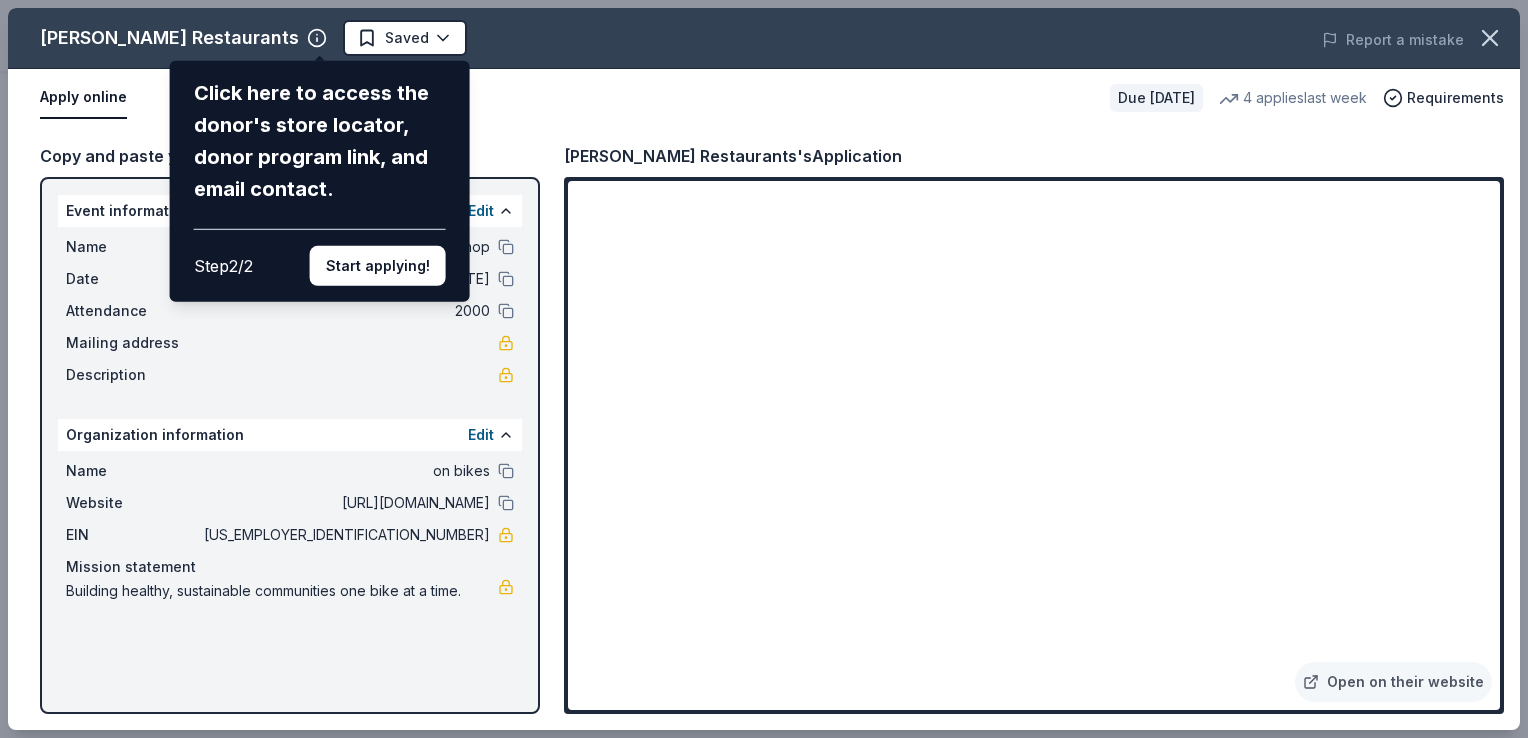 click on "Cameron Mitchell Restaurants Click here to access the donor's store locator, donor program link, and email contact. Step  2 / 2 Start applying! Saved Report a mistake Apply online Due in 125 days 4   applies  last week Requirements Copy and paste your information: Event information Edit Name Santa's Bike Shop Date 12/10/25 Attendance 2000 Mailing address Description Organization information Edit Name on bikes Website http://onbikes.org EIN 45-3533001 Mission statement Building healthy, sustainable communities one bike at a time. Cameron Mitchell Restaurants's  Application Open on their website" at bounding box center [764, 369] 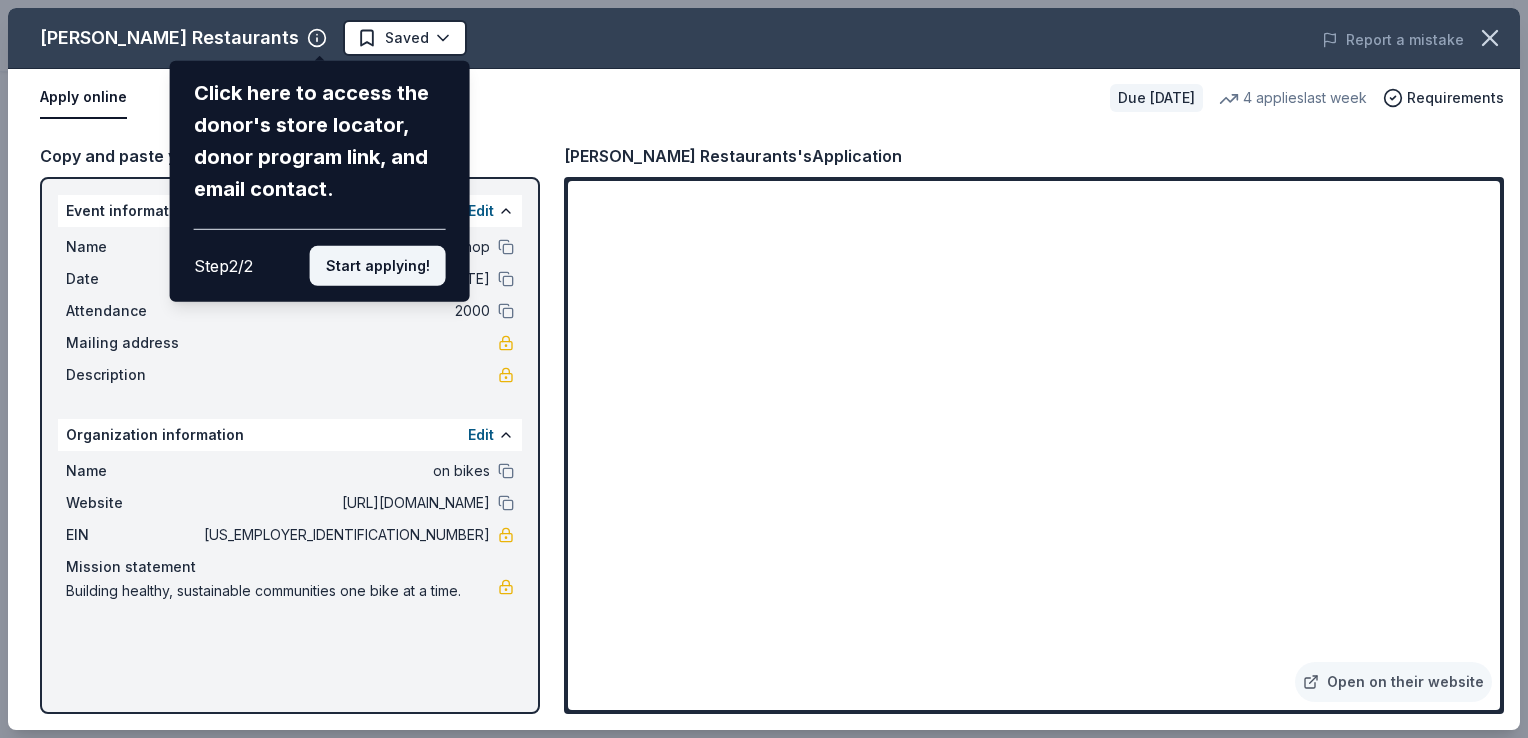 click on "Start applying!" at bounding box center [378, 266] 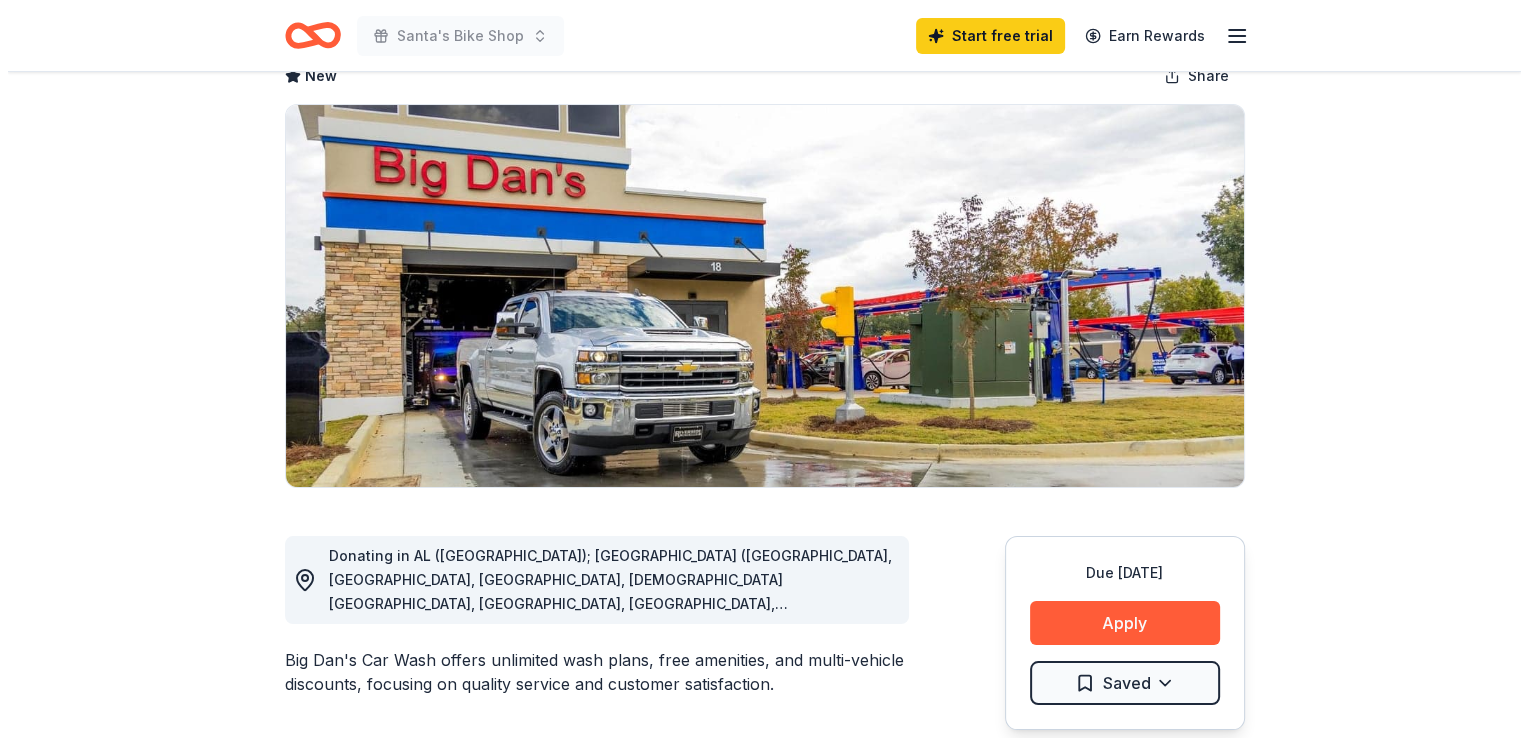 scroll, scrollTop: 160, scrollLeft: 0, axis: vertical 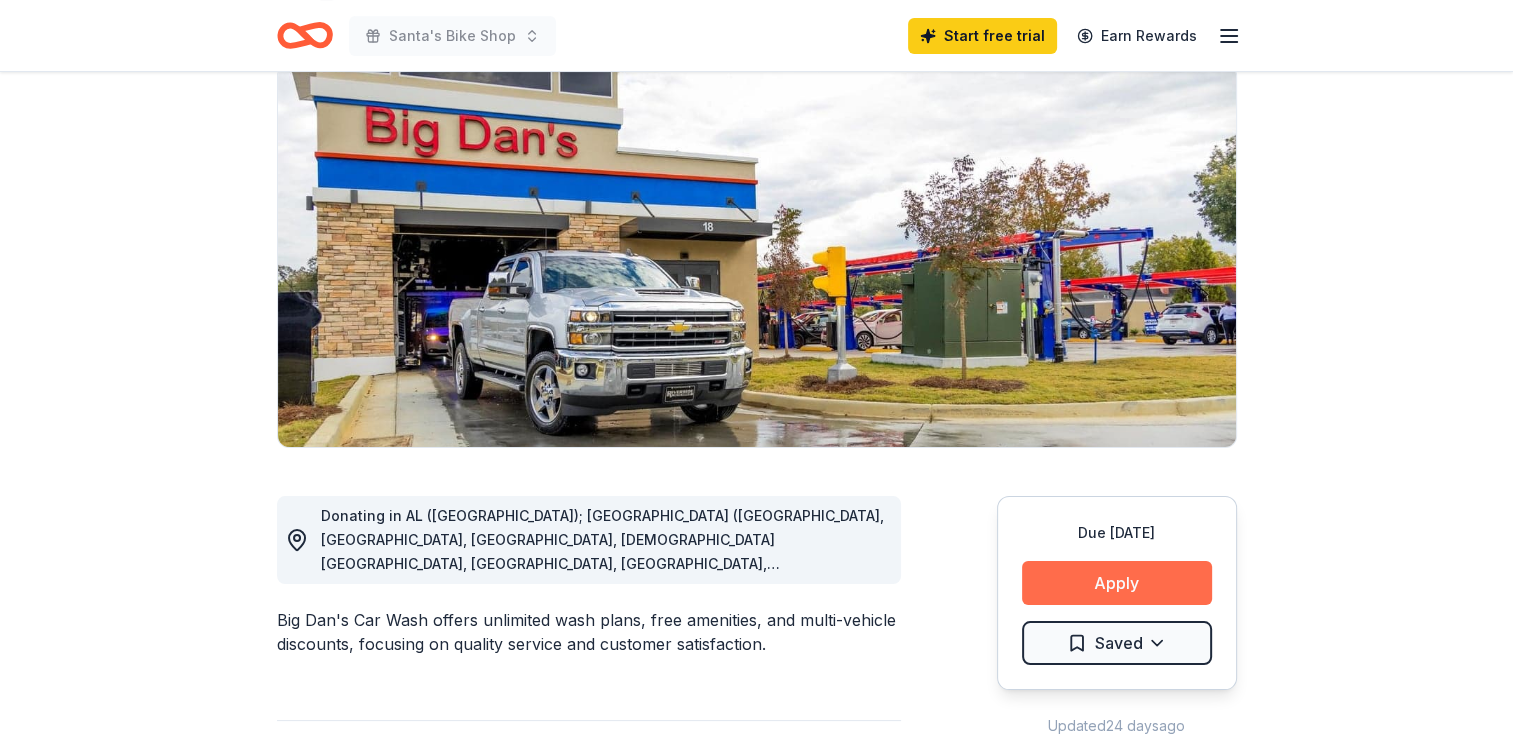 click on "Apply" at bounding box center (1117, 583) 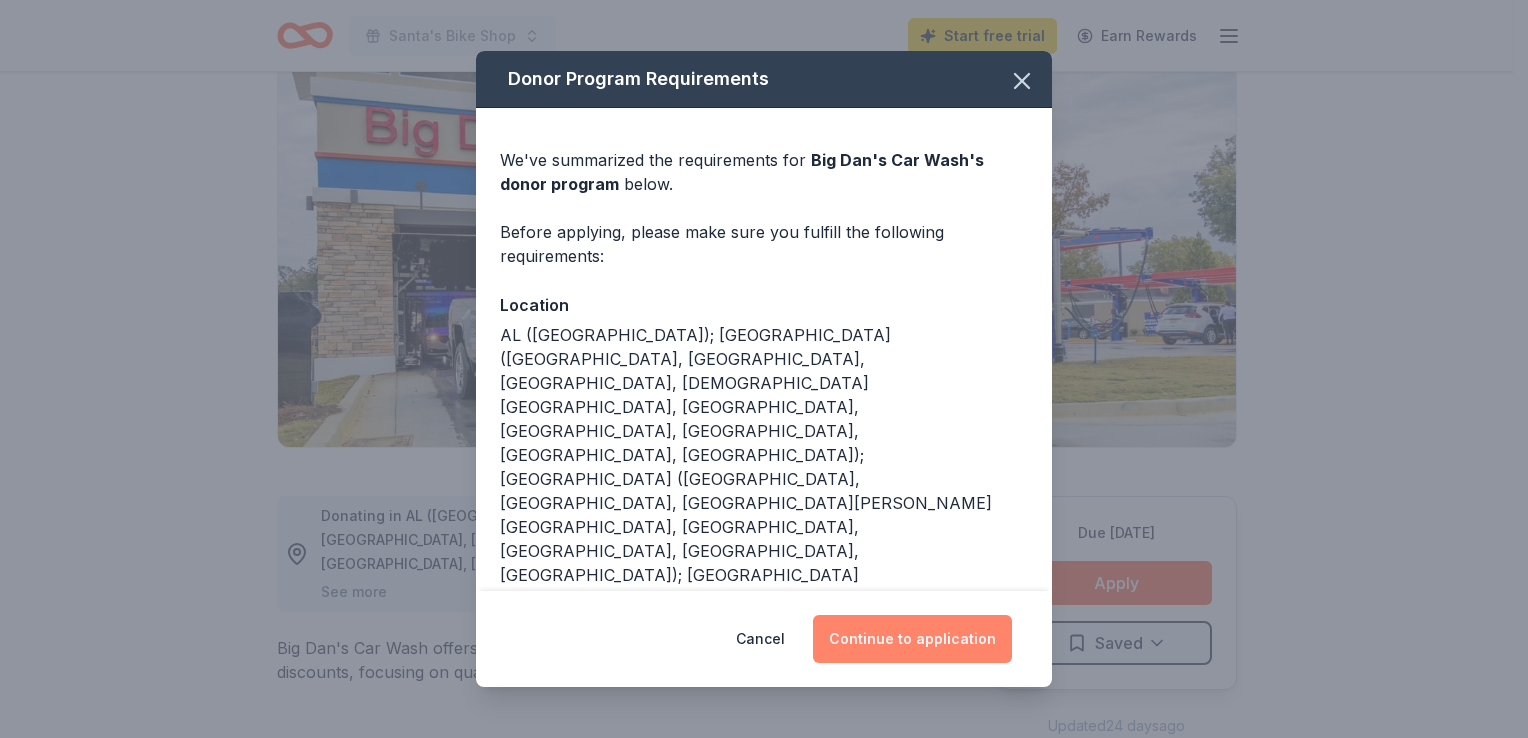 click on "Continue to application" at bounding box center [912, 639] 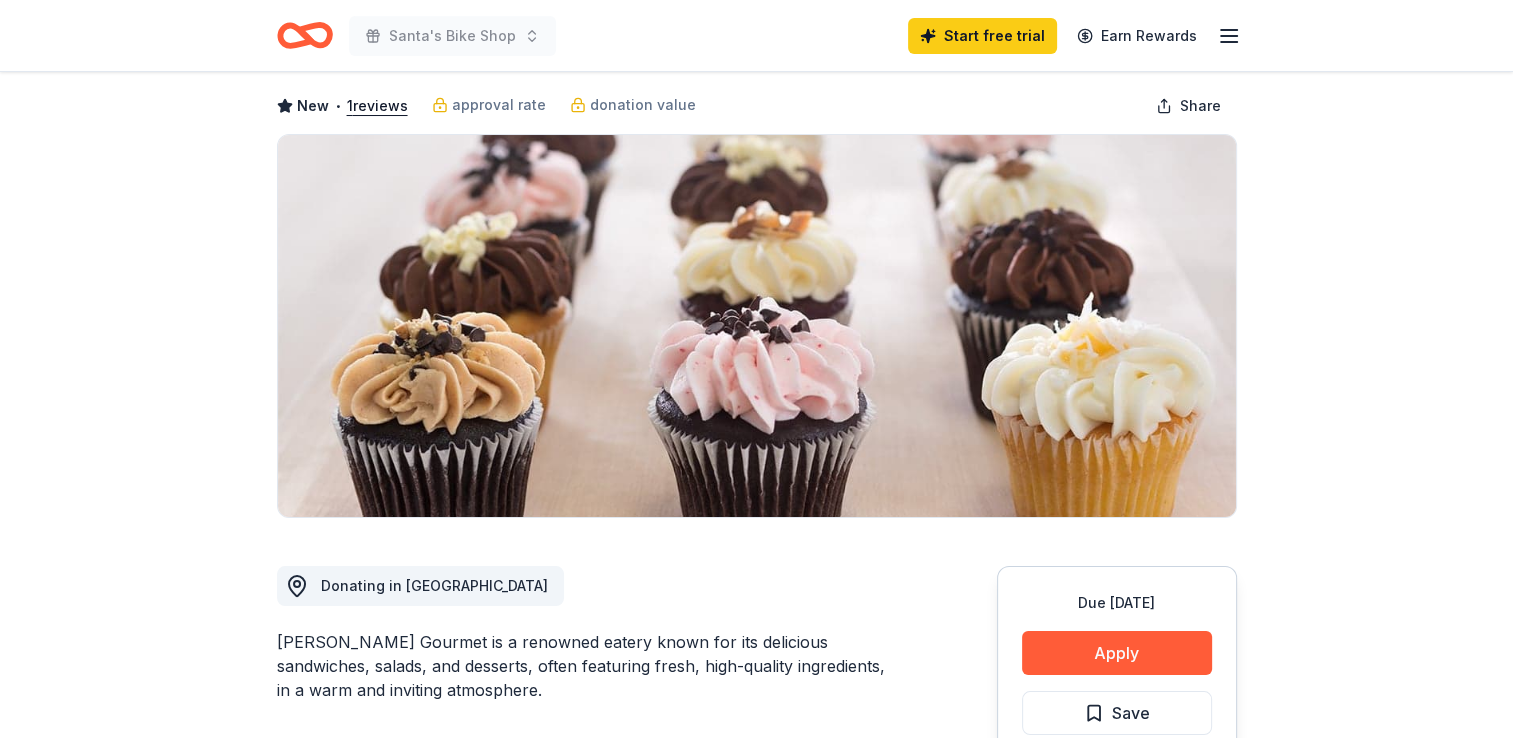 scroll, scrollTop: 0, scrollLeft: 0, axis: both 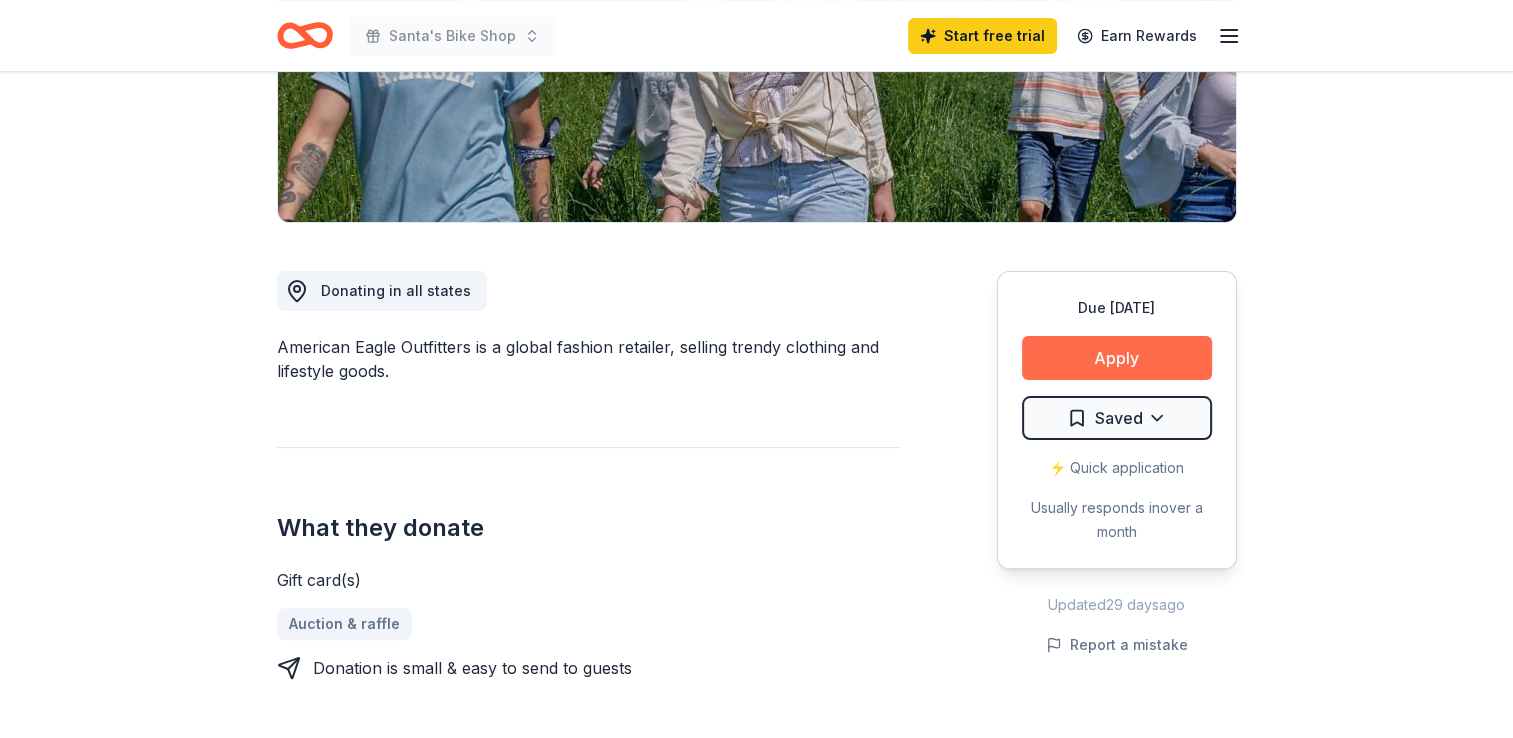 click on "Apply" at bounding box center [1117, 358] 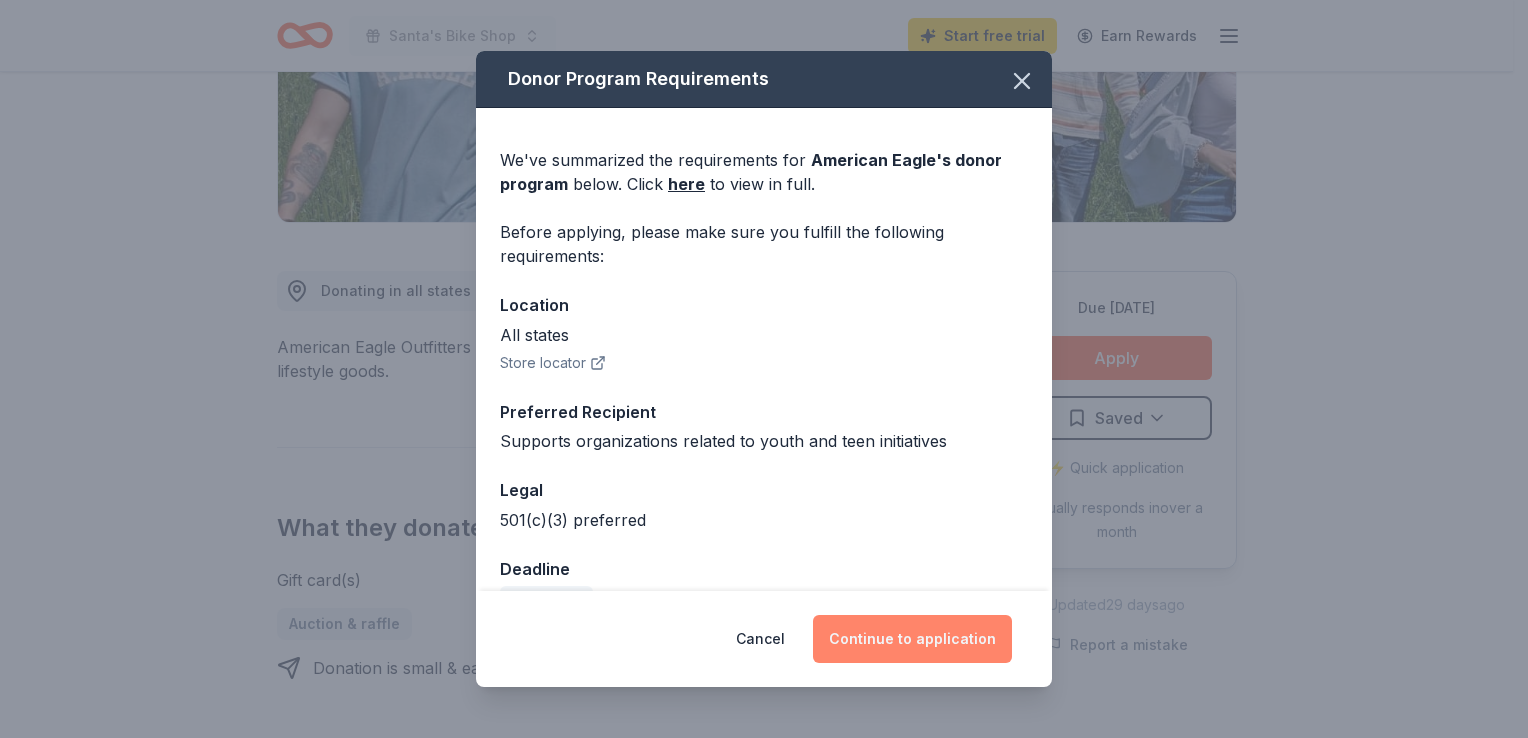 click on "Continue to application" at bounding box center (912, 639) 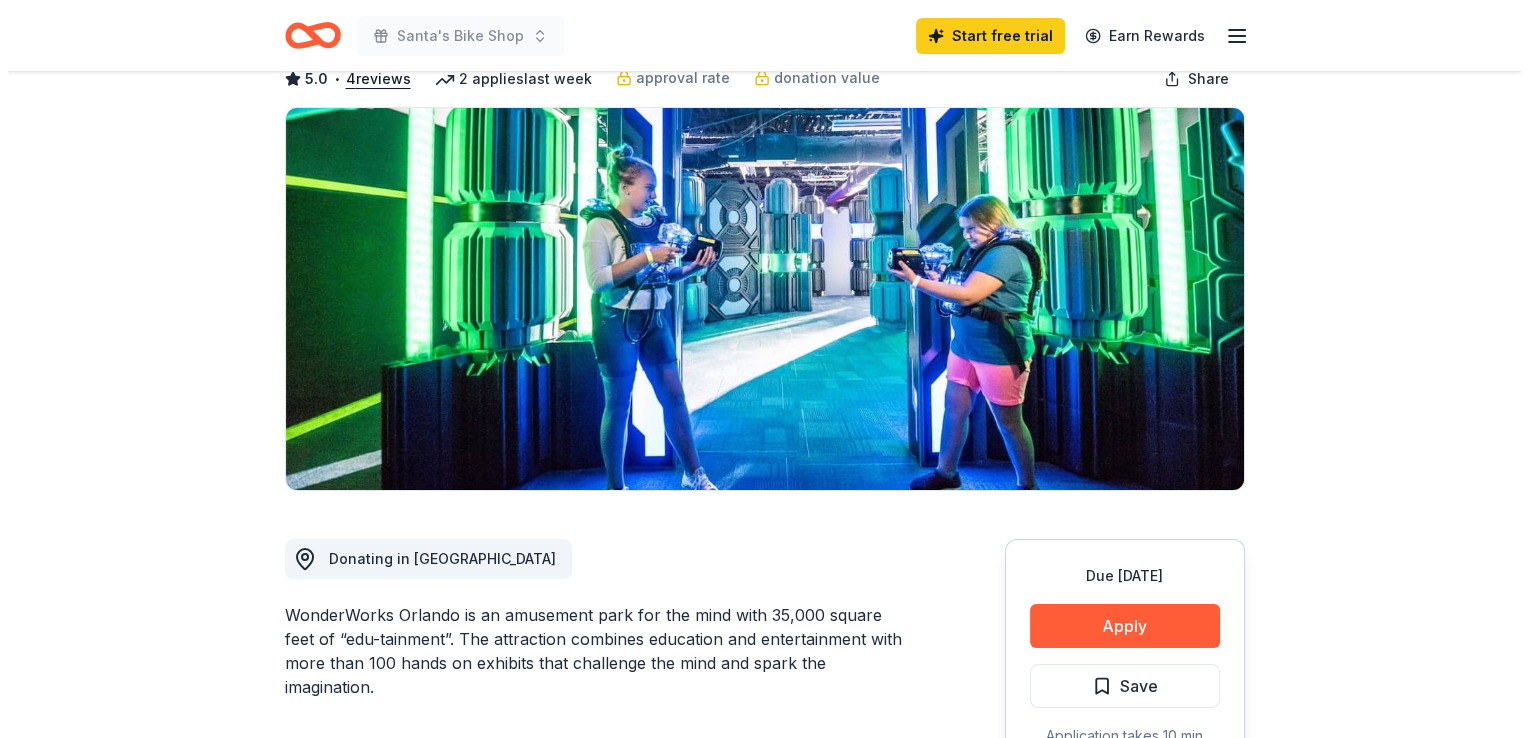 scroll, scrollTop: 120, scrollLeft: 0, axis: vertical 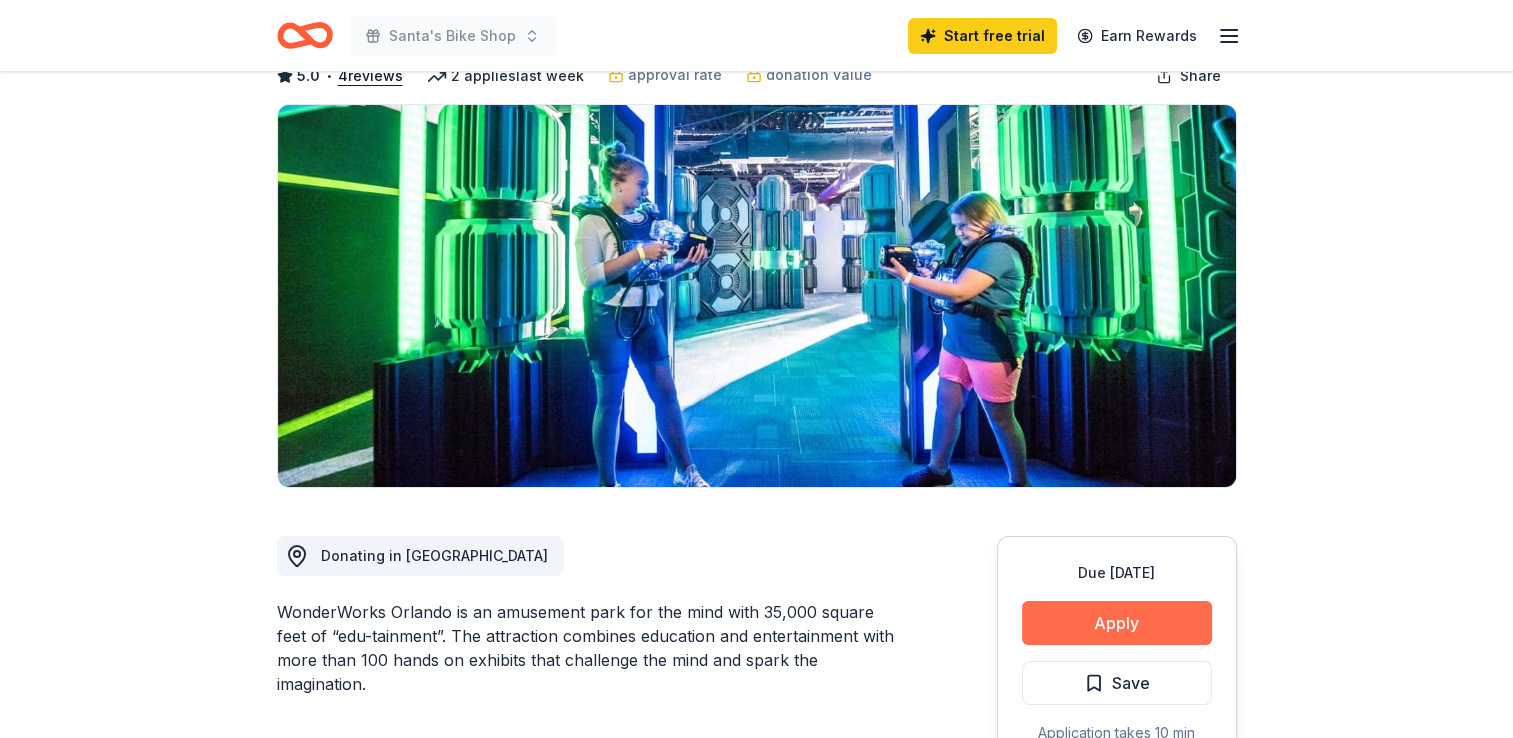 click on "Apply" at bounding box center [1117, 623] 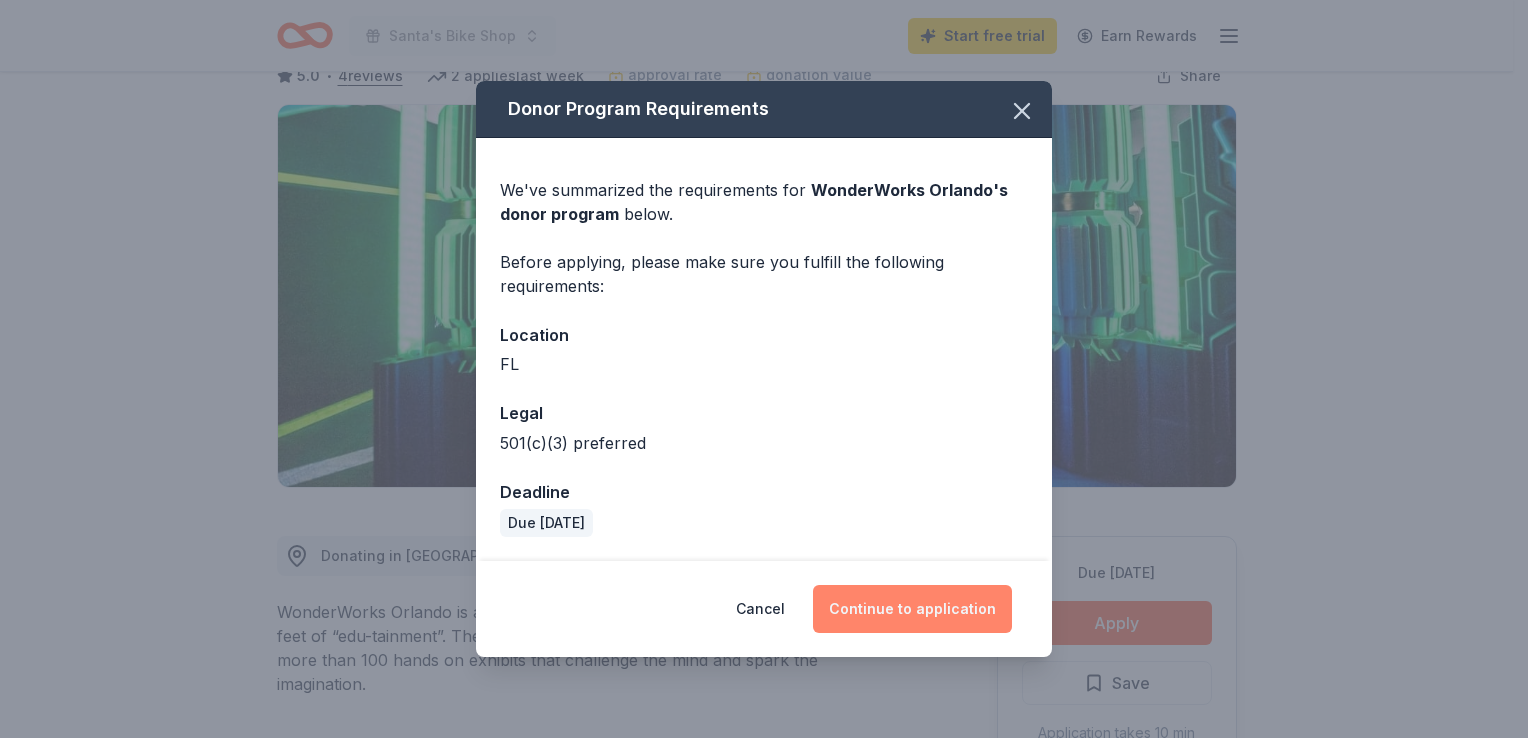 click on "Continue to application" at bounding box center (912, 609) 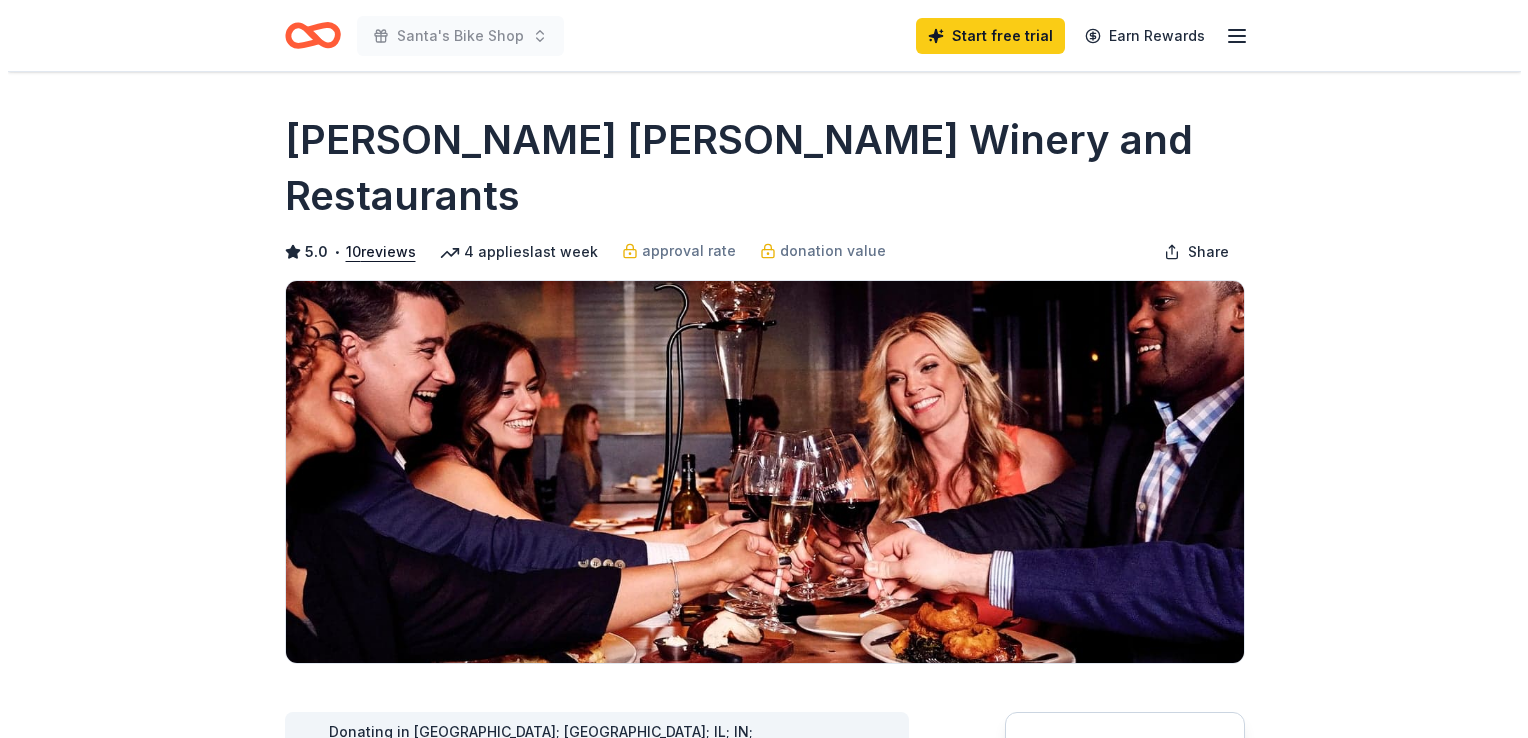 scroll, scrollTop: 0, scrollLeft: 0, axis: both 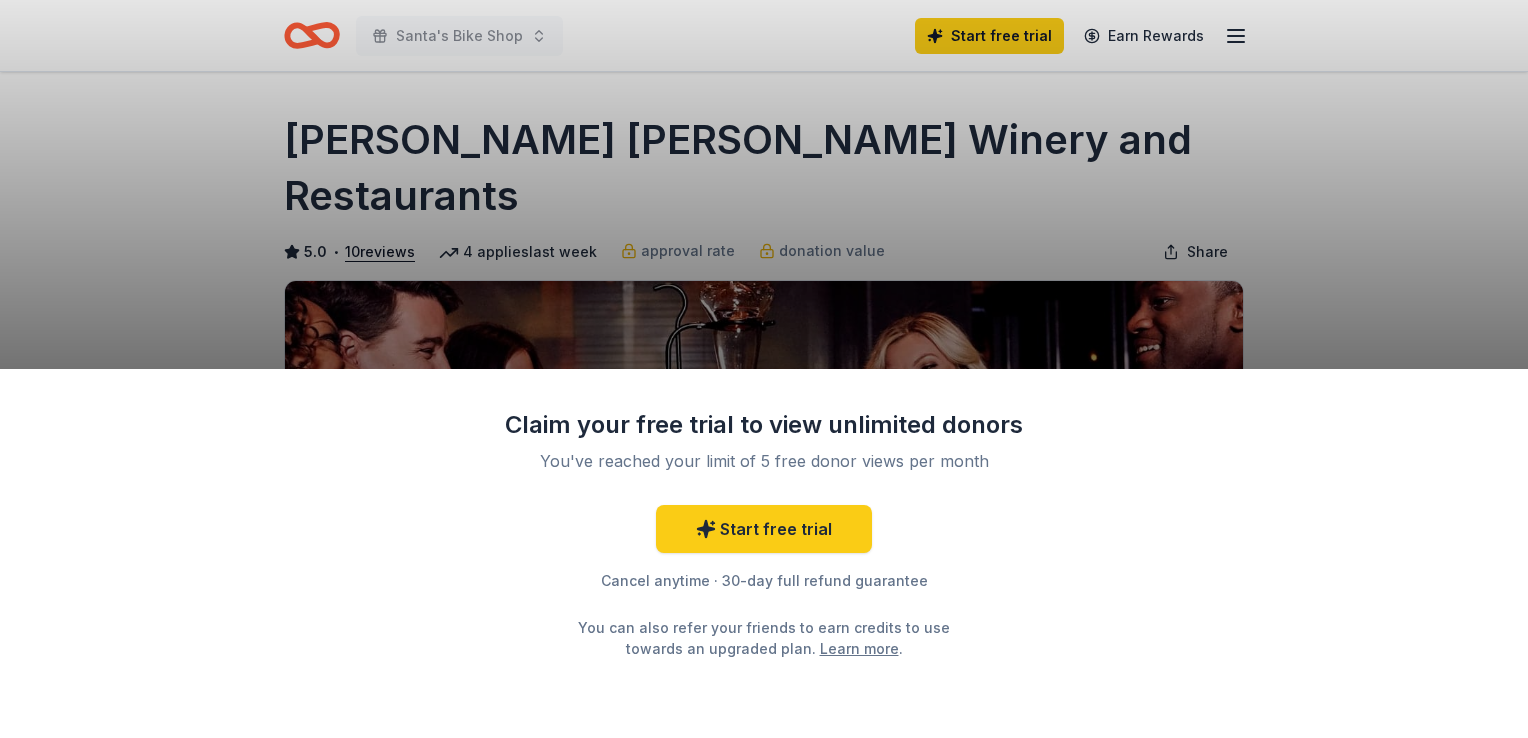 click on "Claim your free trial to view unlimited donors You've reached your limit of 5 free donor views per month Start free  trial Cancel anytime · 30-day full refund guarantee You can also refer your friends to earn credits to use towards an upgraded plan.   Learn more ." at bounding box center (764, 369) 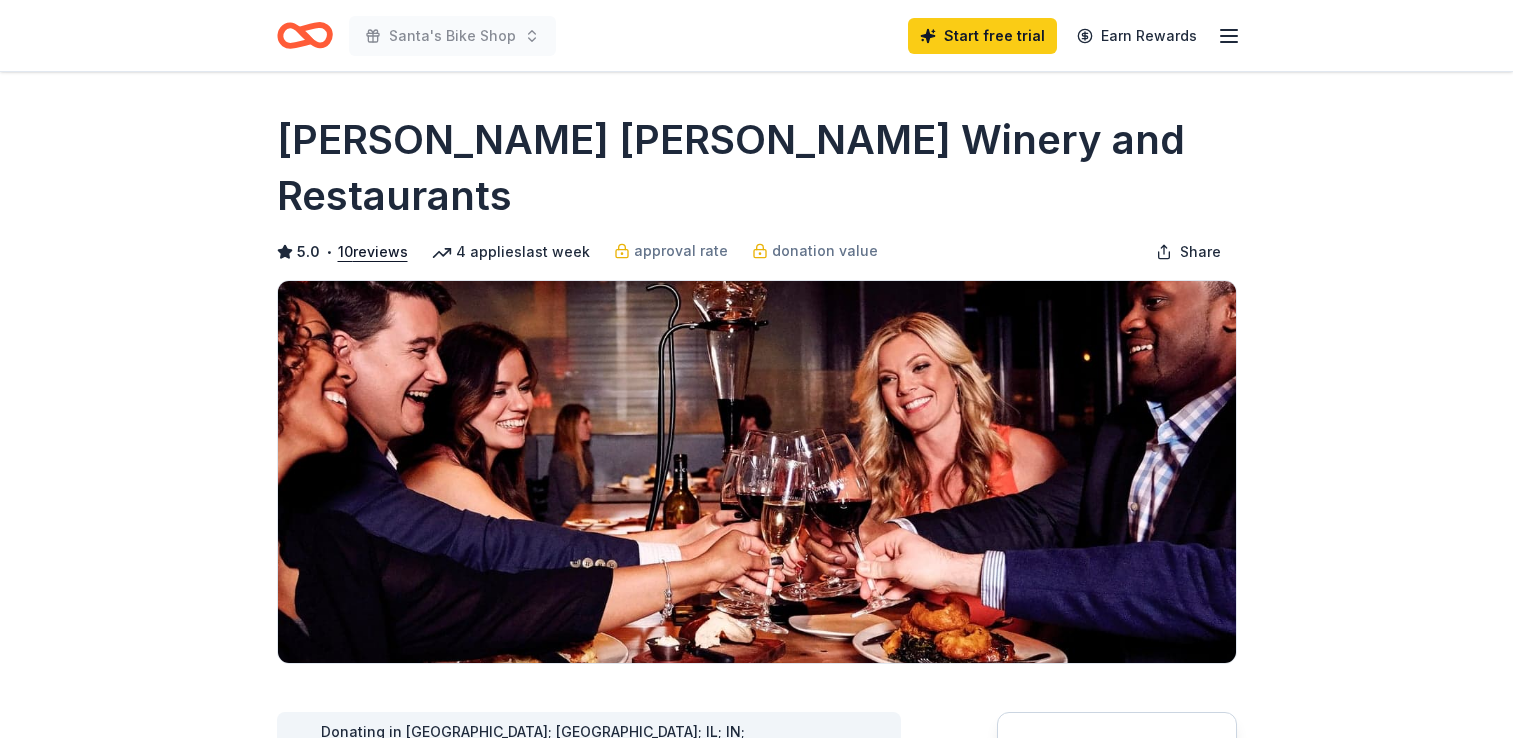 scroll, scrollTop: 0, scrollLeft: 0, axis: both 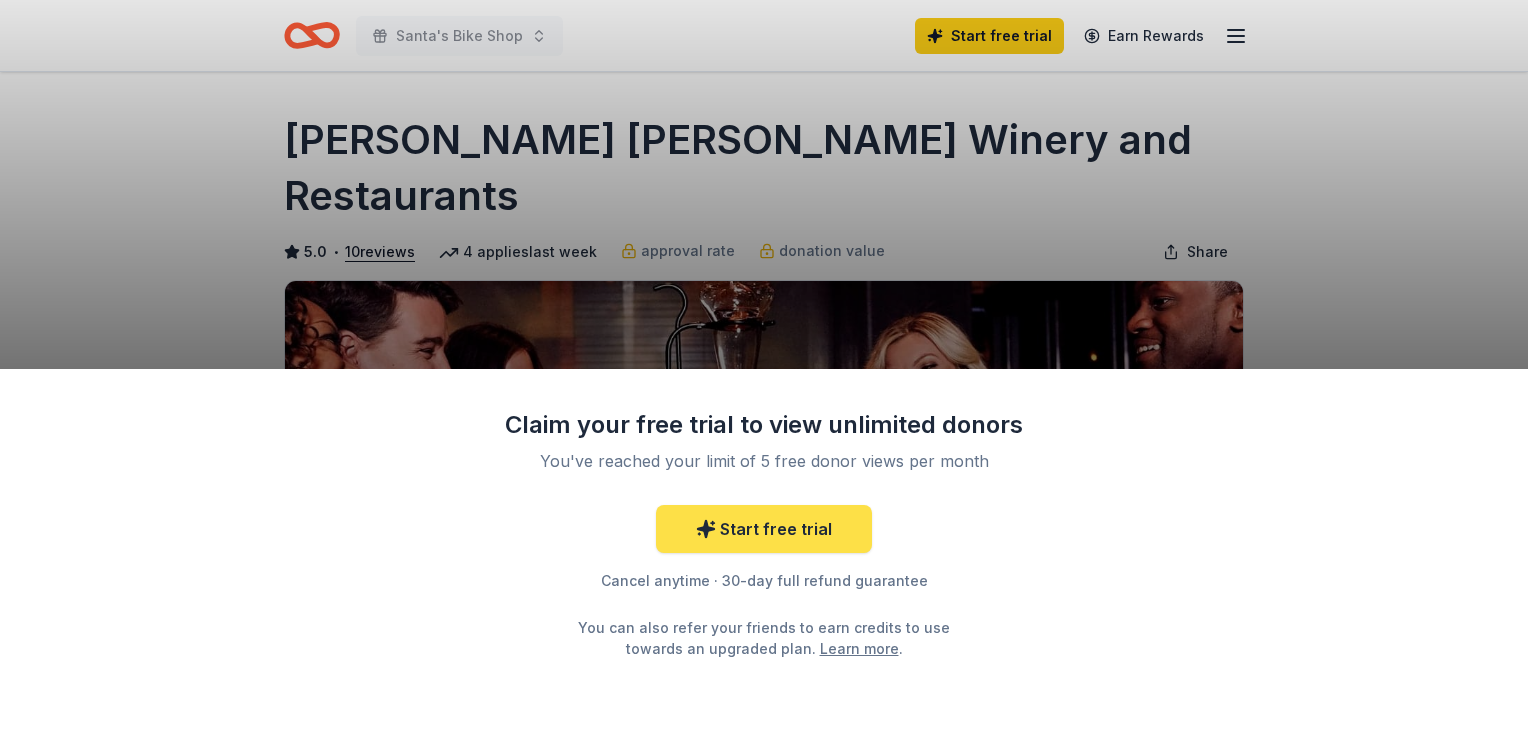 click on "Start free  trial" at bounding box center [764, 529] 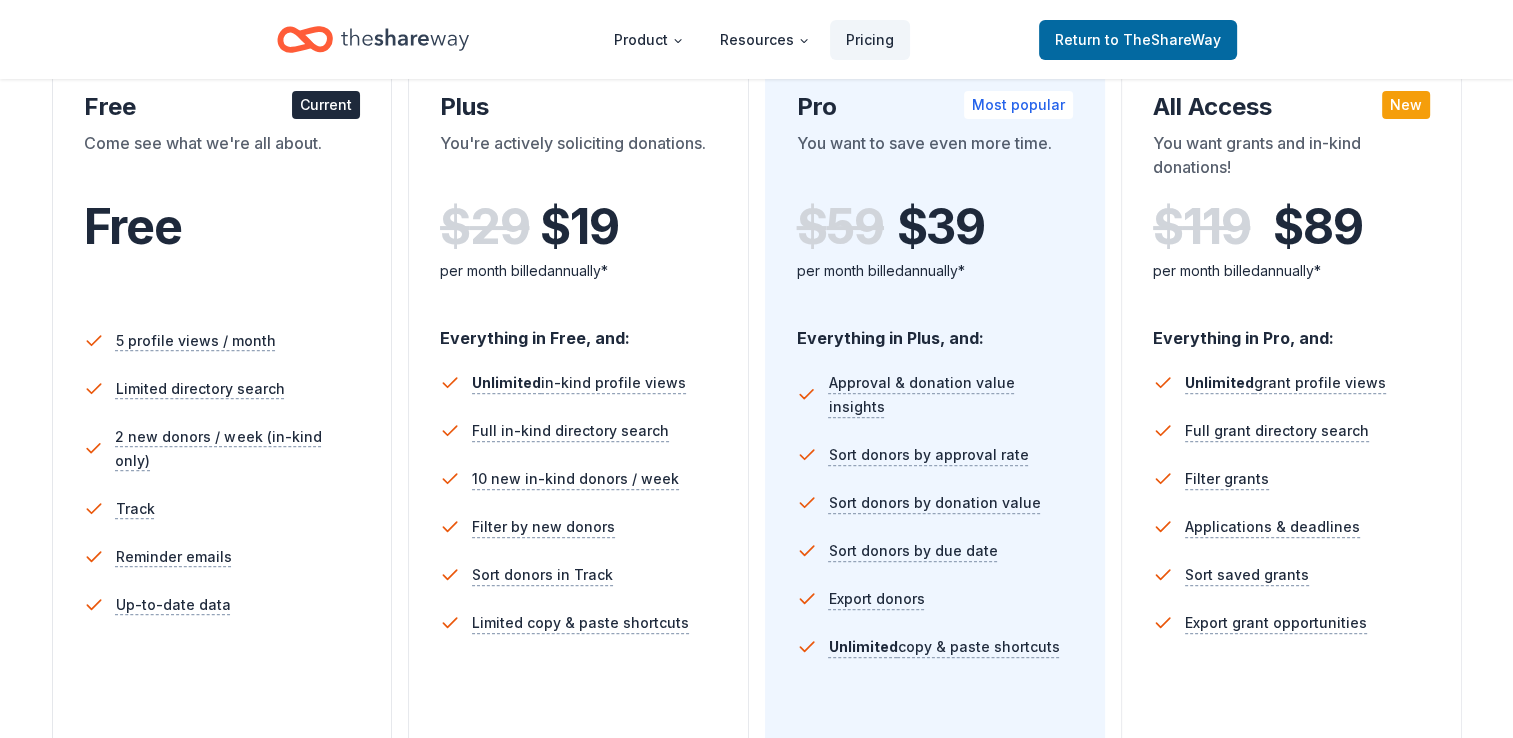 scroll, scrollTop: 376, scrollLeft: 0, axis: vertical 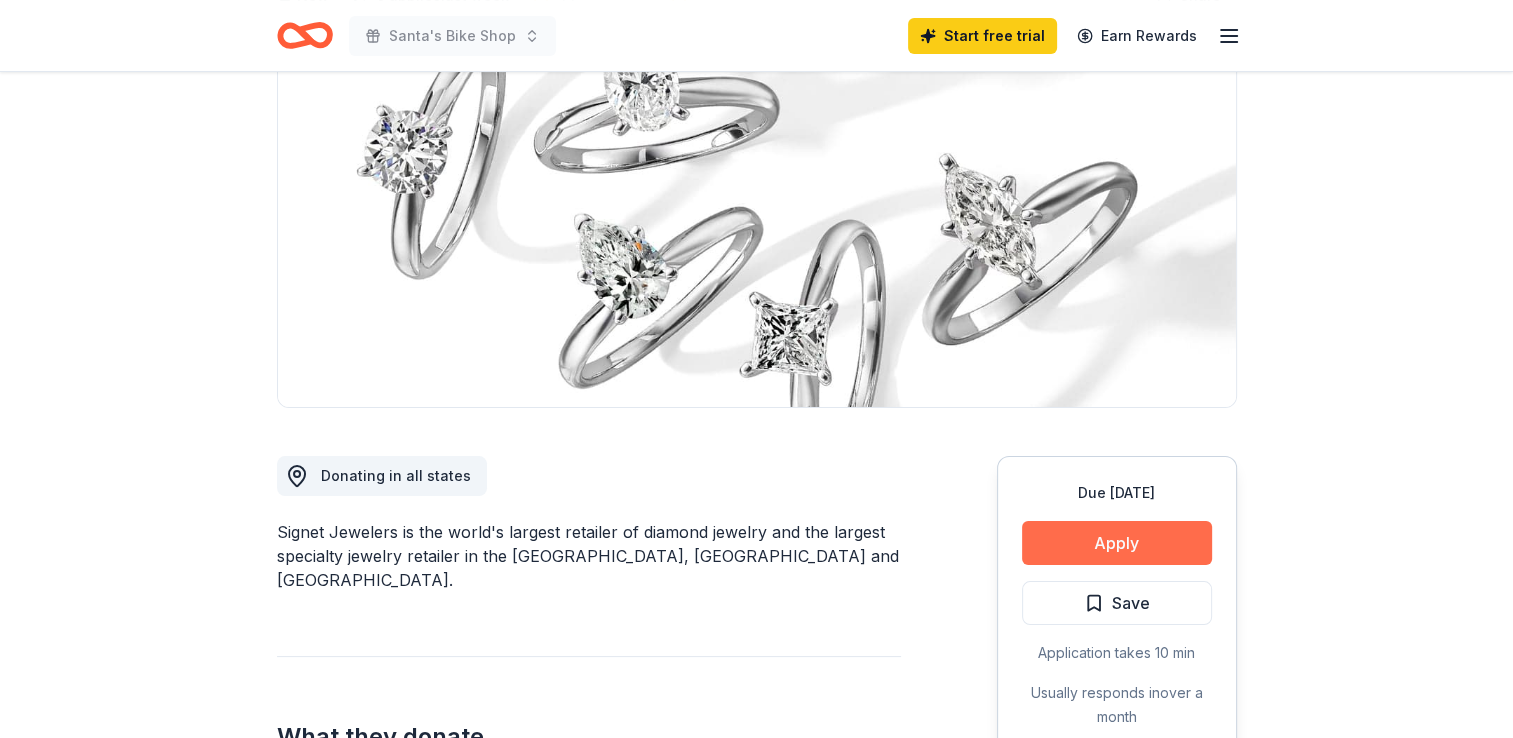 click on "Apply" at bounding box center [1117, 543] 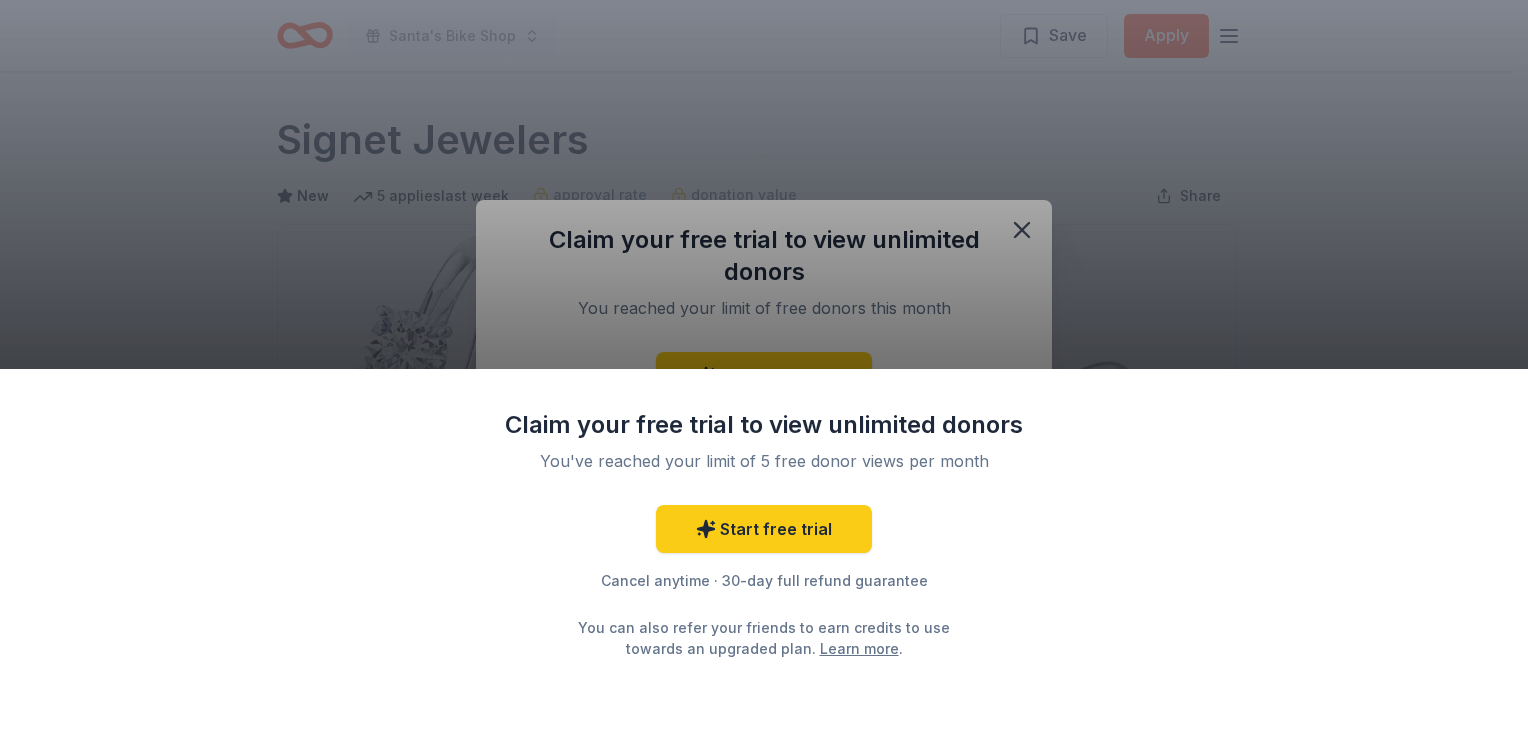 scroll, scrollTop: 0, scrollLeft: 0, axis: both 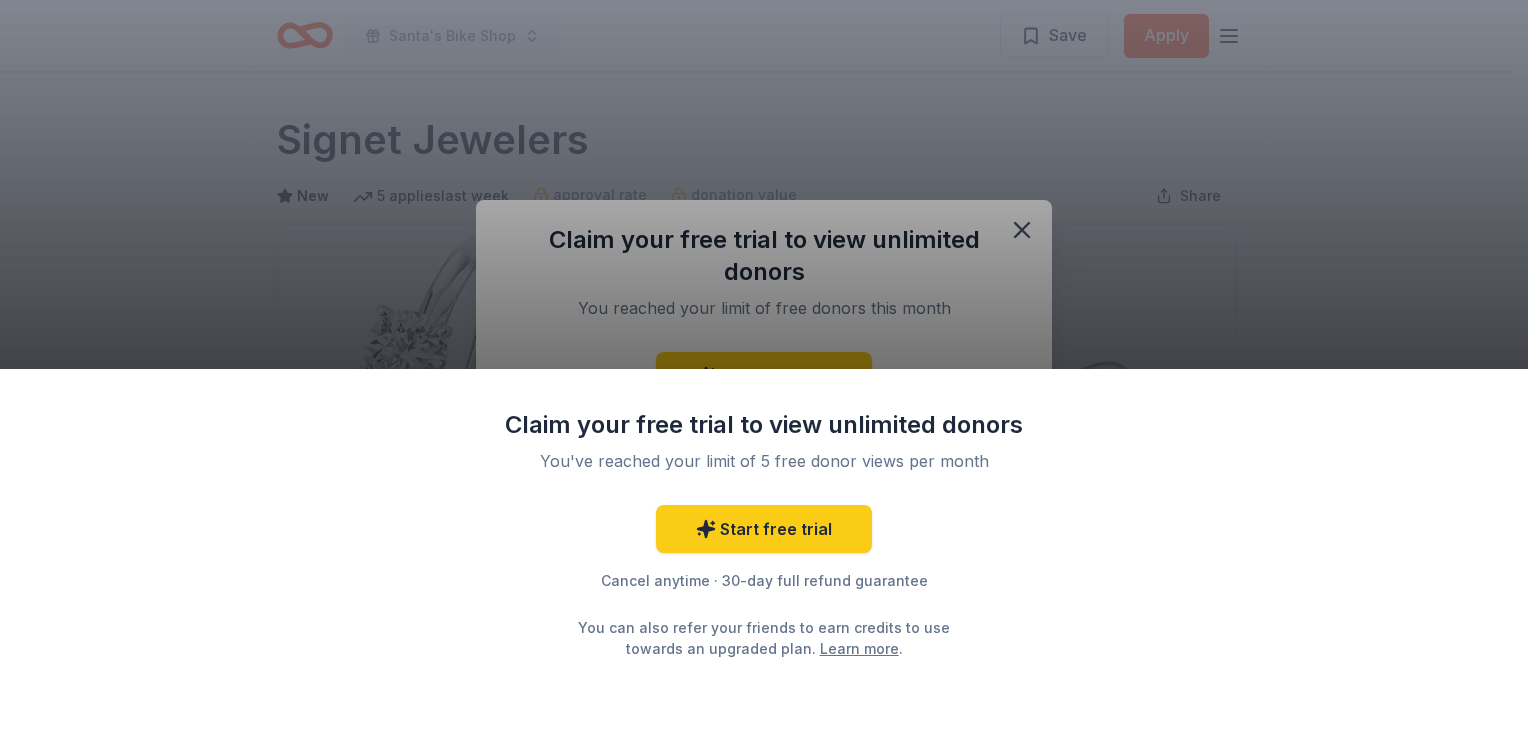 click on "Claim your free trial to view unlimited donors You've reached your limit of 5 free donor views per month Start free  trial Cancel anytime · 30-day full refund guarantee You can also refer your friends to earn credits to use towards an upgraded plan.   Learn more ." at bounding box center (764, 369) 